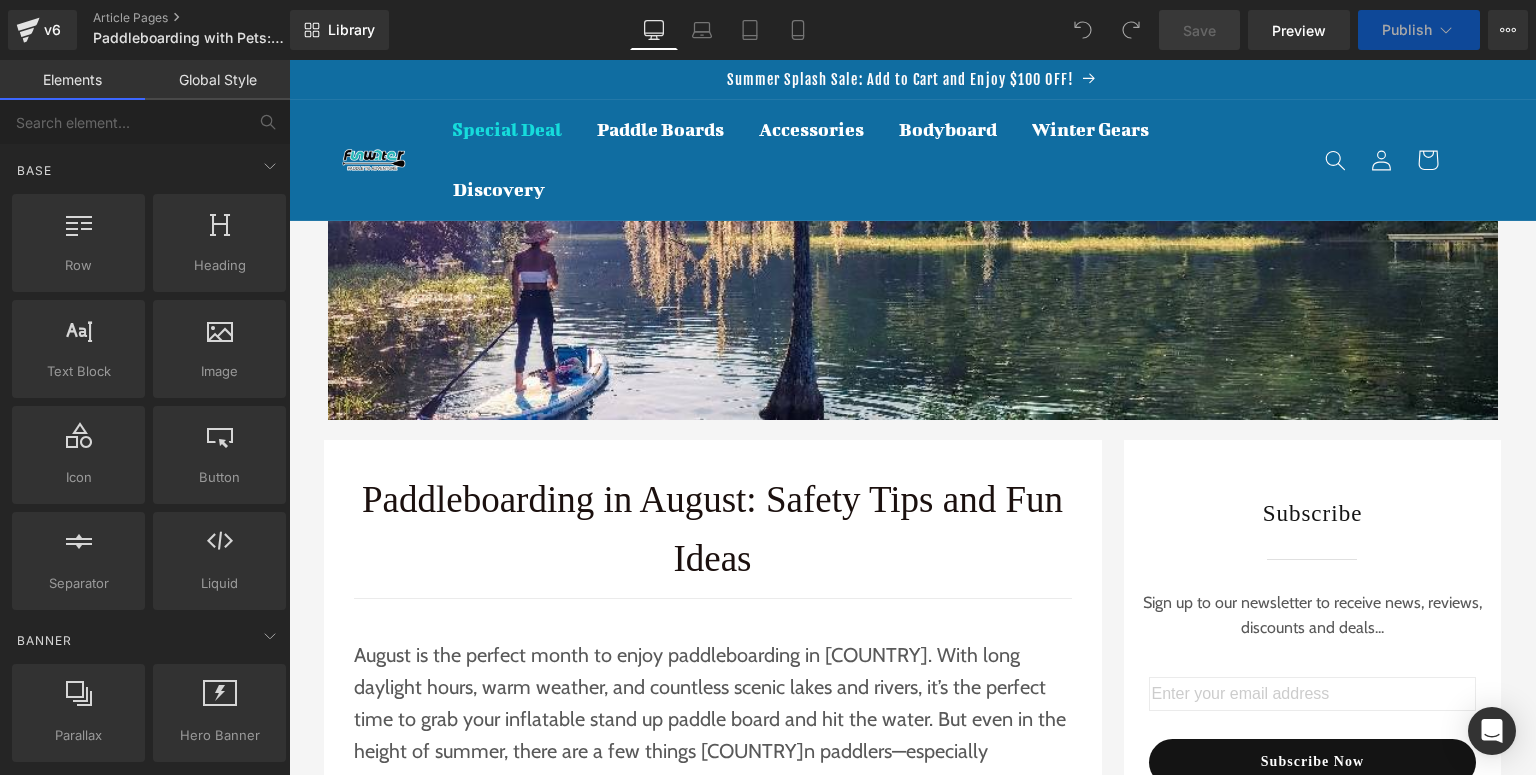 scroll, scrollTop: 0, scrollLeft: 0, axis: both 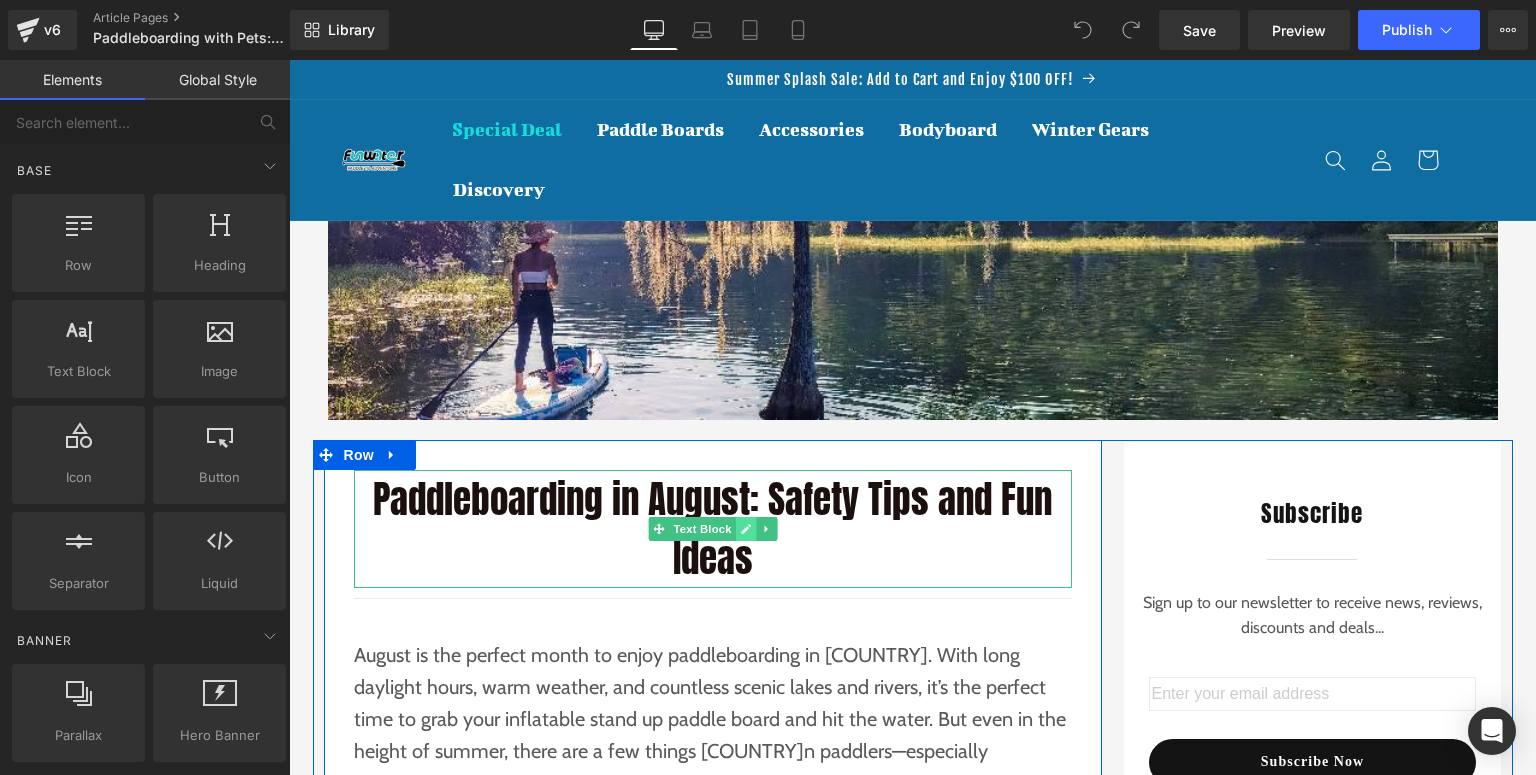 click 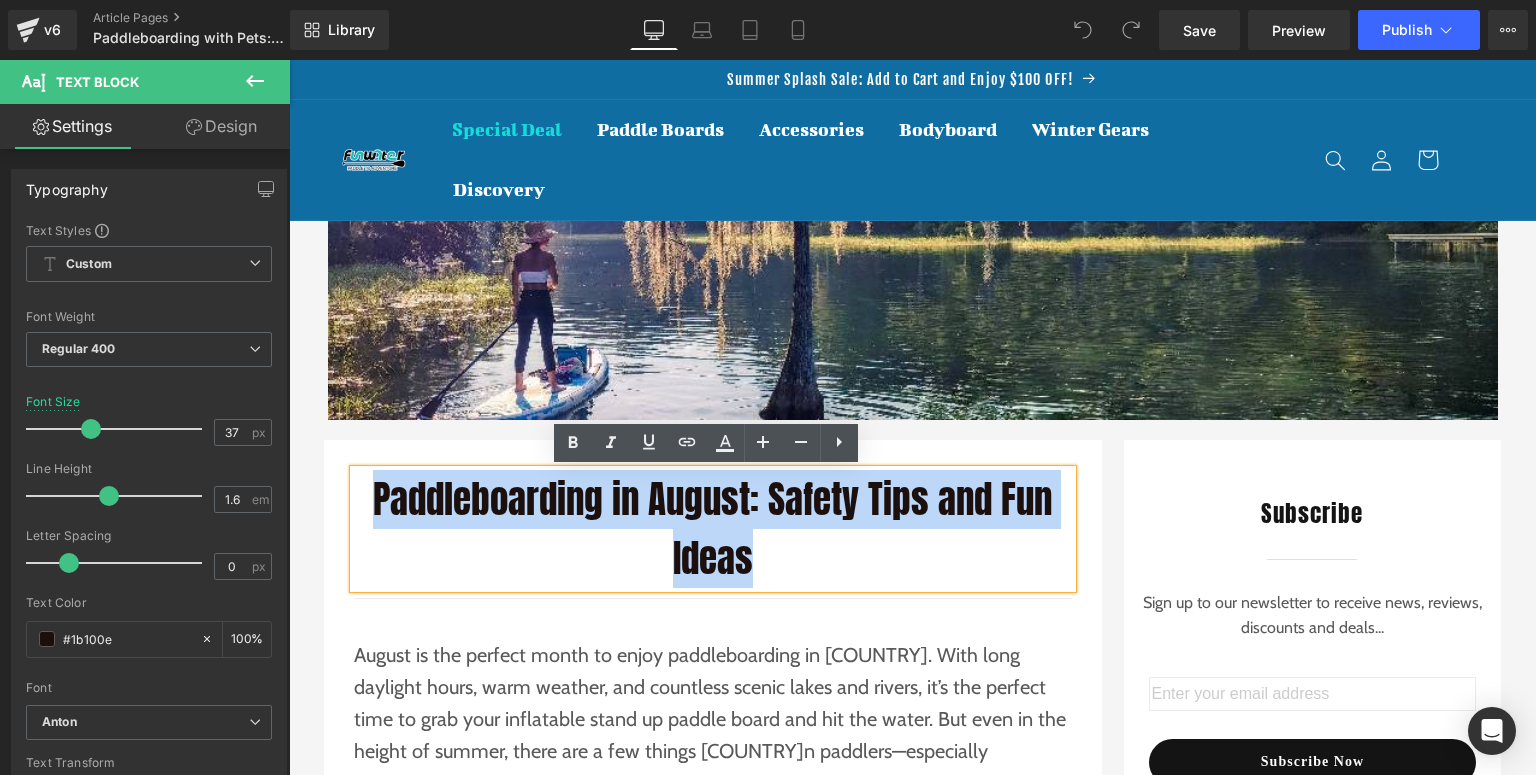 drag, startPoint x: 785, startPoint y: 560, endPoint x: 372, endPoint y: 500, distance: 417.3356 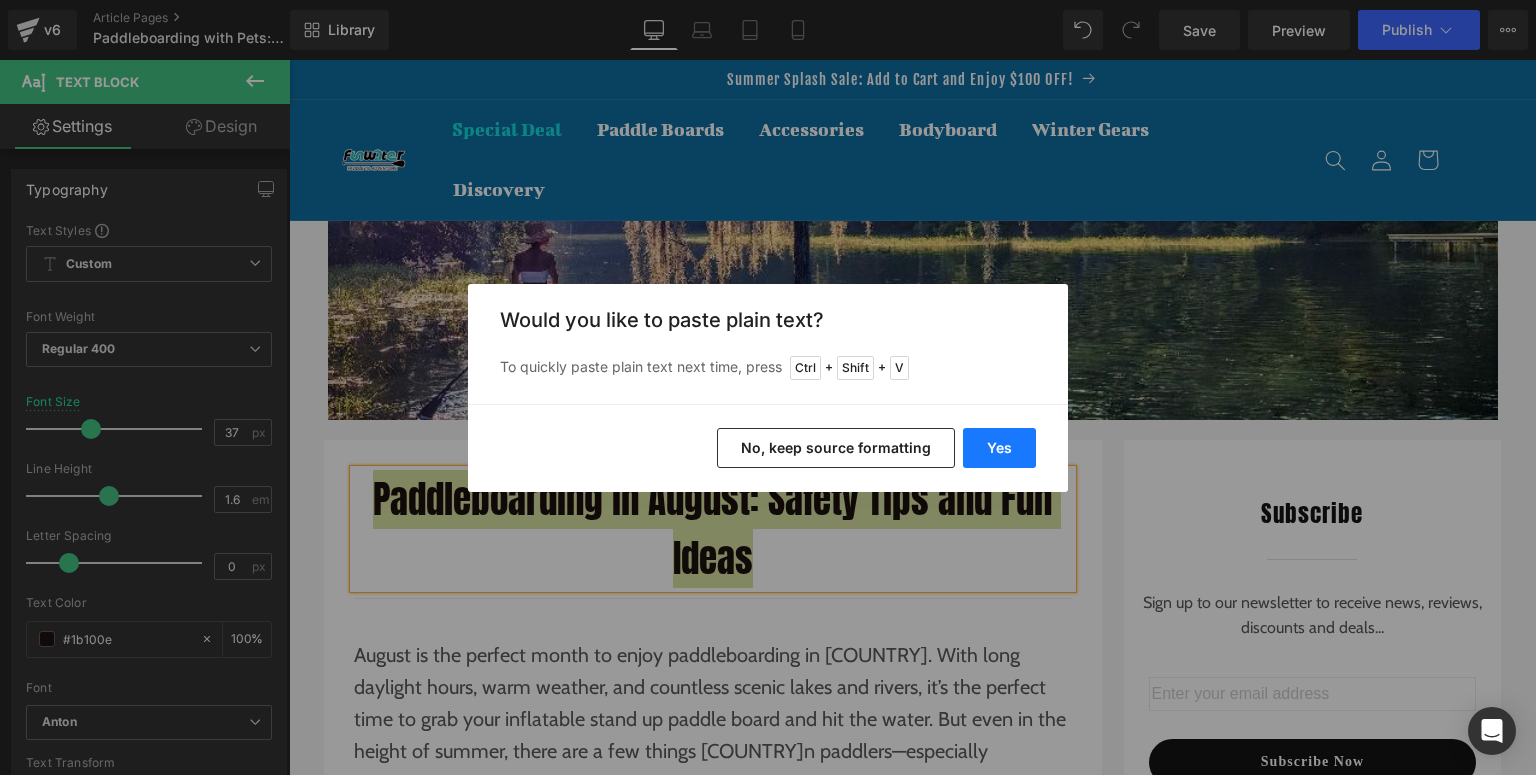 drag, startPoint x: 1011, startPoint y: 446, endPoint x: 673, endPoint y: 391, distance: 342.44562 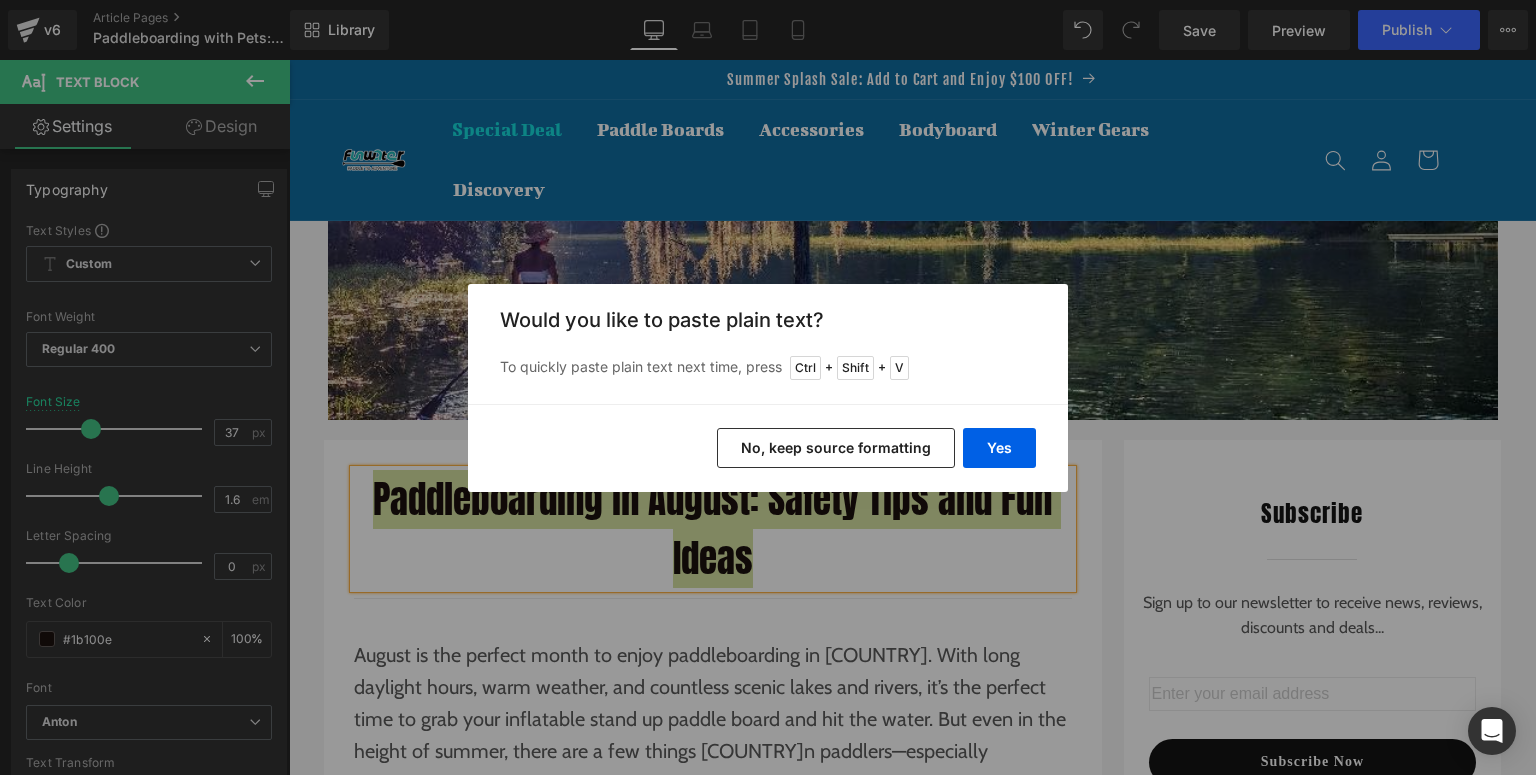 type 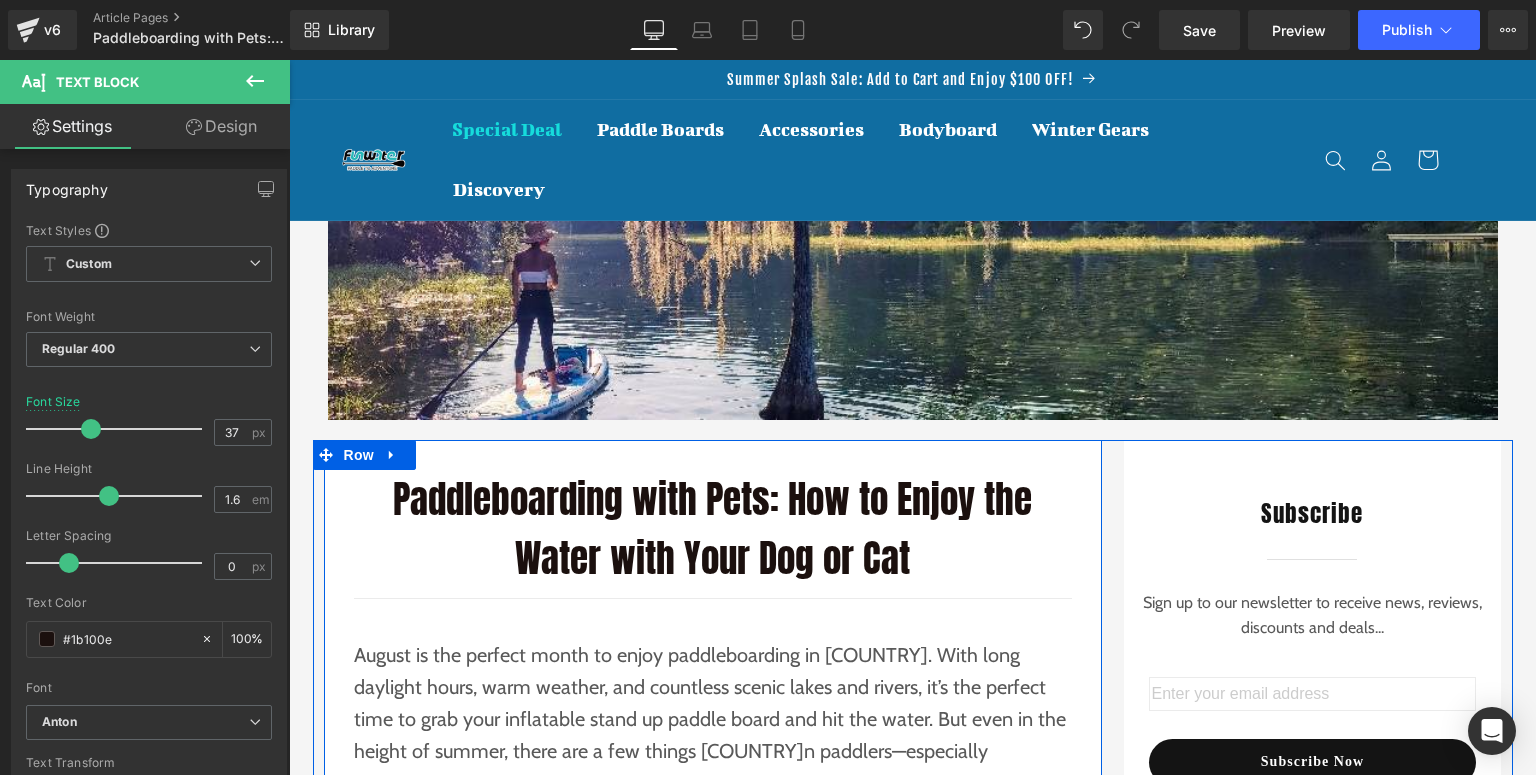 scroll, scrollTop: 160, scrollLeft: 0, axis: vertical 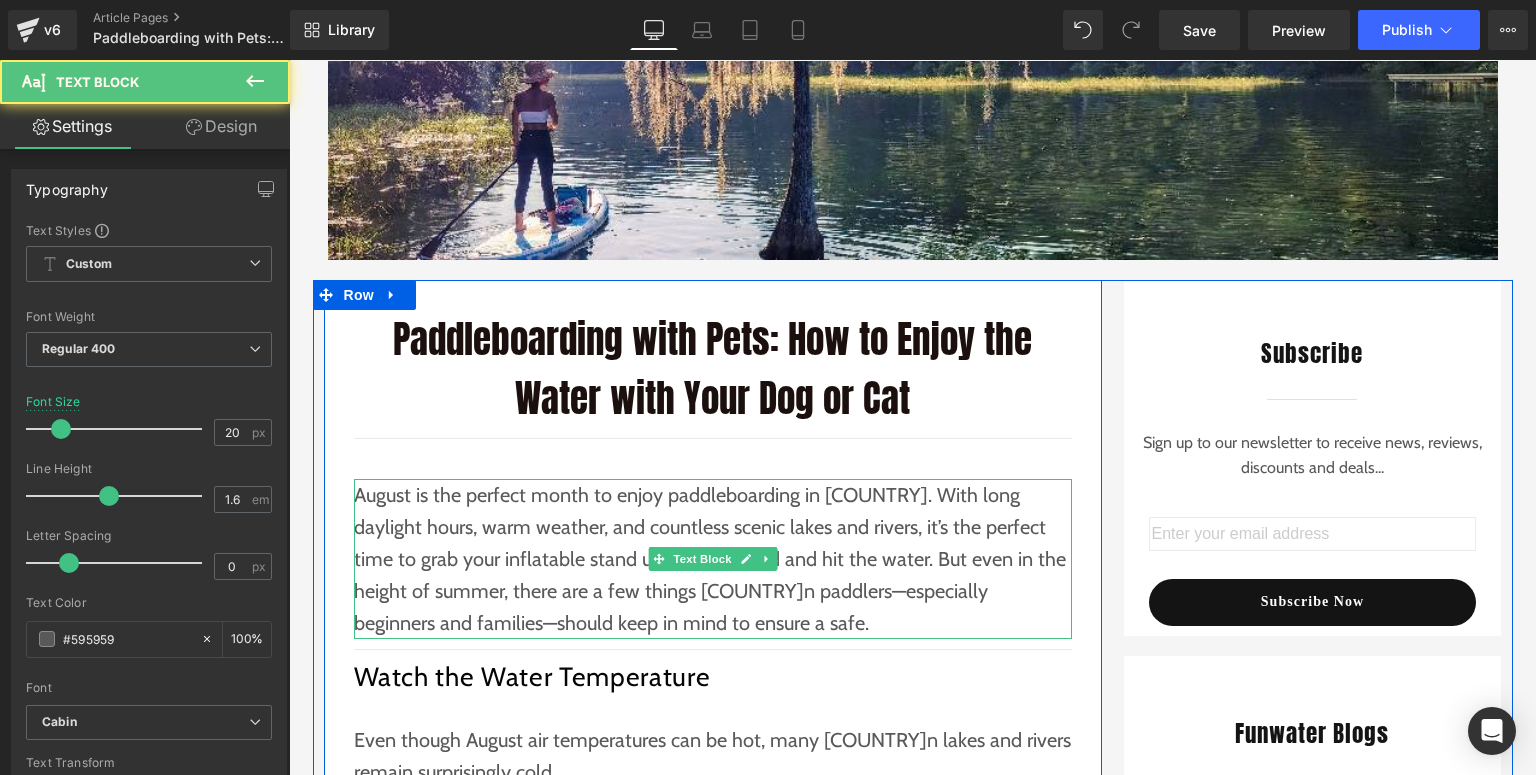 click on "August is the perfect month to enjoy paddleboarding in [COUNTRY]. With long daylight hours, warm weather, and countless scenic lakes and rivers, it’s the perfect time to grab your inflatable stand up paddle board and hit the water. But even in the height of summer, there are a few things [COUNTRY]n paddlers—especially beginners and families—should keep in mind to ensure a safe." at bounding box center (713, 559) 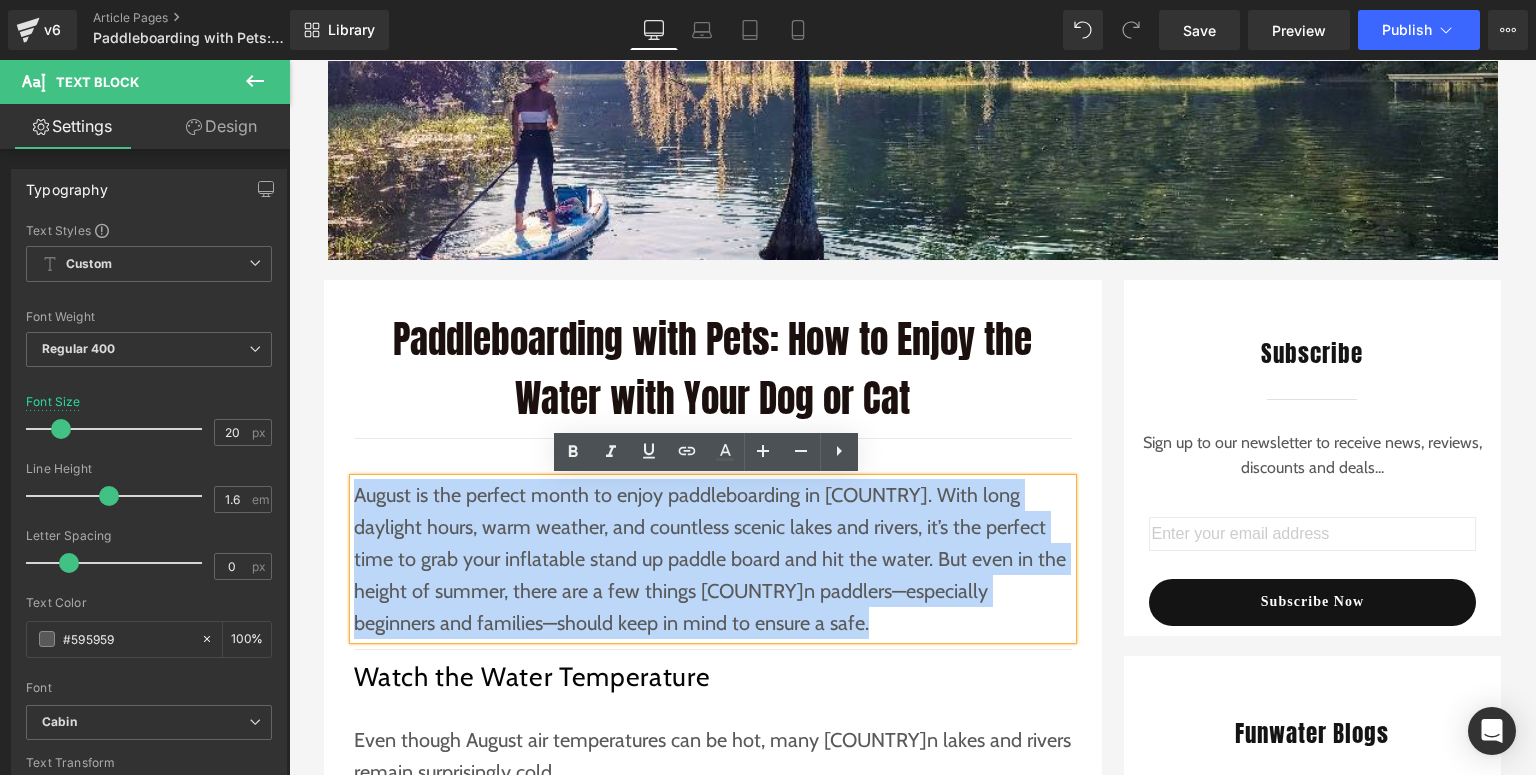drag, startPoint x: 803, startPoint y: 620, endPoint x: 350, endPoint y: 499, distance: 468.88165 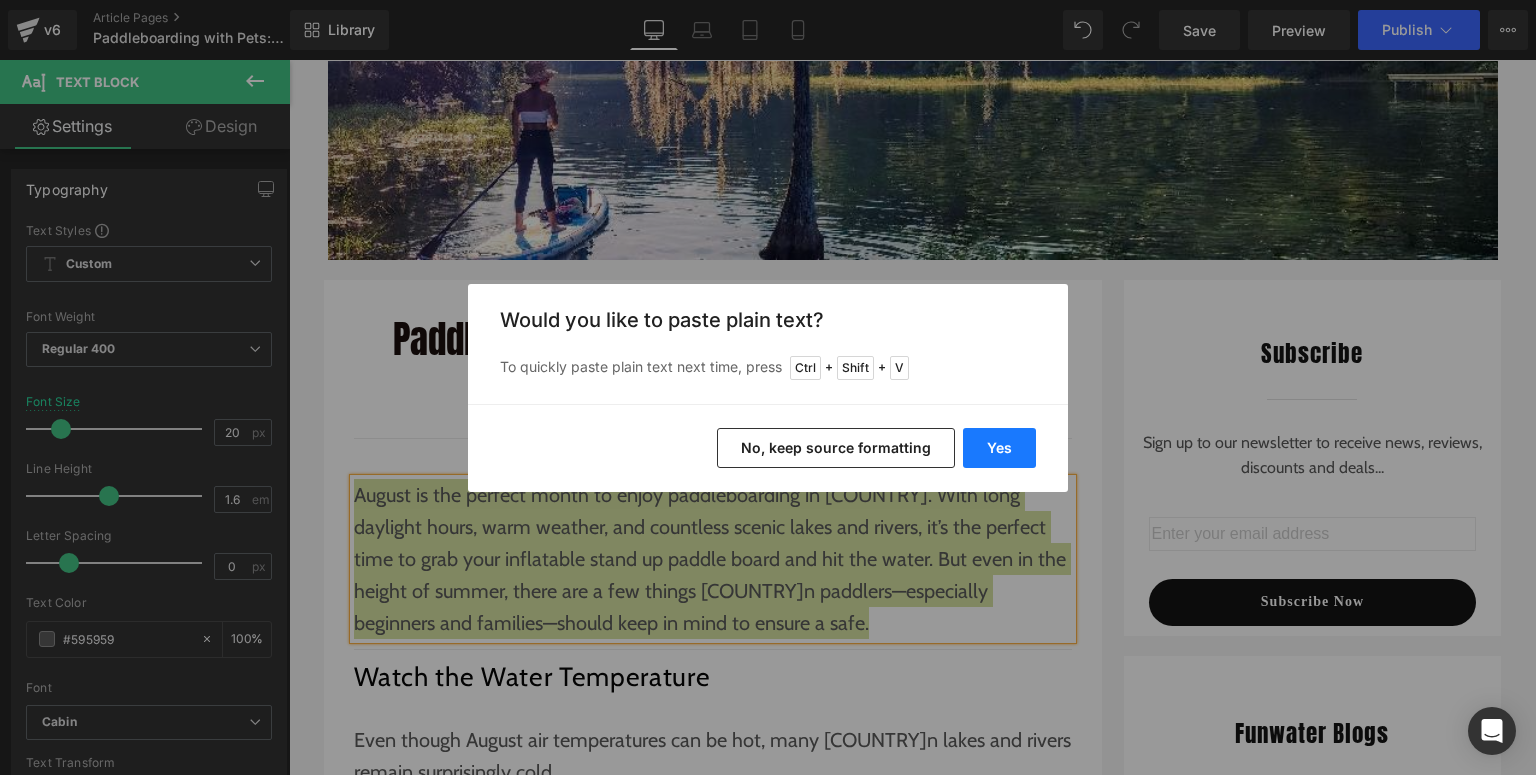 click on "Yes" at bounding box center (999, 448) 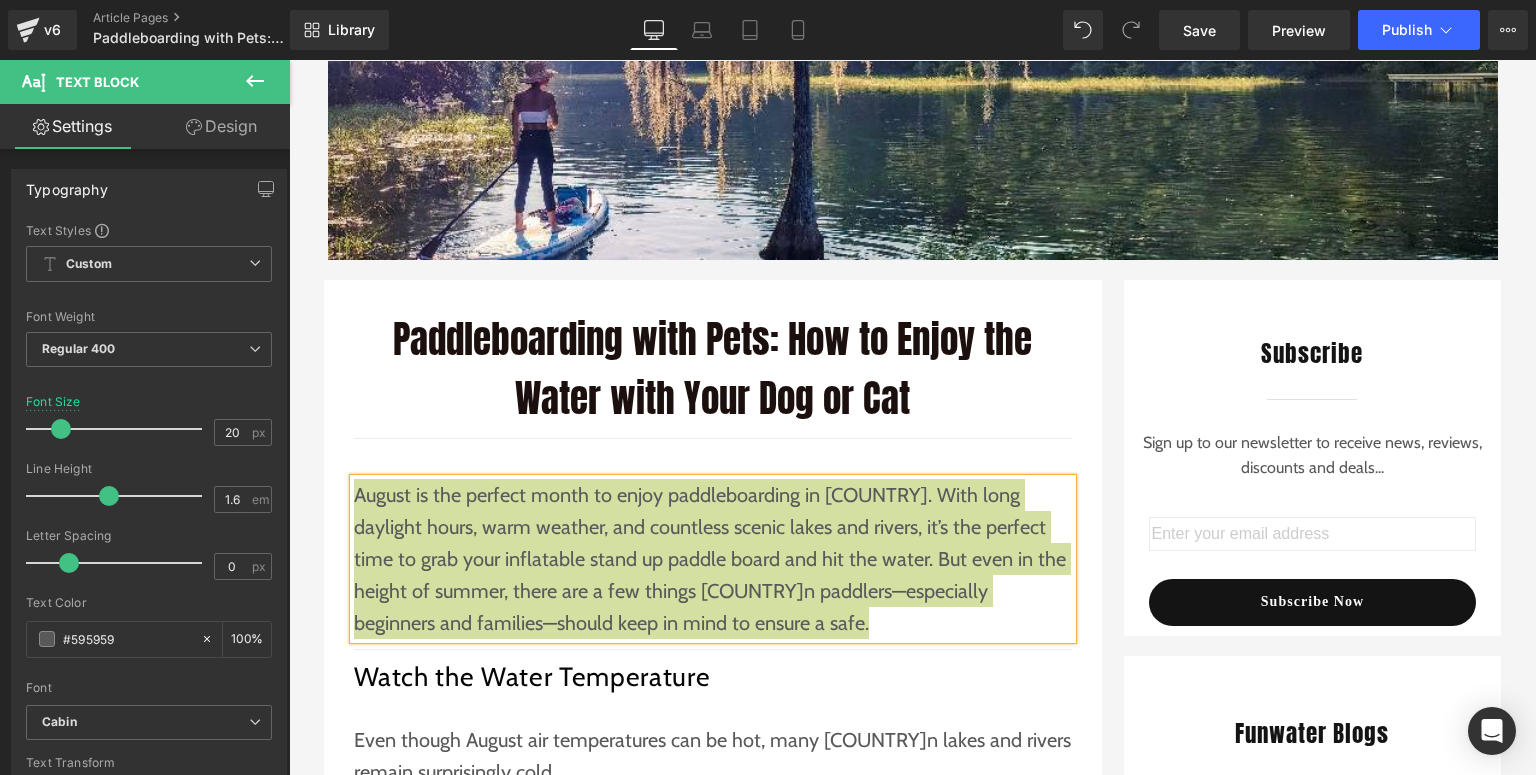 type 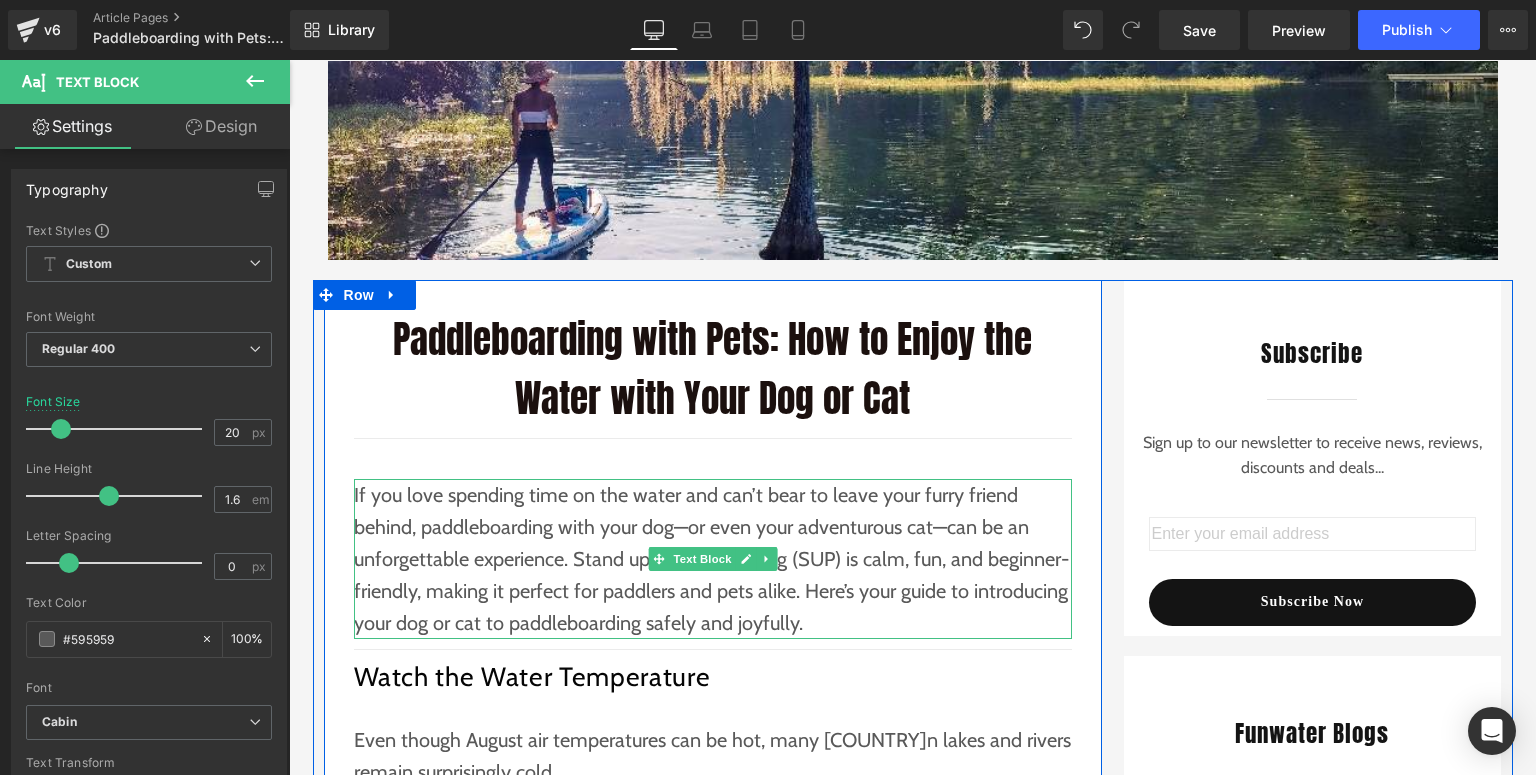 scroll, scrollTop: 400, scrollLeft: 0, axis: vertical 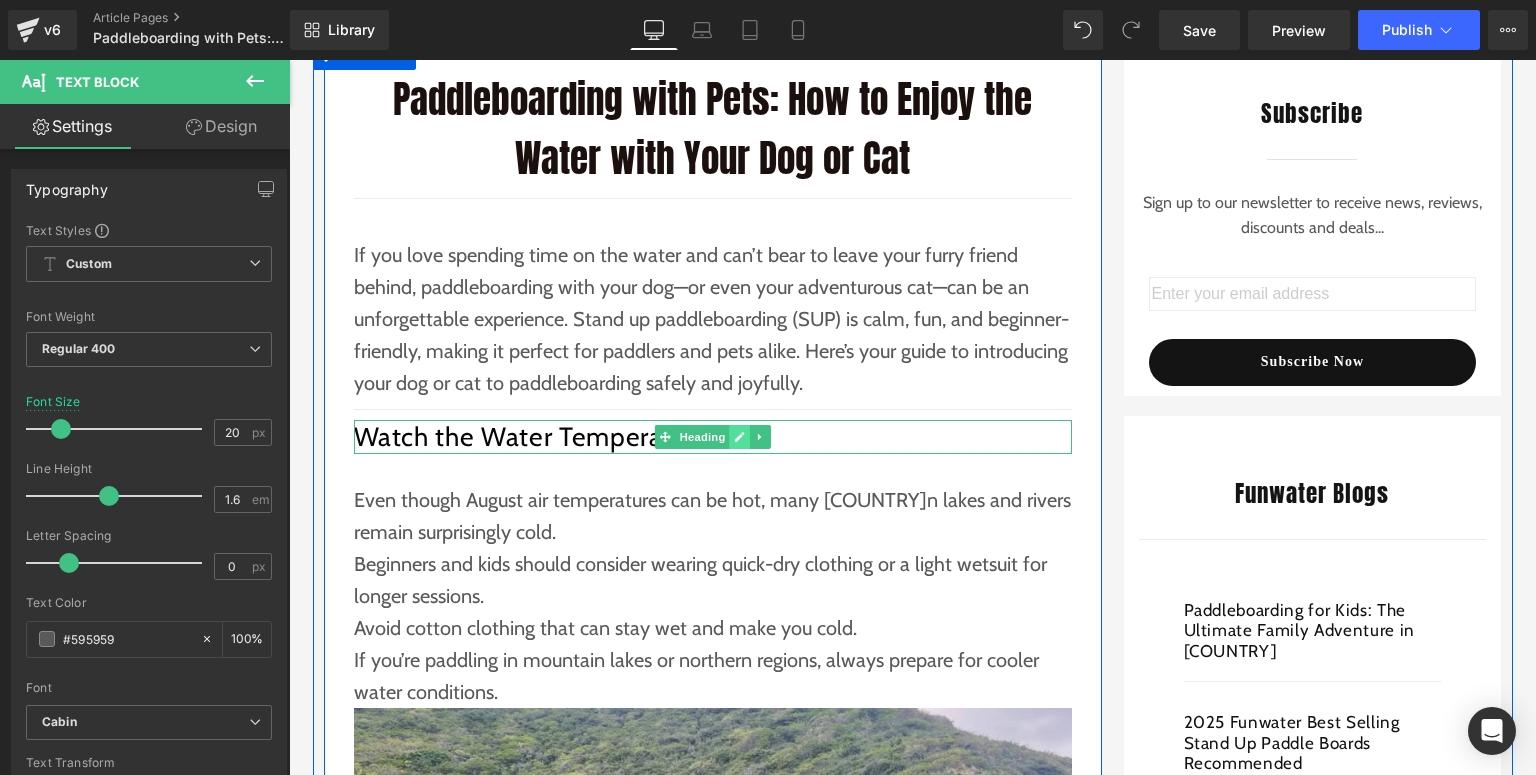 click at bounding box center [739, 437] 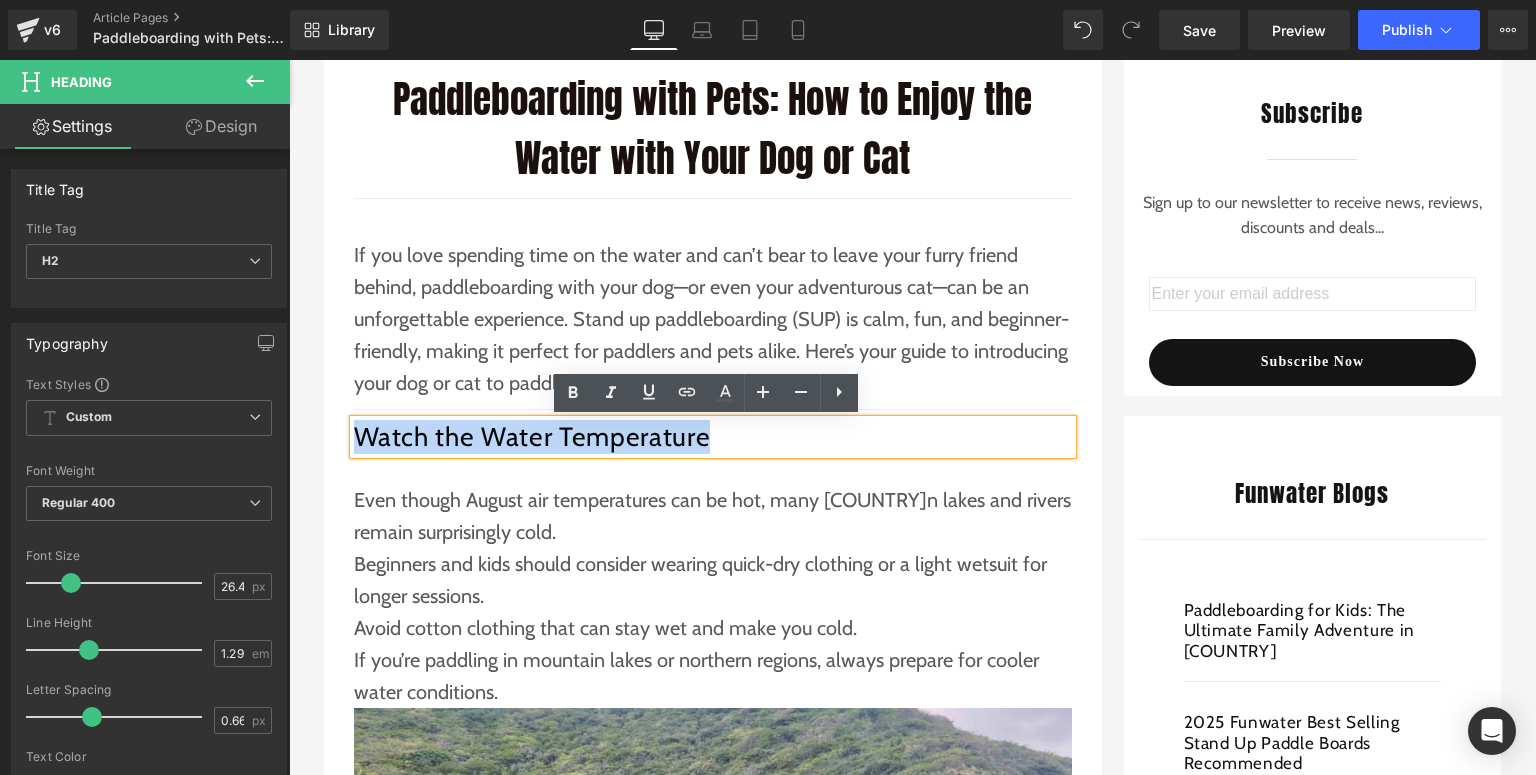 drag, startPoint x: 740, startPoint y: 436, endPoint x: 356, endPoint y: 440, distance: 384.02084 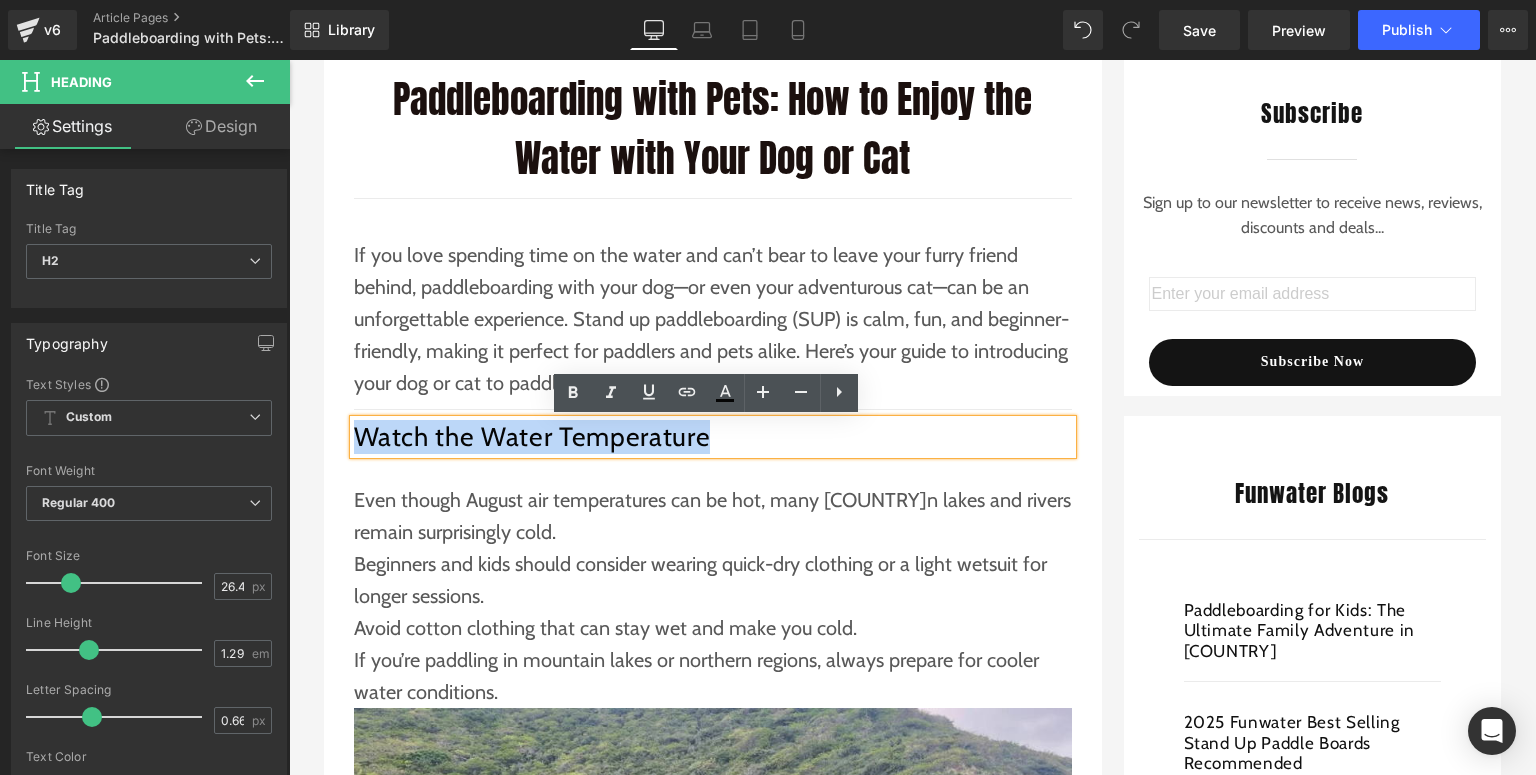 paste 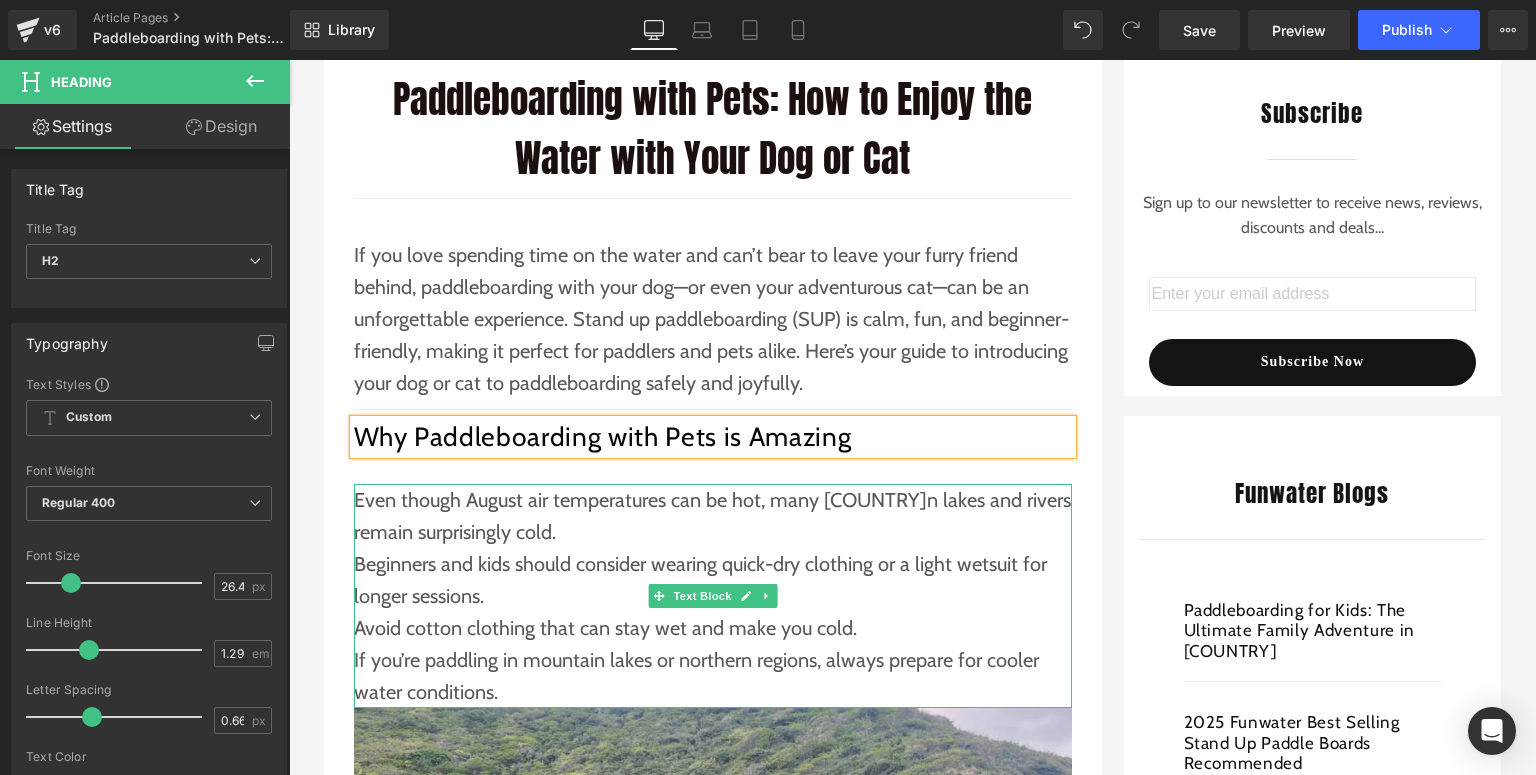 click on "Beginners and kids should consider wearing quick-dry clothing or a light wetsuit for longer sessions." at bounding box center [713, 580] 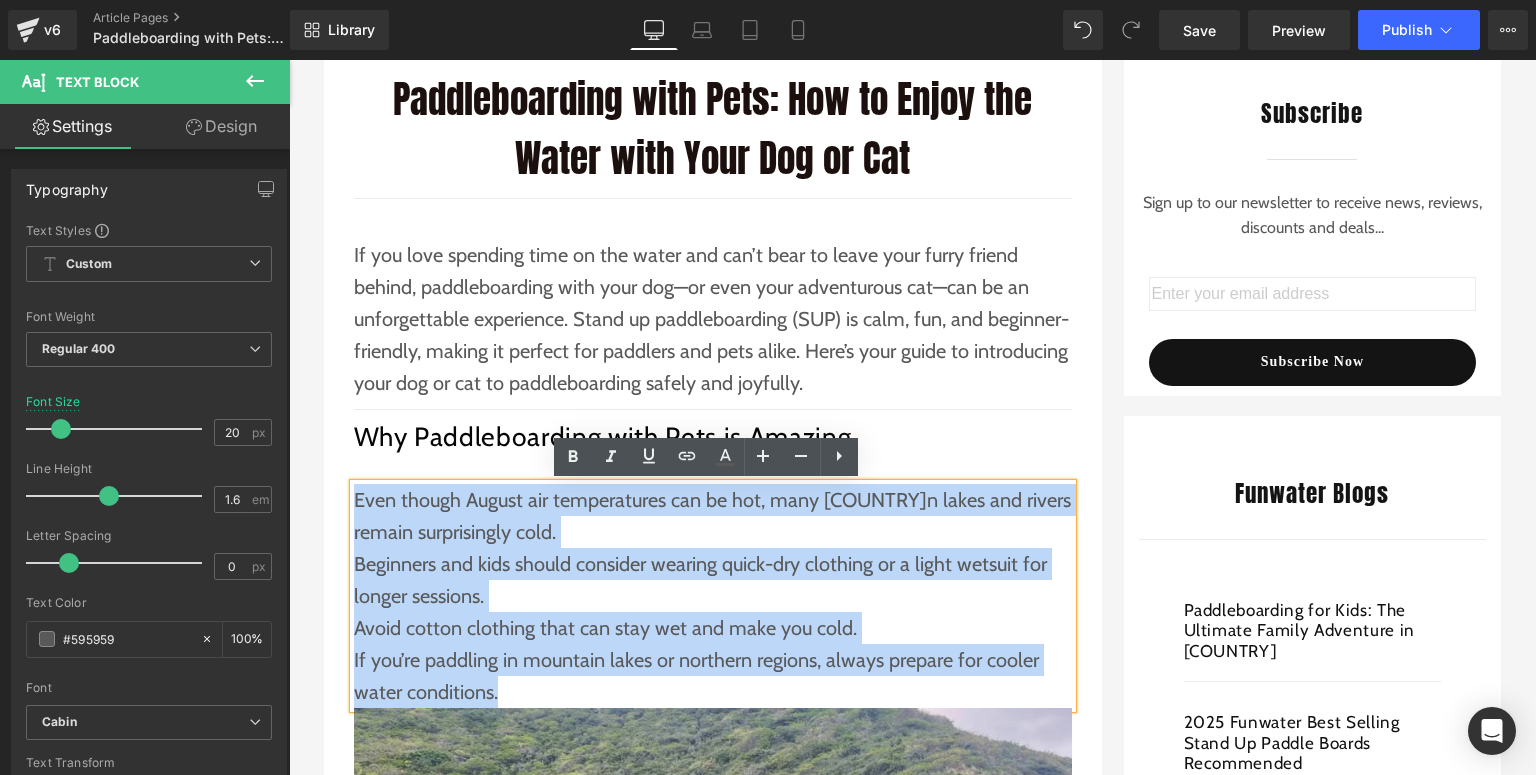 drag, startPoint x: 572, startPoint y: 692, endPoint x: 336, endPoint y: 502, distance: 302.97855 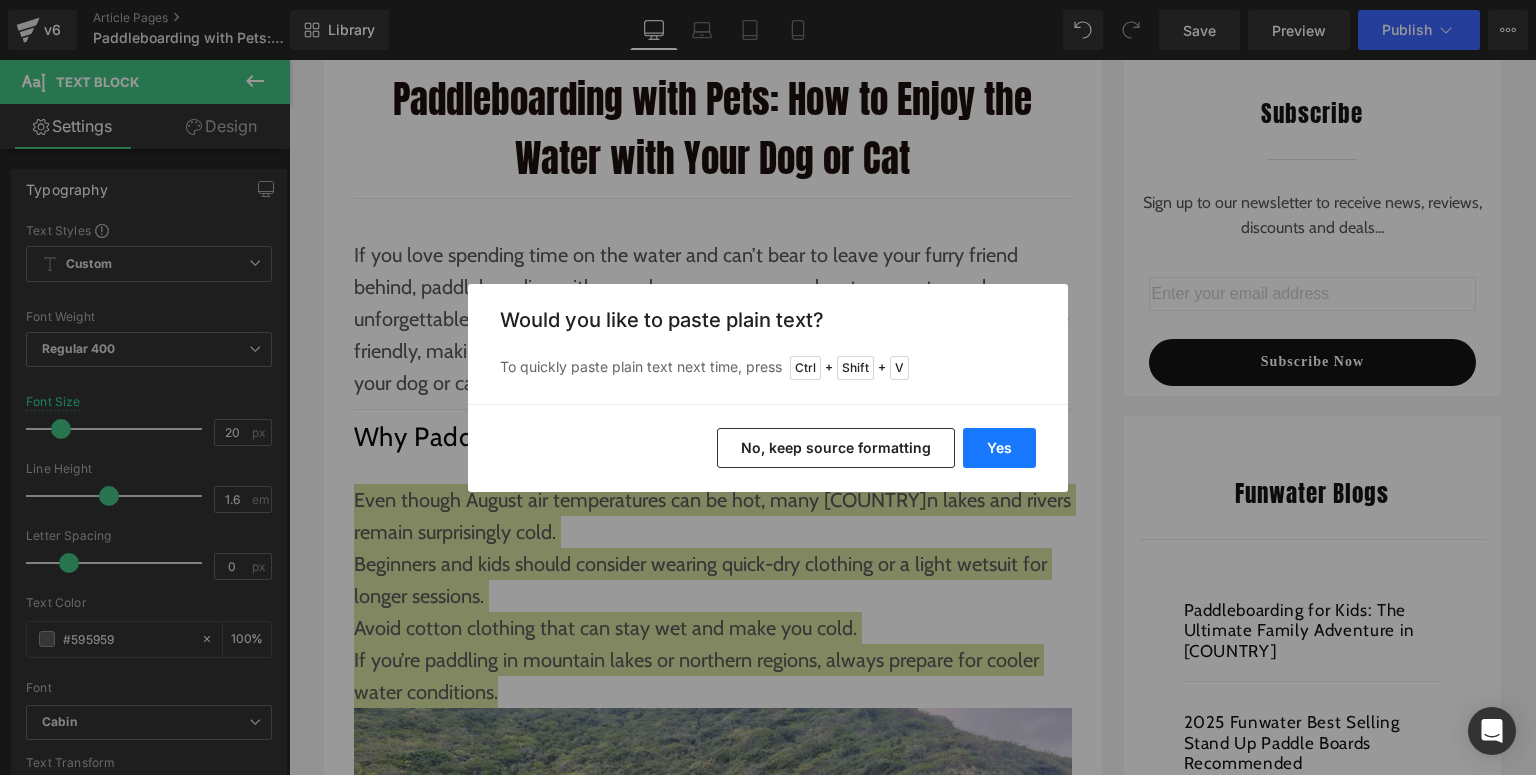 click on "Yes" at bounding box center (999, 448) 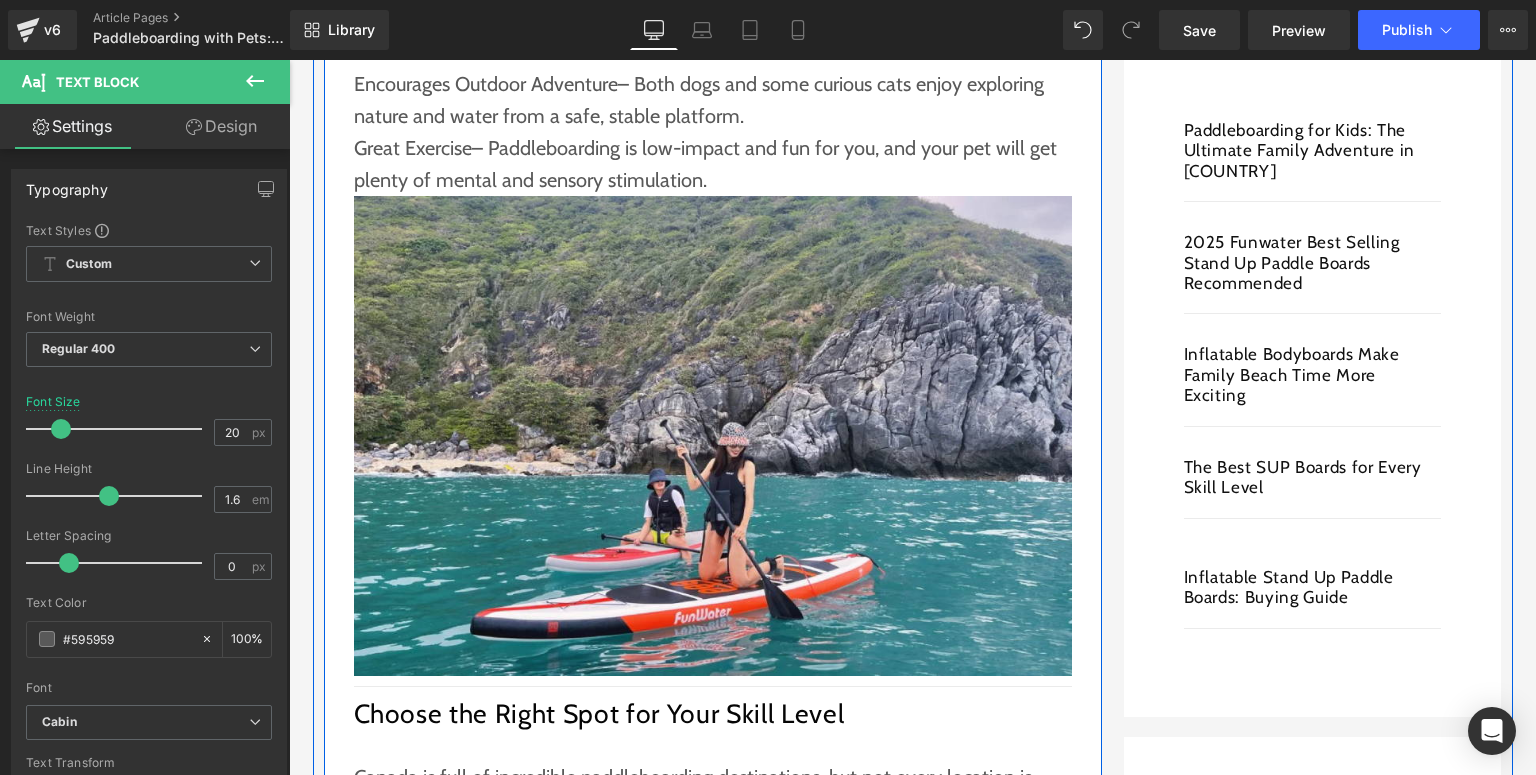 scroll, scrollTop: 1360, scrollLeft: 0, axis: vertical 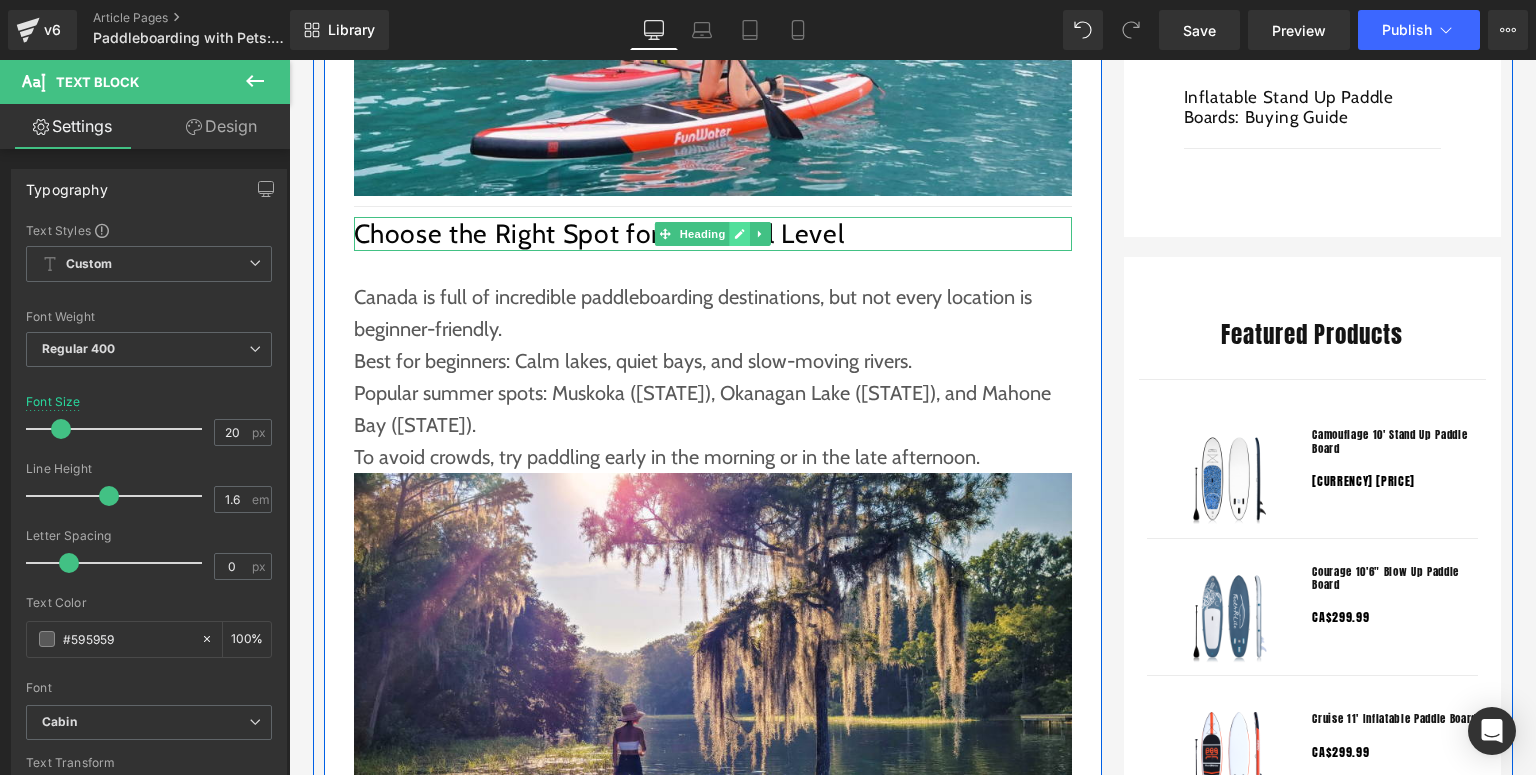 click 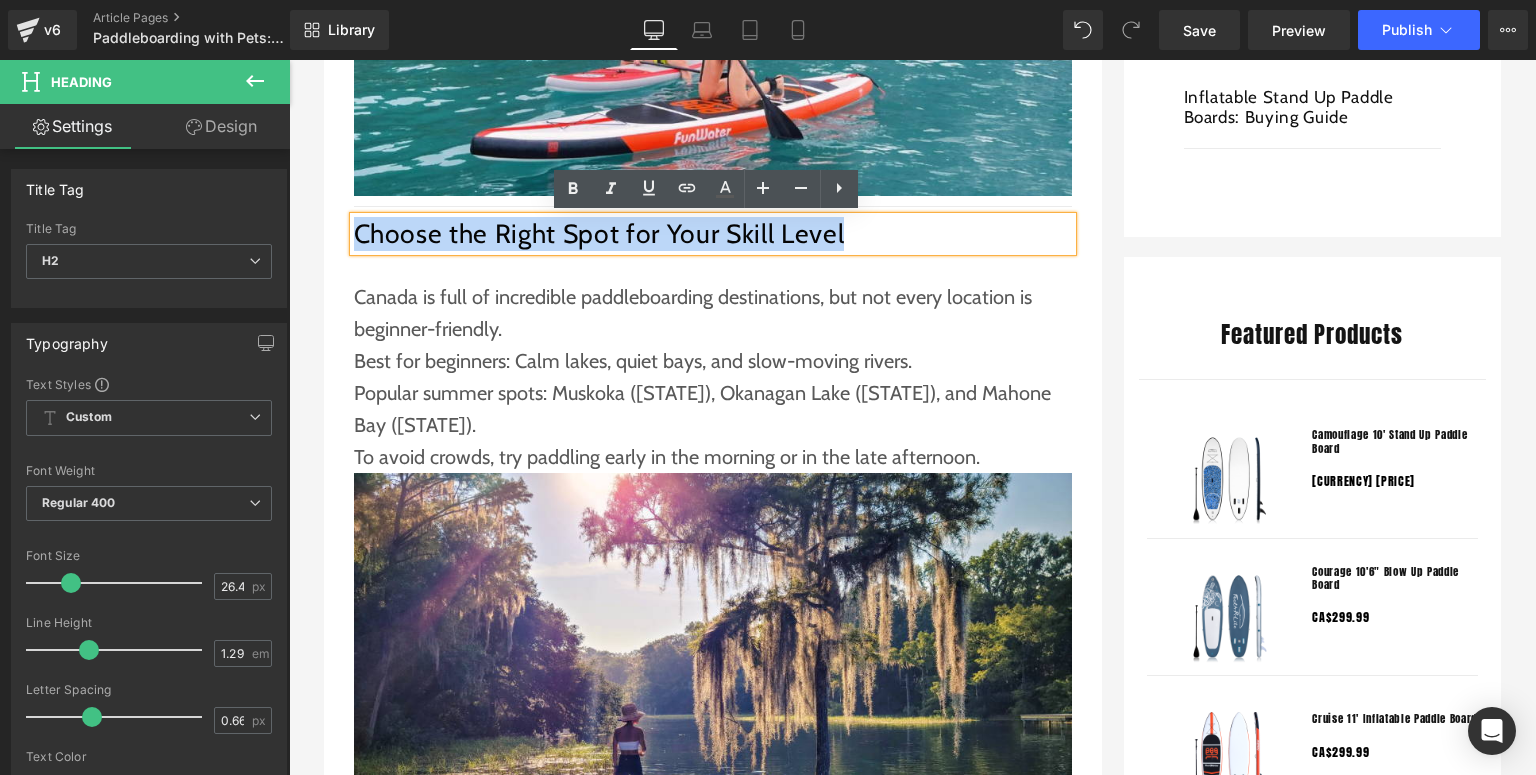 drag, startPoint x: 903, startPoint y: 232, endPoint x: 353, endPoint y: 230, distance: 550.00366 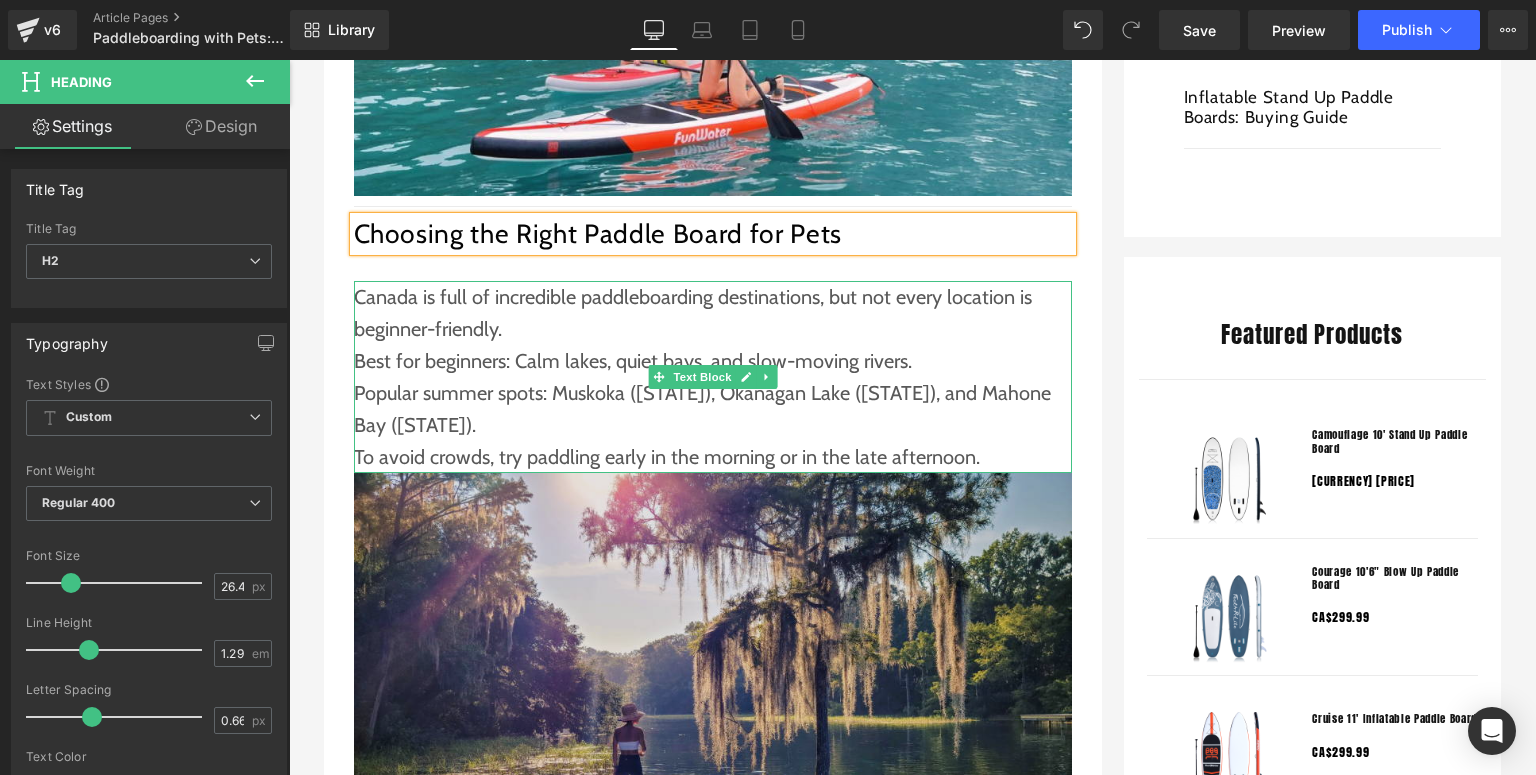 drag, startPoint x: 517, startPoint y: 334, endPoint x: 433, endPoint y: 706, distance: 381.36597 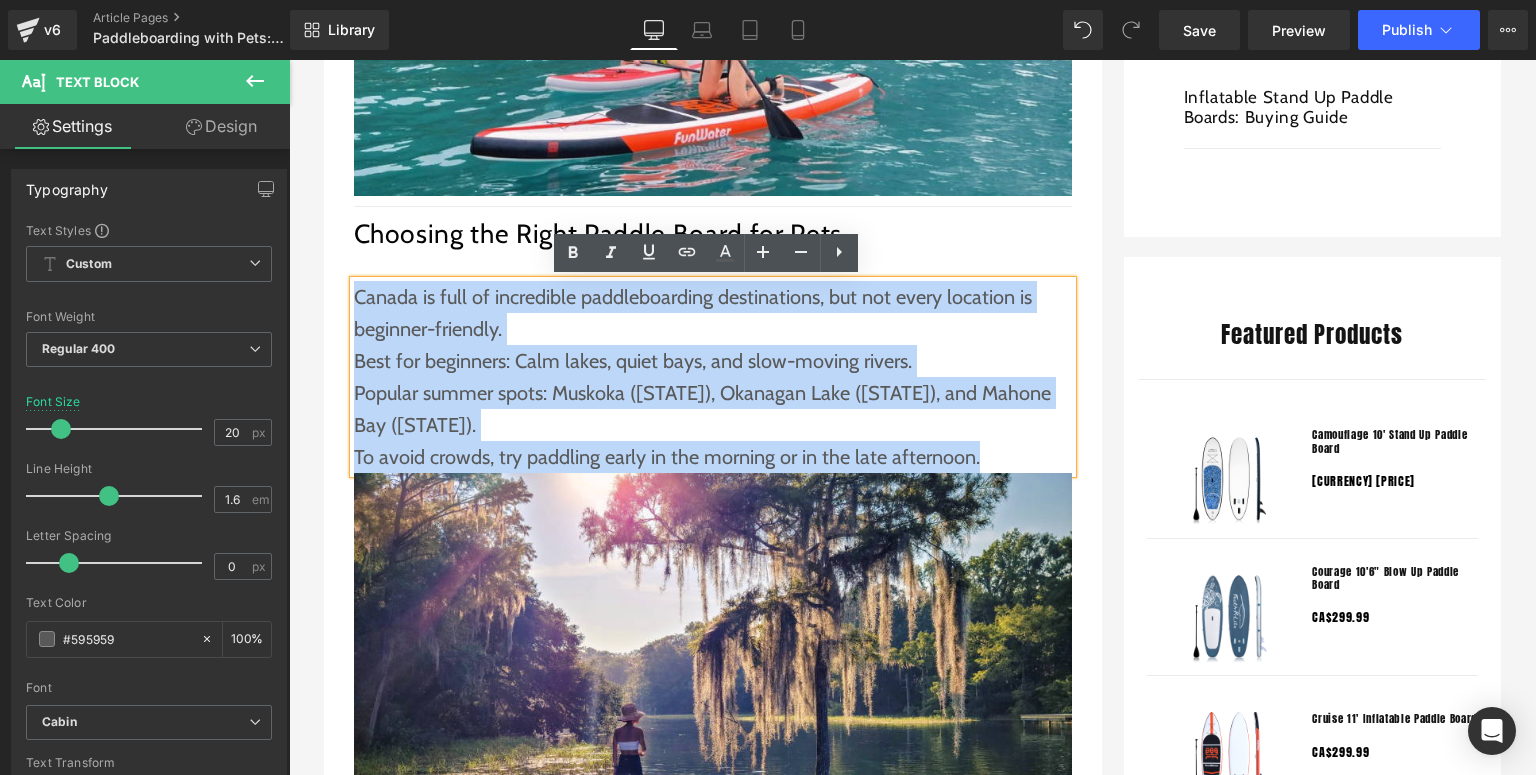 drag, startPoint x: 983, startPoint y: 455, endPoint x: 352, endPoint y: 305, distance: 648.58386 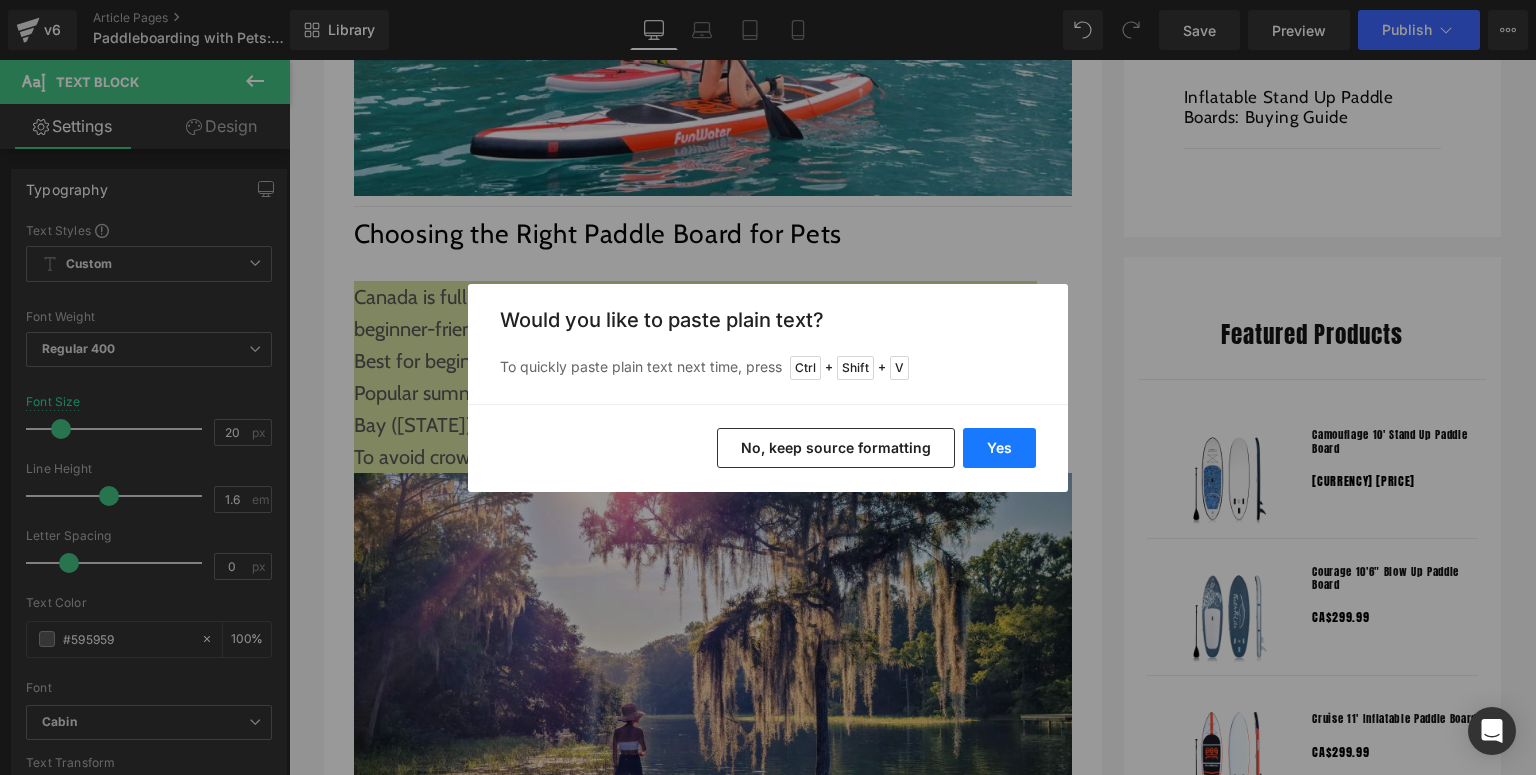 click on "Yes" at bounding box center (999, 448) 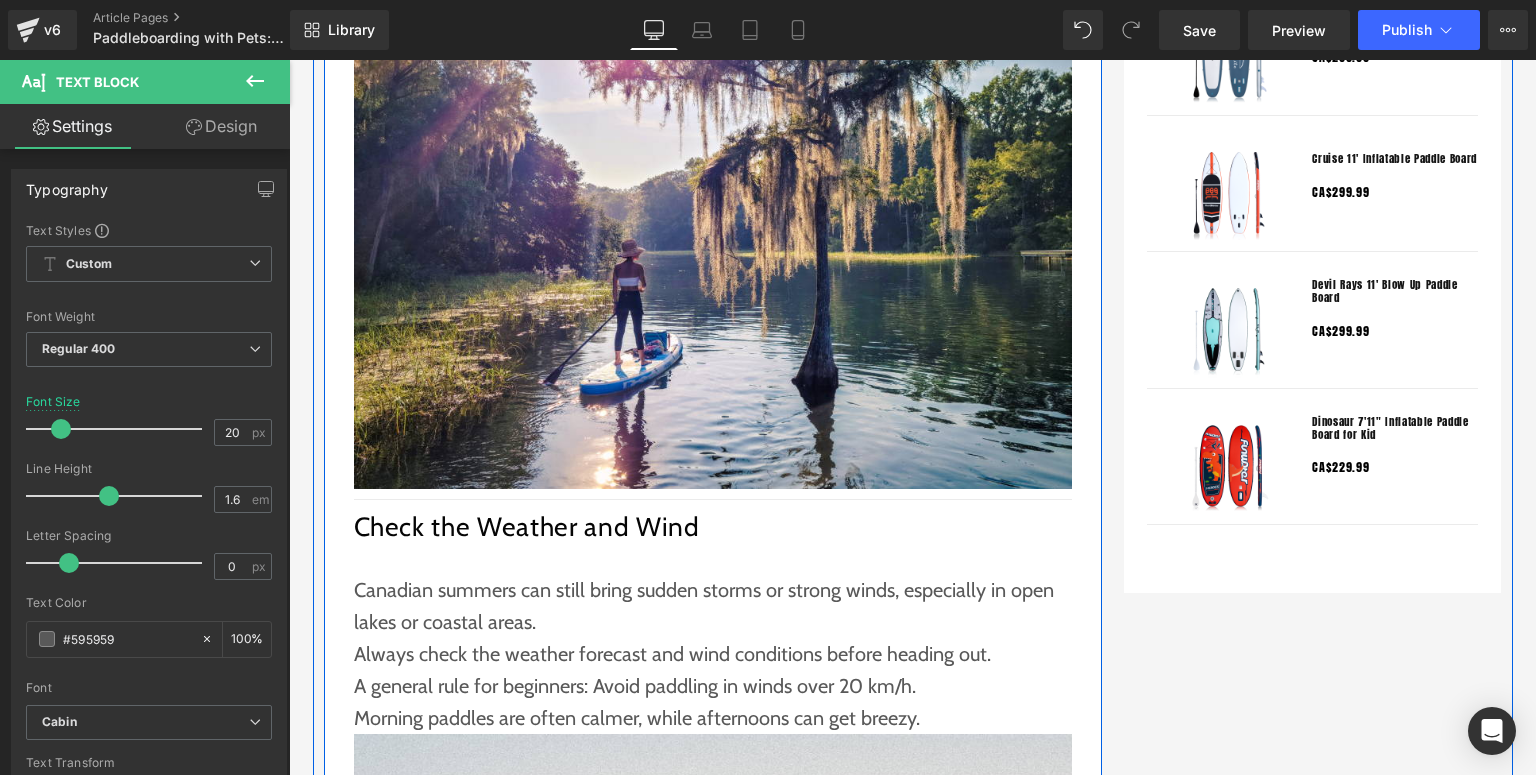 scroll, scrollTop: 2000, scrollLeft: 0, axis: vertical 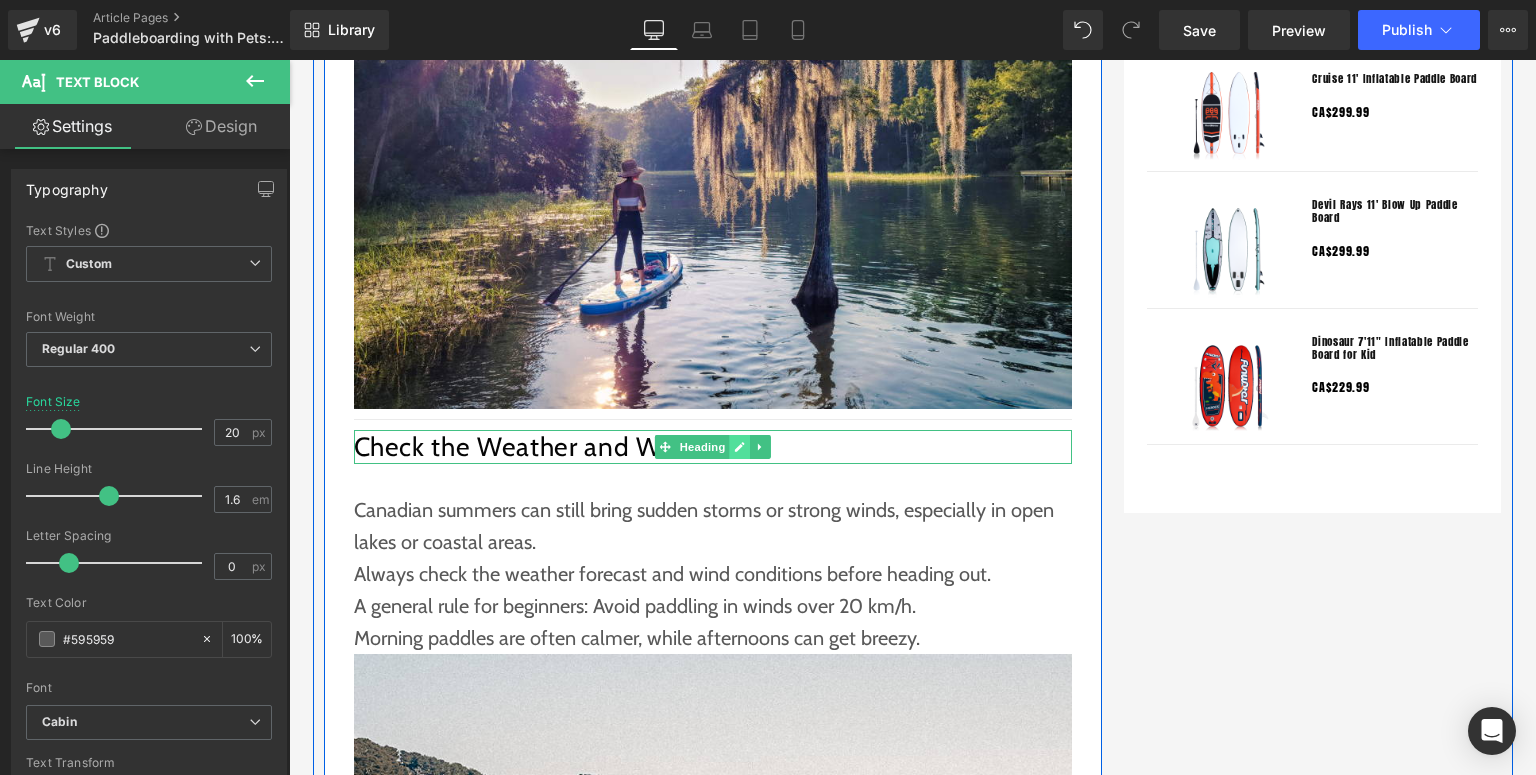 click 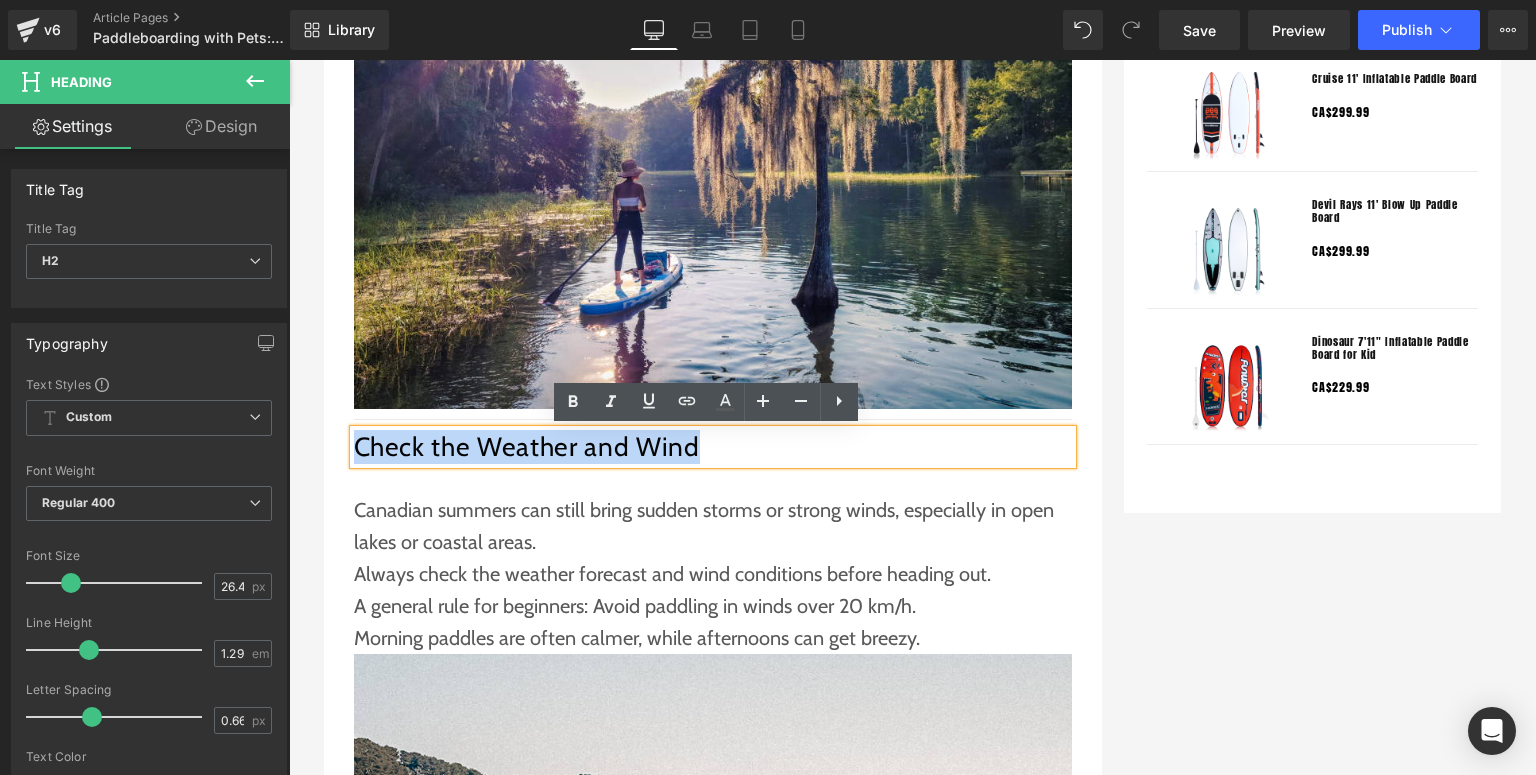 click on "Check the Weather and Wind" at bounding box center [713, 447] 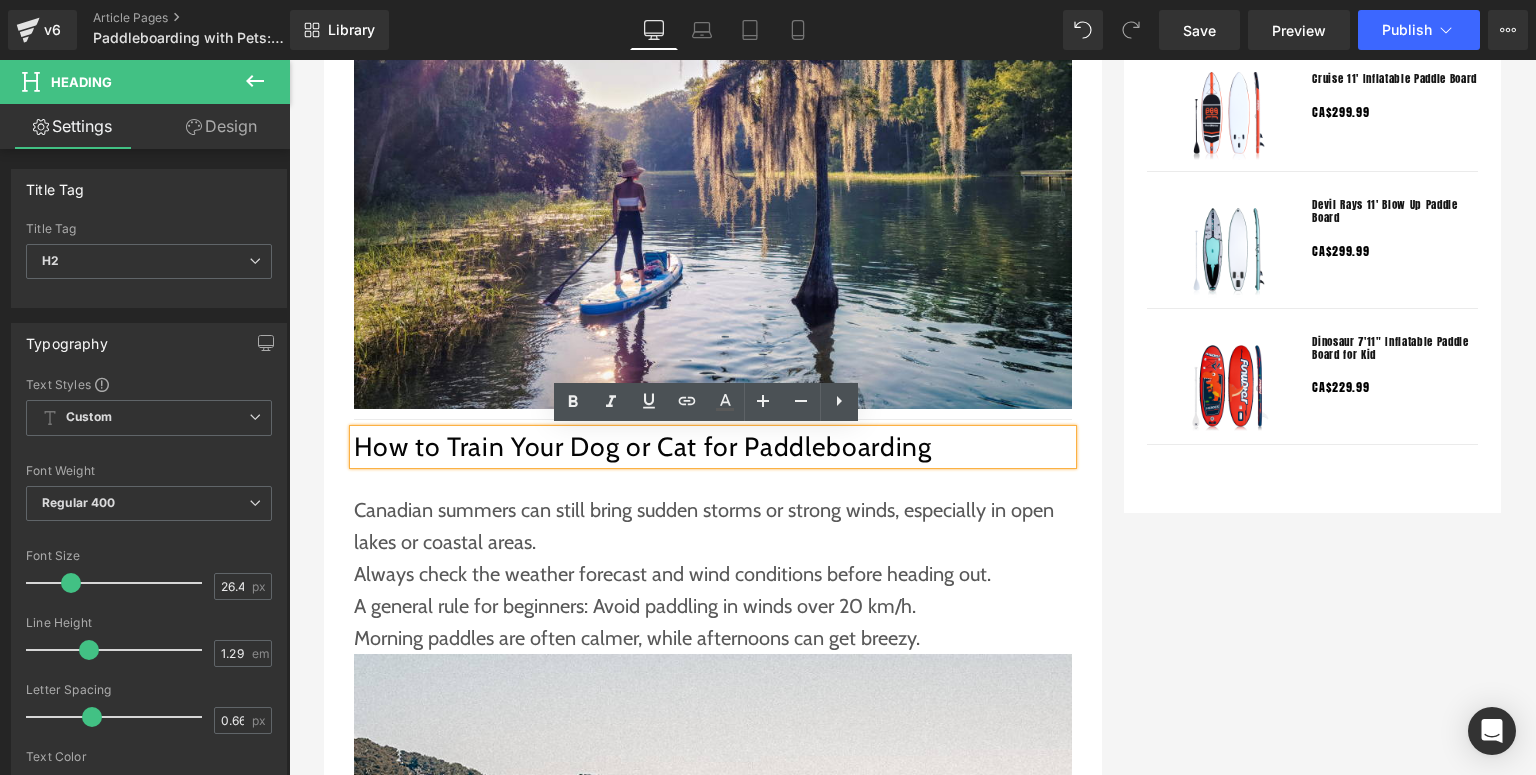 type 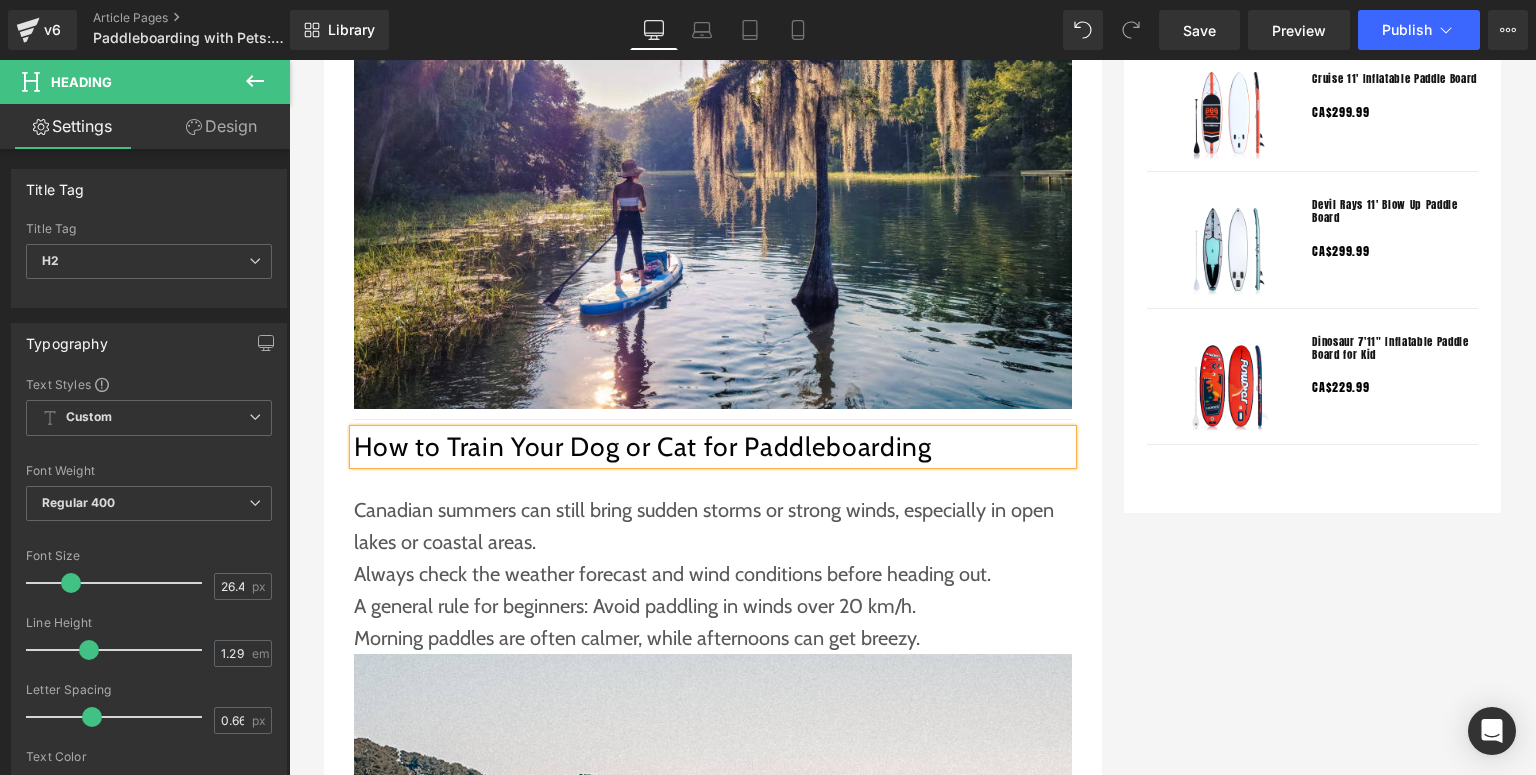 click on "Canadian summers can still bring sudden storms or strong winds, especially in open lakes or coastal areas." at bounding box center (713, 526) 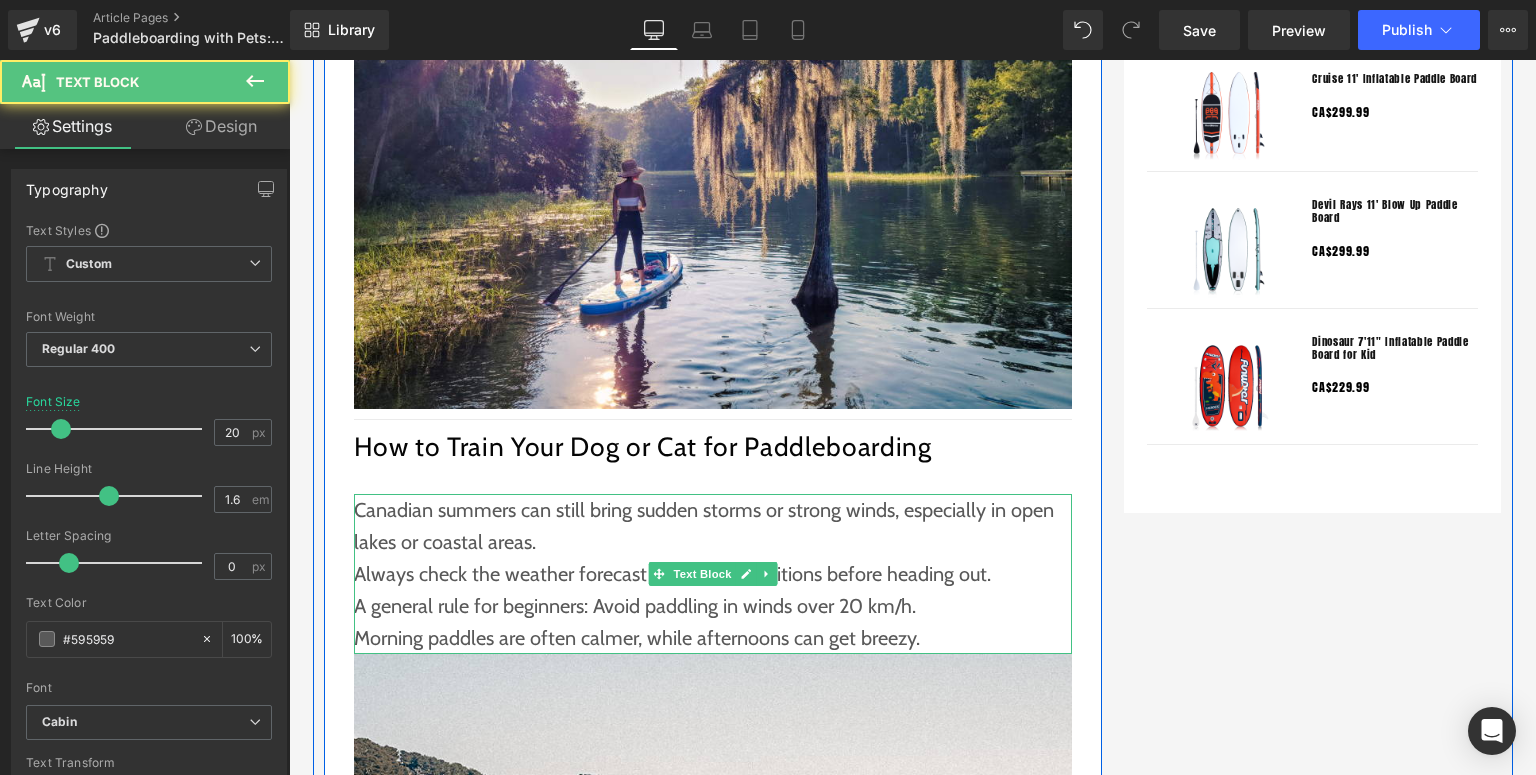 click on "Morning paddles are often calmer, while afternoons can get breezy." at bounding box center [713, 638] 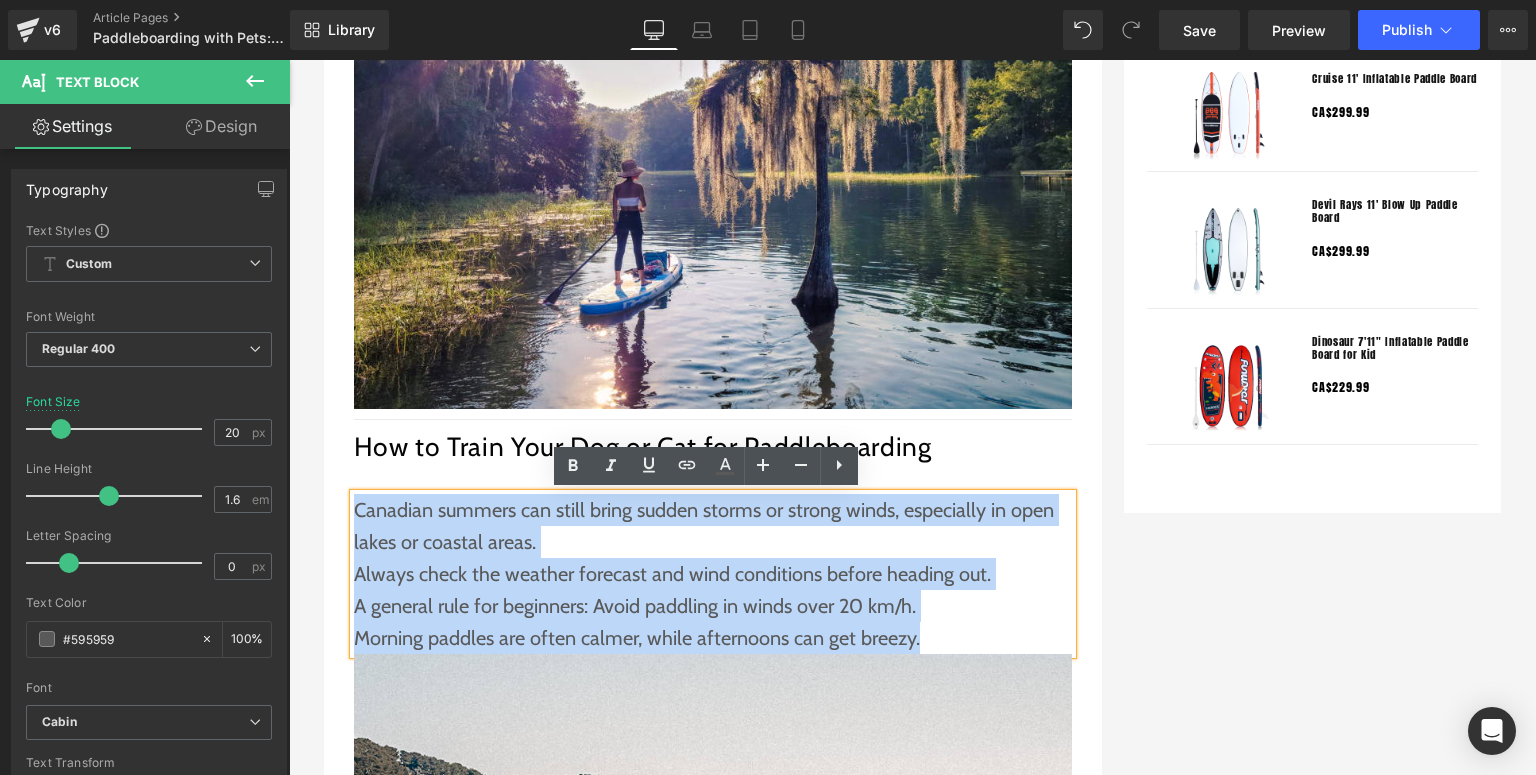 drag, startPoint x: 930, startPoint y: 640, endPoint x: 348, endPoint y: 520, distance: 594.2424 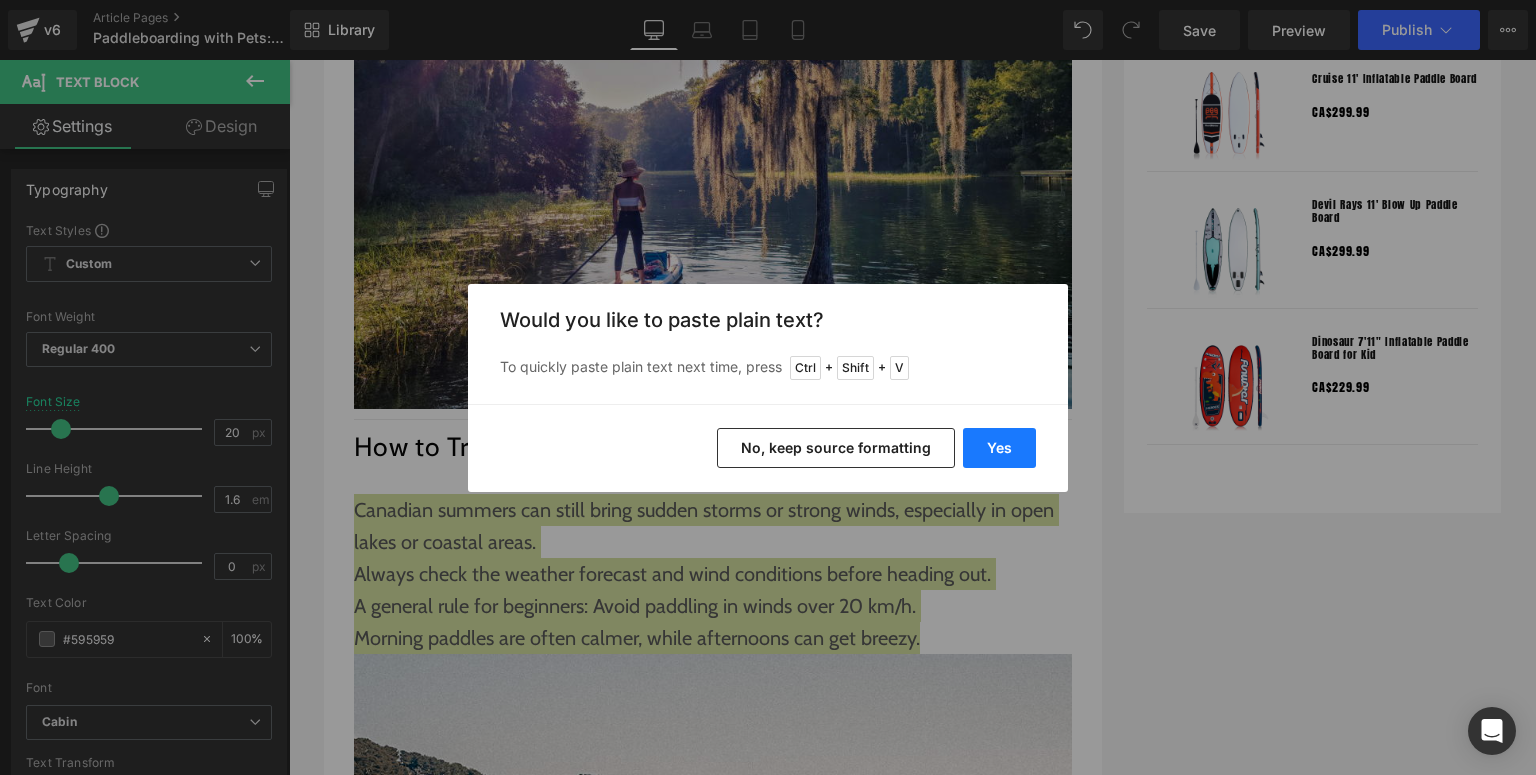 click on "Yes" at bounding box center [999, 448] 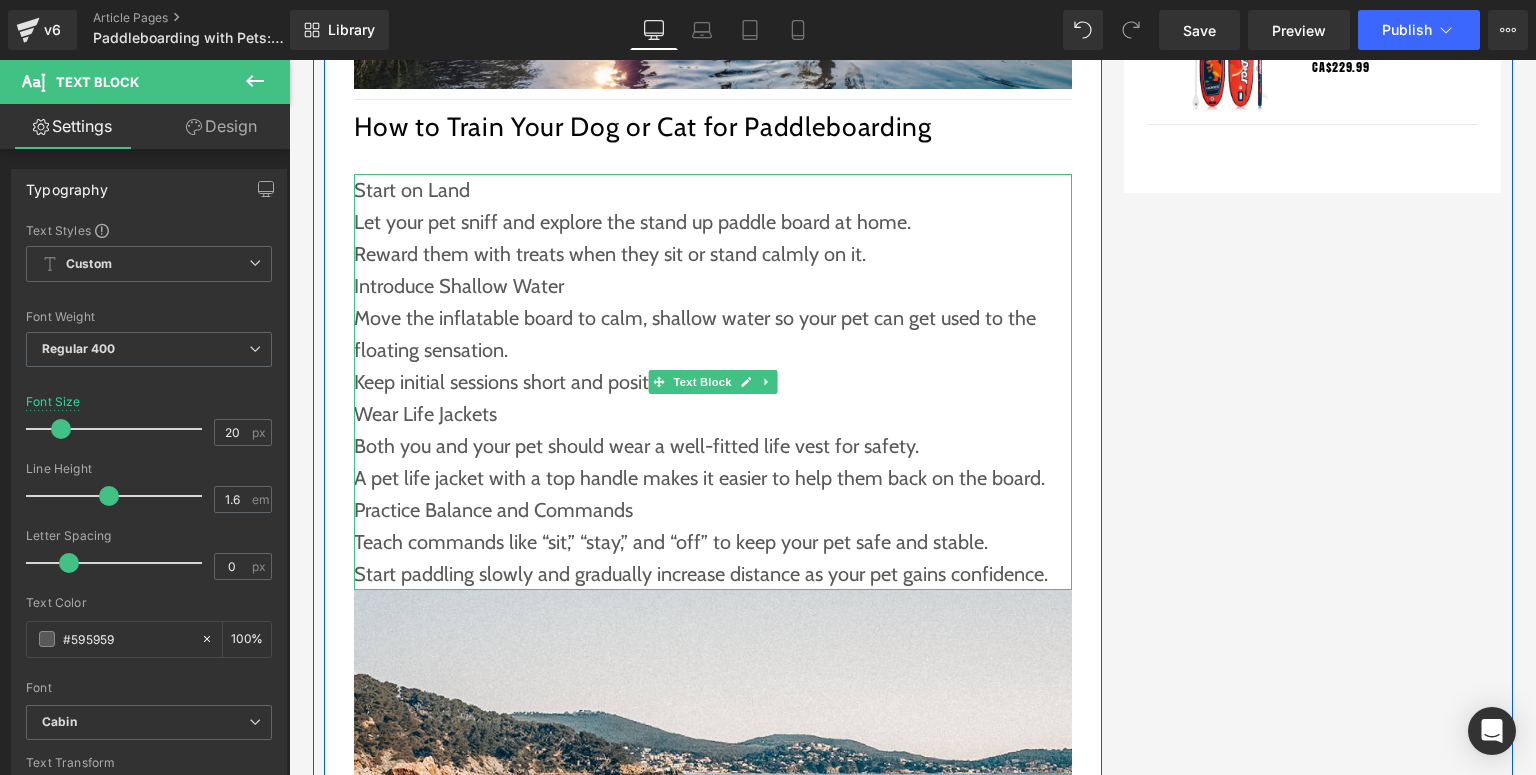 scroll, scrollTop: 2160, scrollLeft: 0, axis: vertical 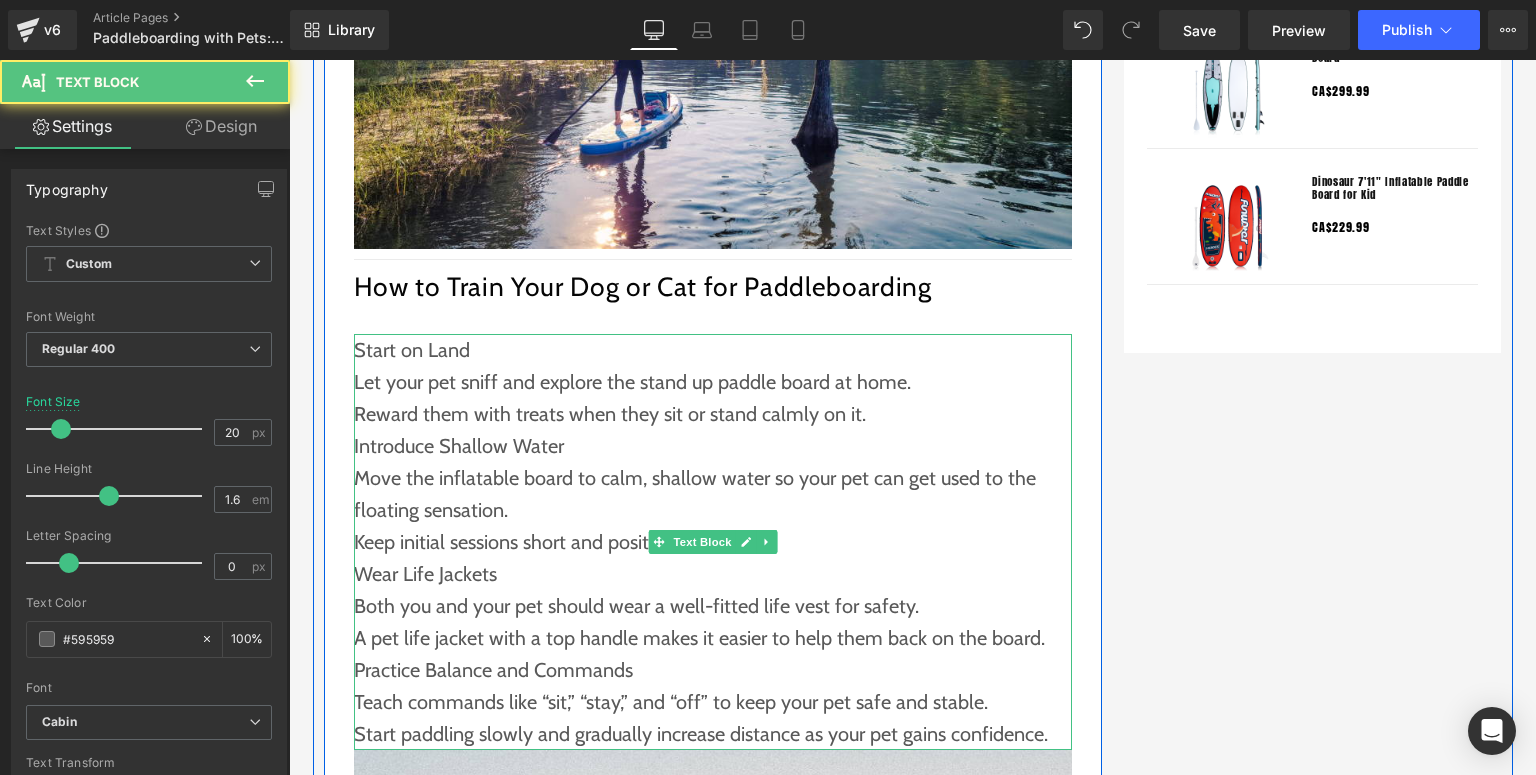 click on "Reward them with treats when they sit or stand calmly on it." at bounding box center [713, 414] 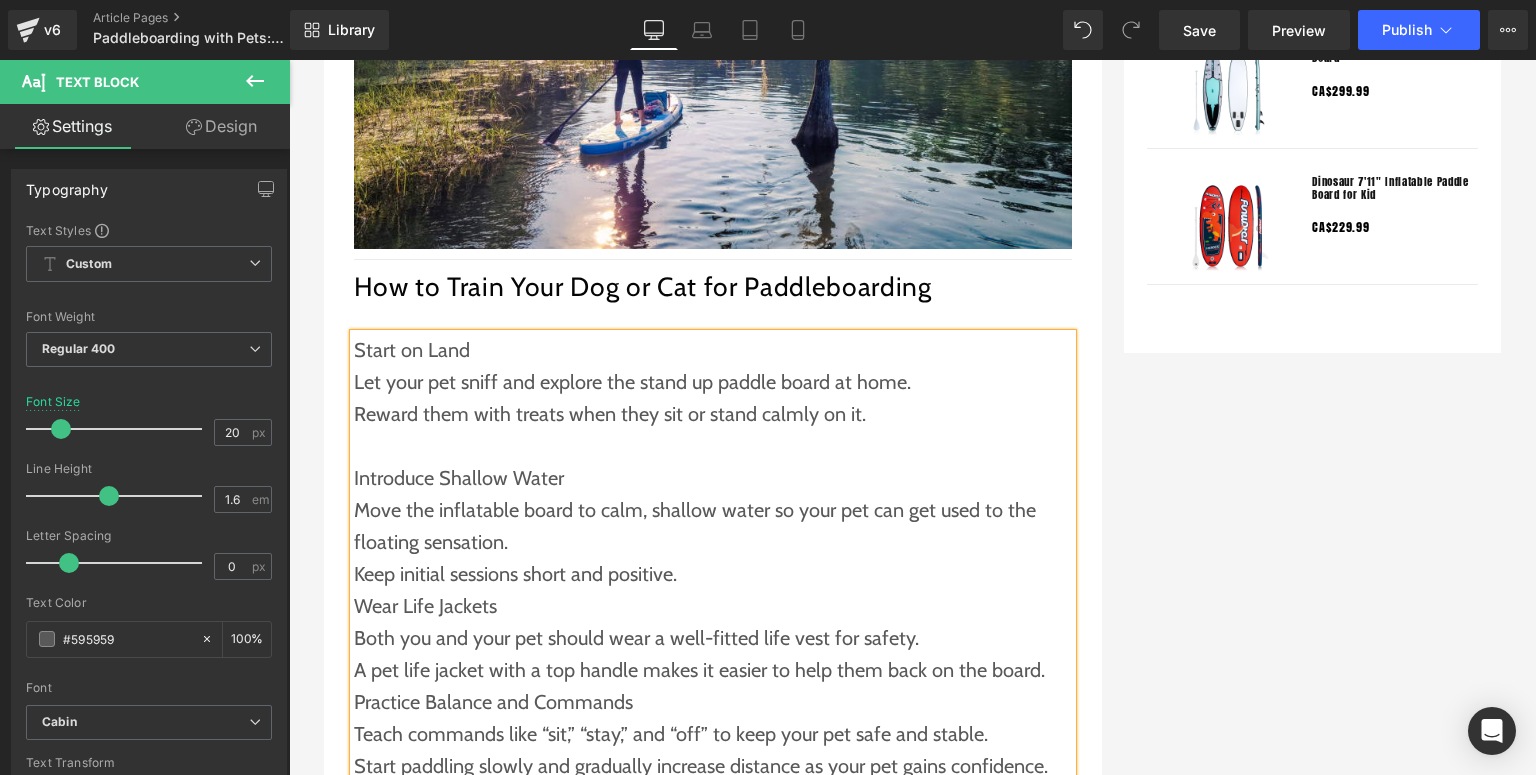 click on "Keep initial sessions short and positive." at bounding box center (713, 574) 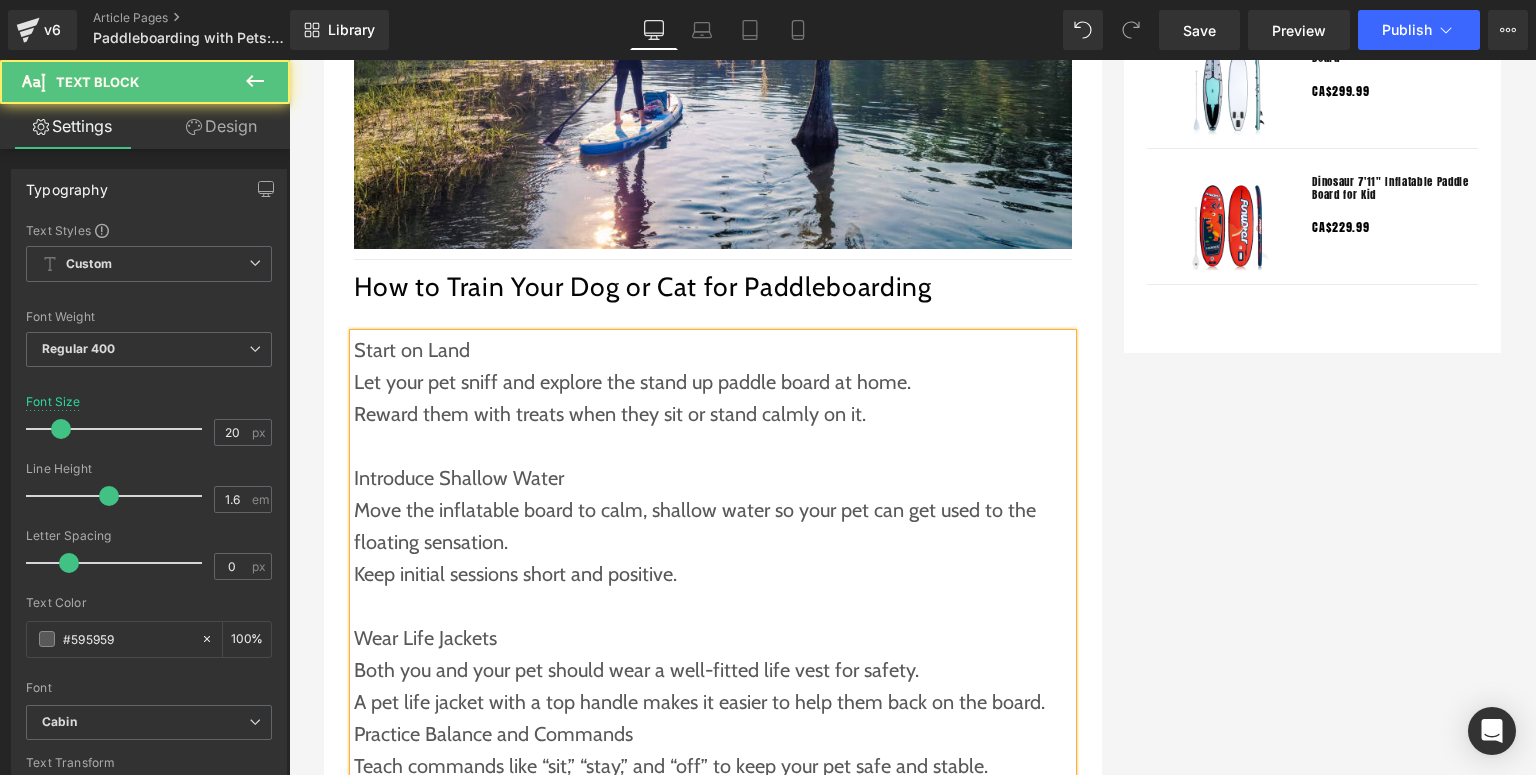 scroll, scrollTop: 2240, scrollLeft: 0, axis: vertical 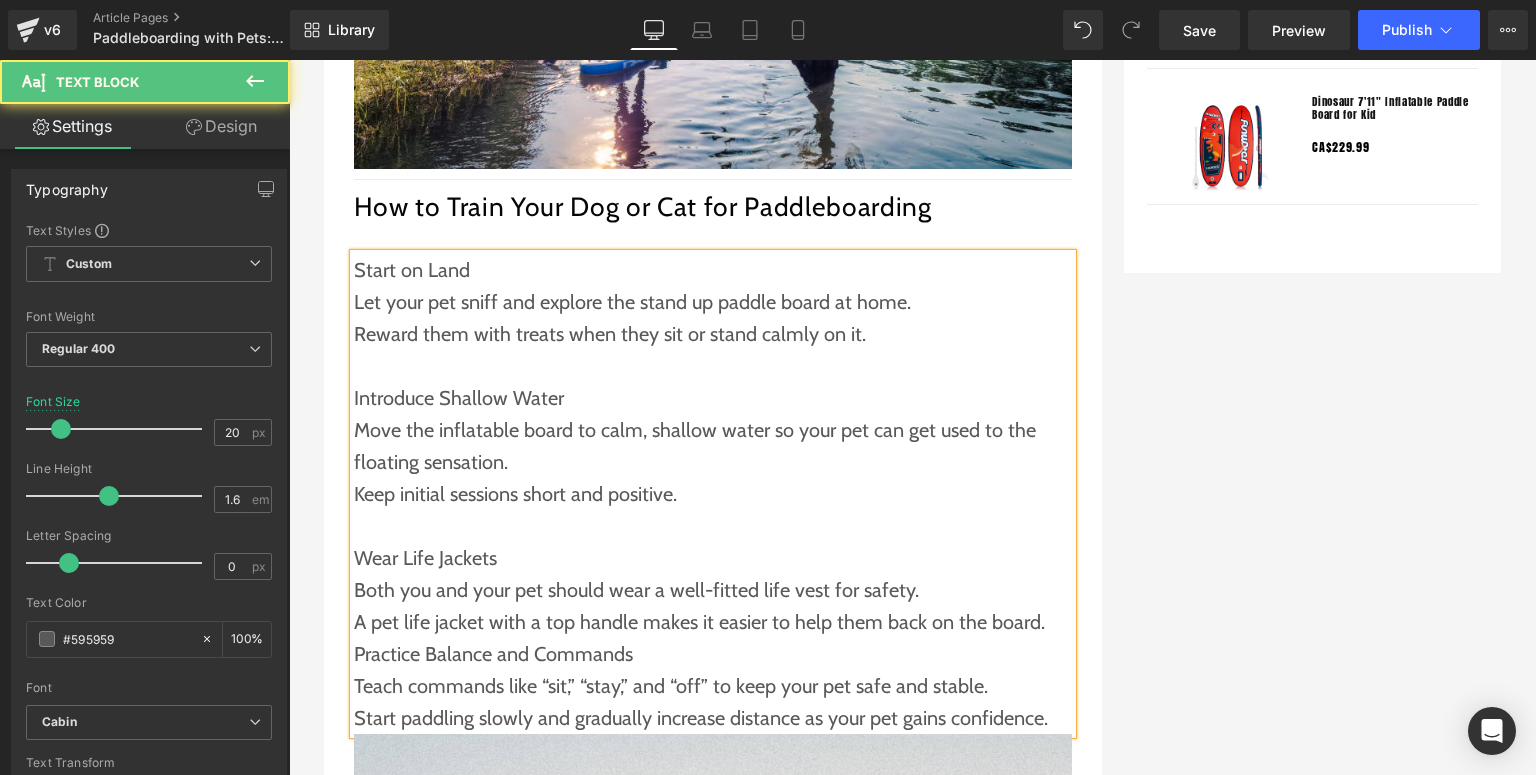 click on "A pet life jacket with a top handle makes it easier to help them back on the board." at bounding box center (713, 622) 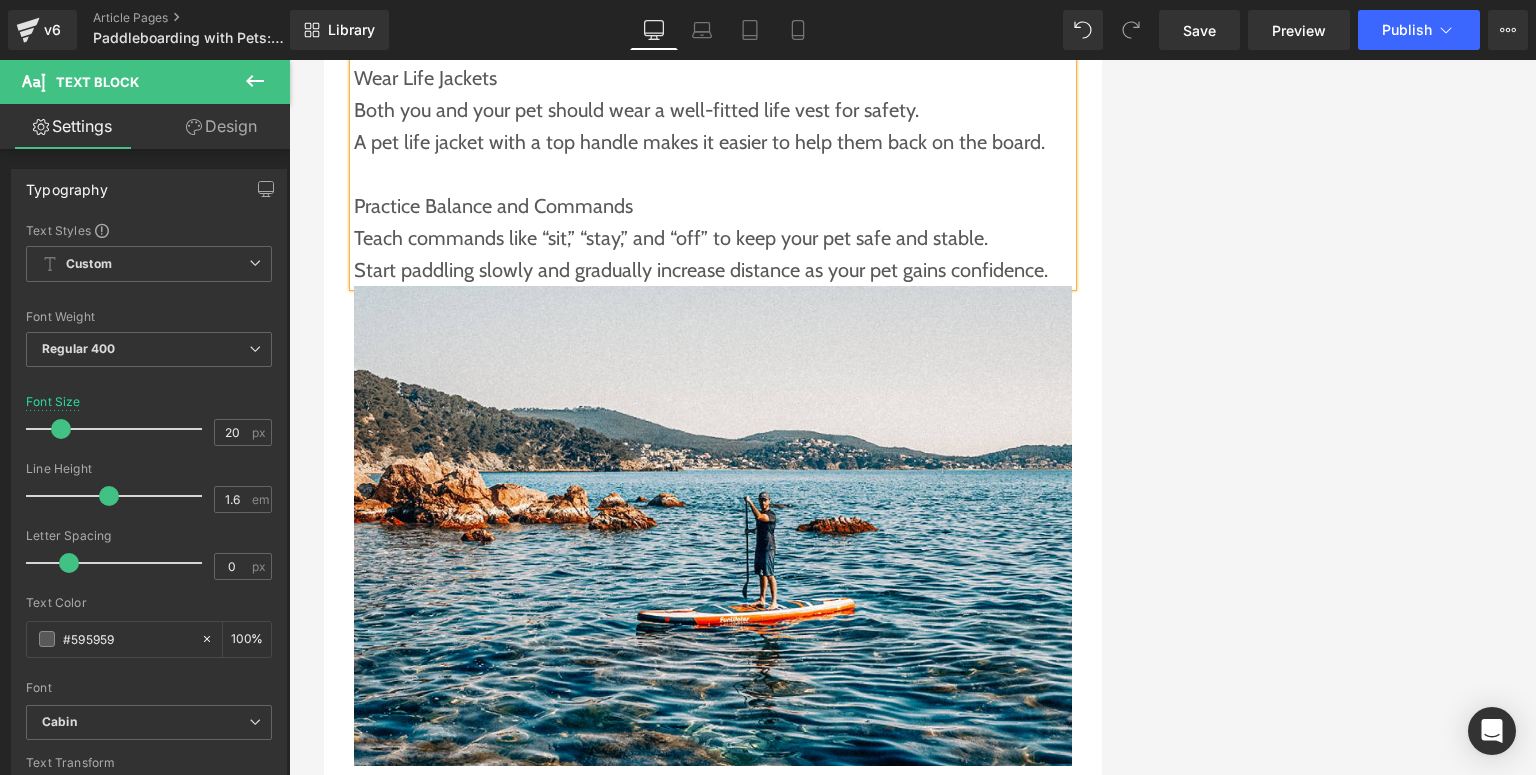 scroll, scrollTop: 3040, scrollLeft: 0, axis: vertical 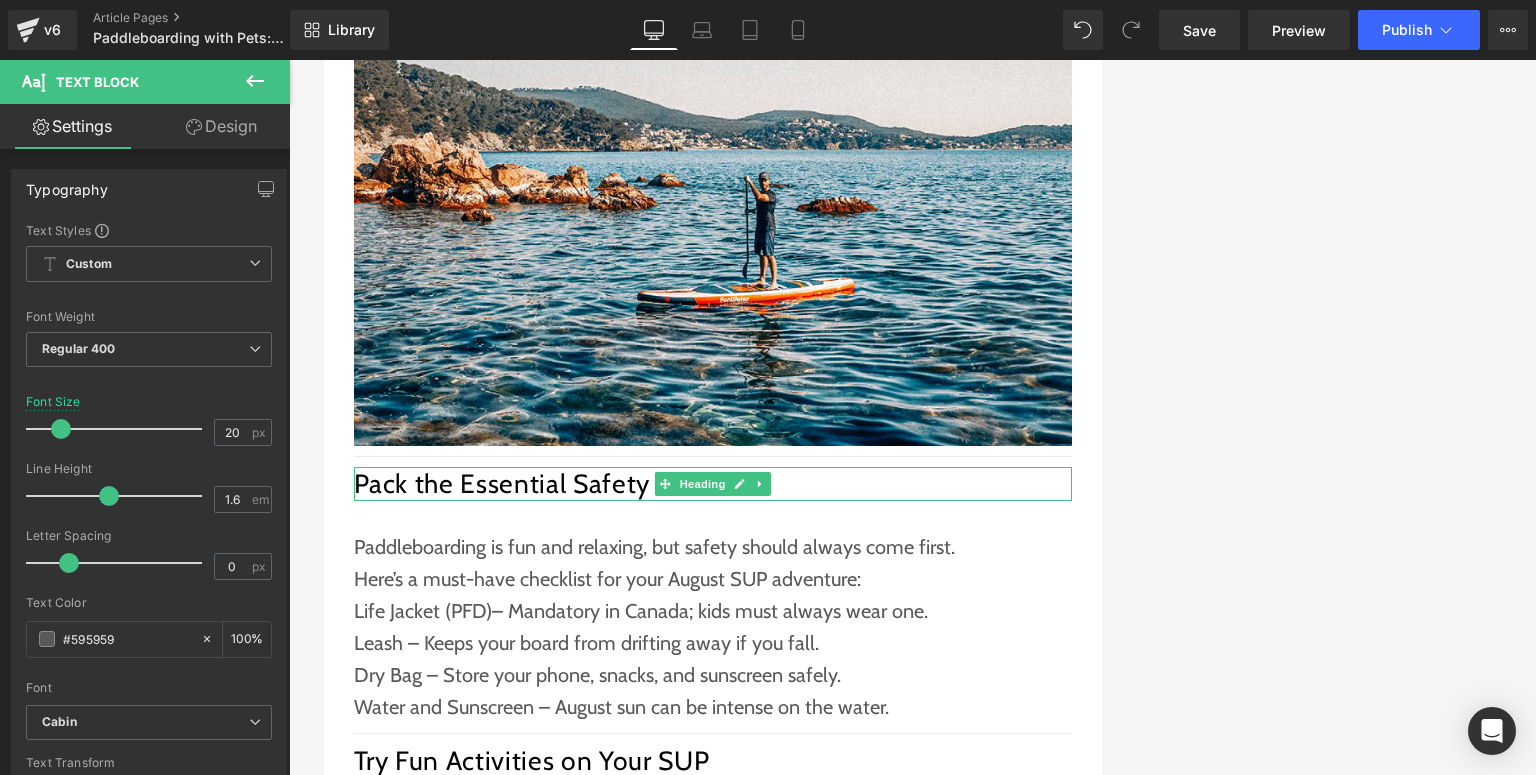 click on "Pack the Essential Safety Gear" at bounding box center (713, 484) 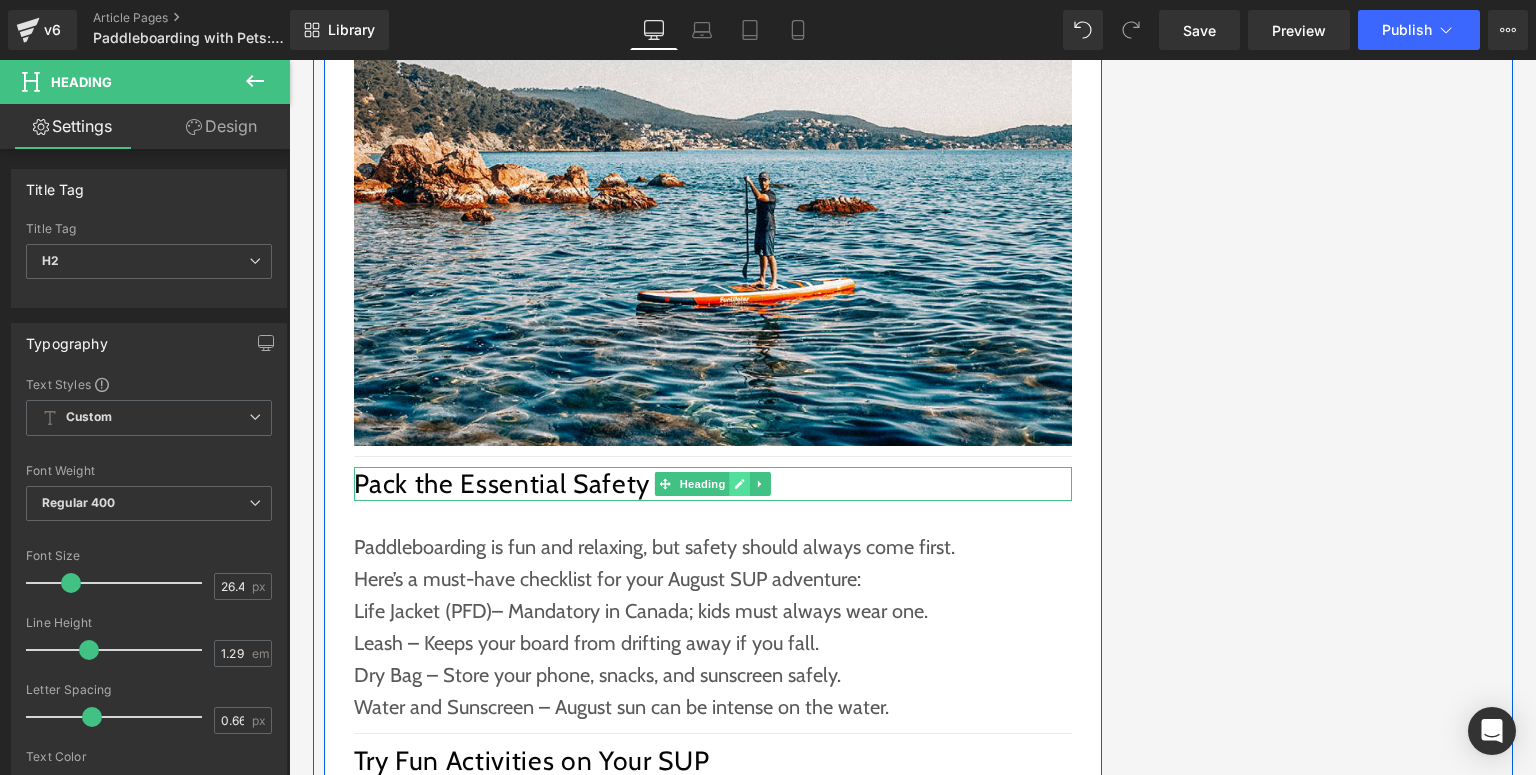 click 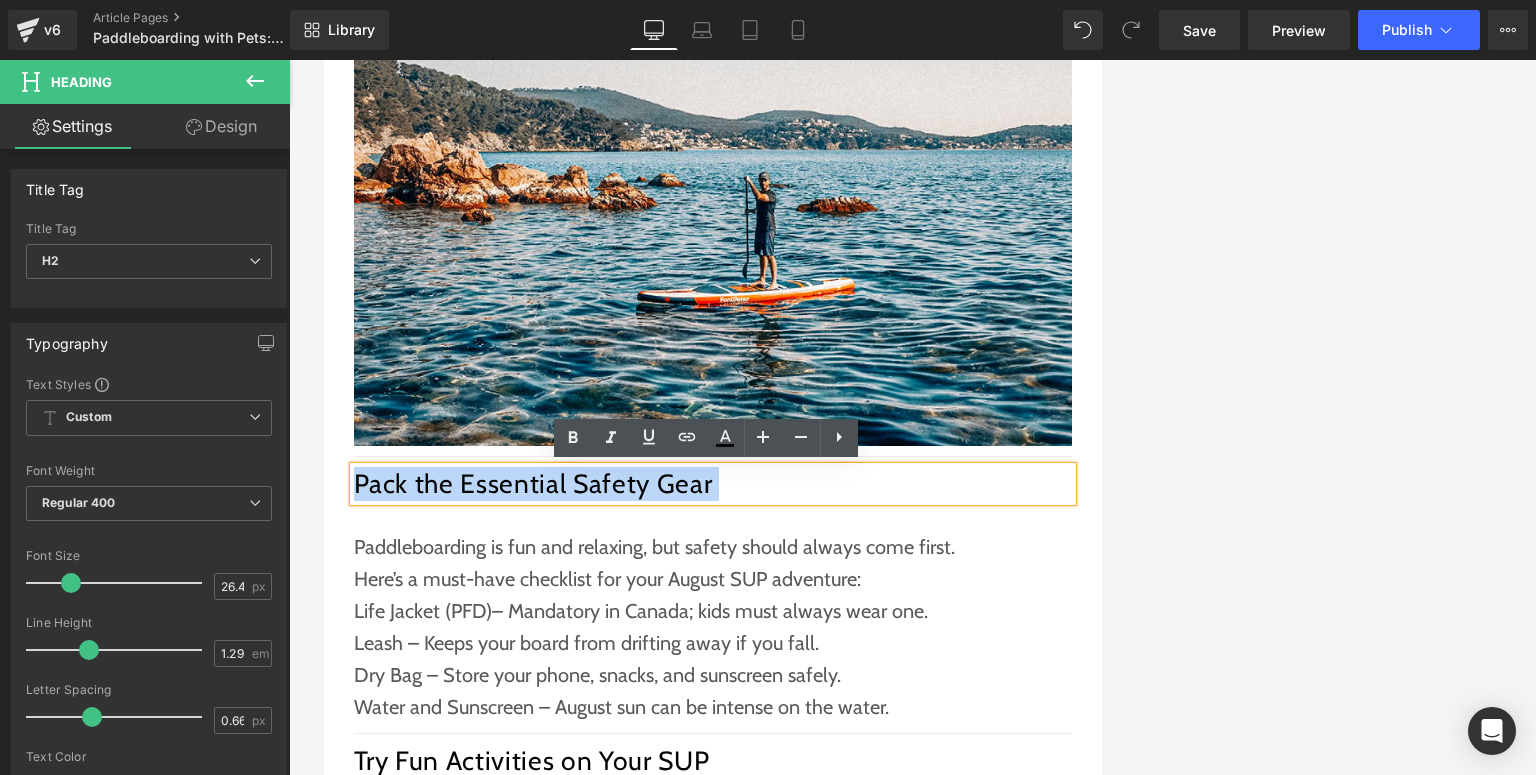 drag, startPoint x: 729, startPoint y: 481, endPoint x: 352, endPoint y: 479, distance: 377.0053 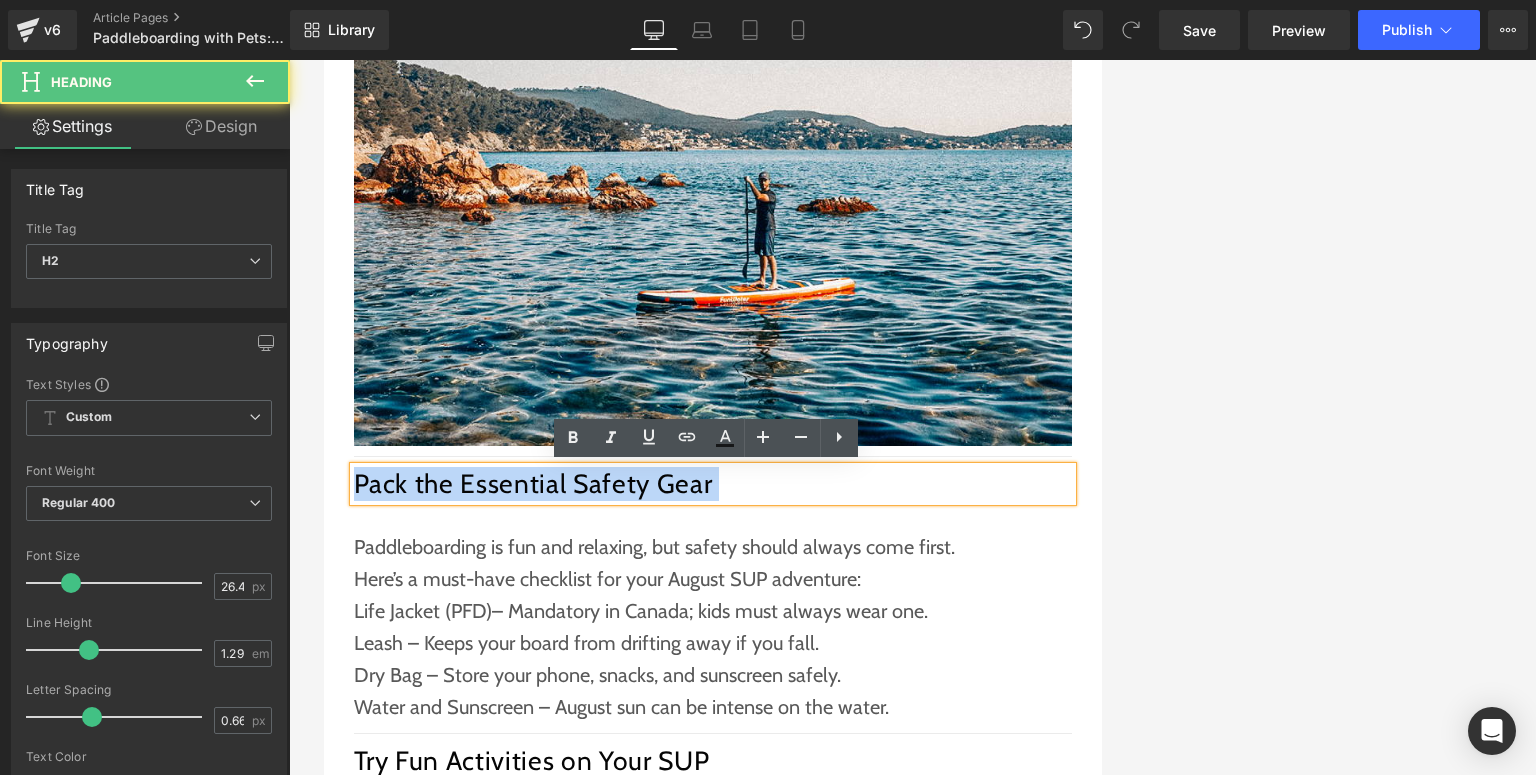 click on "Pack the Essential Safety Gear" at bounding box center [713, 484] 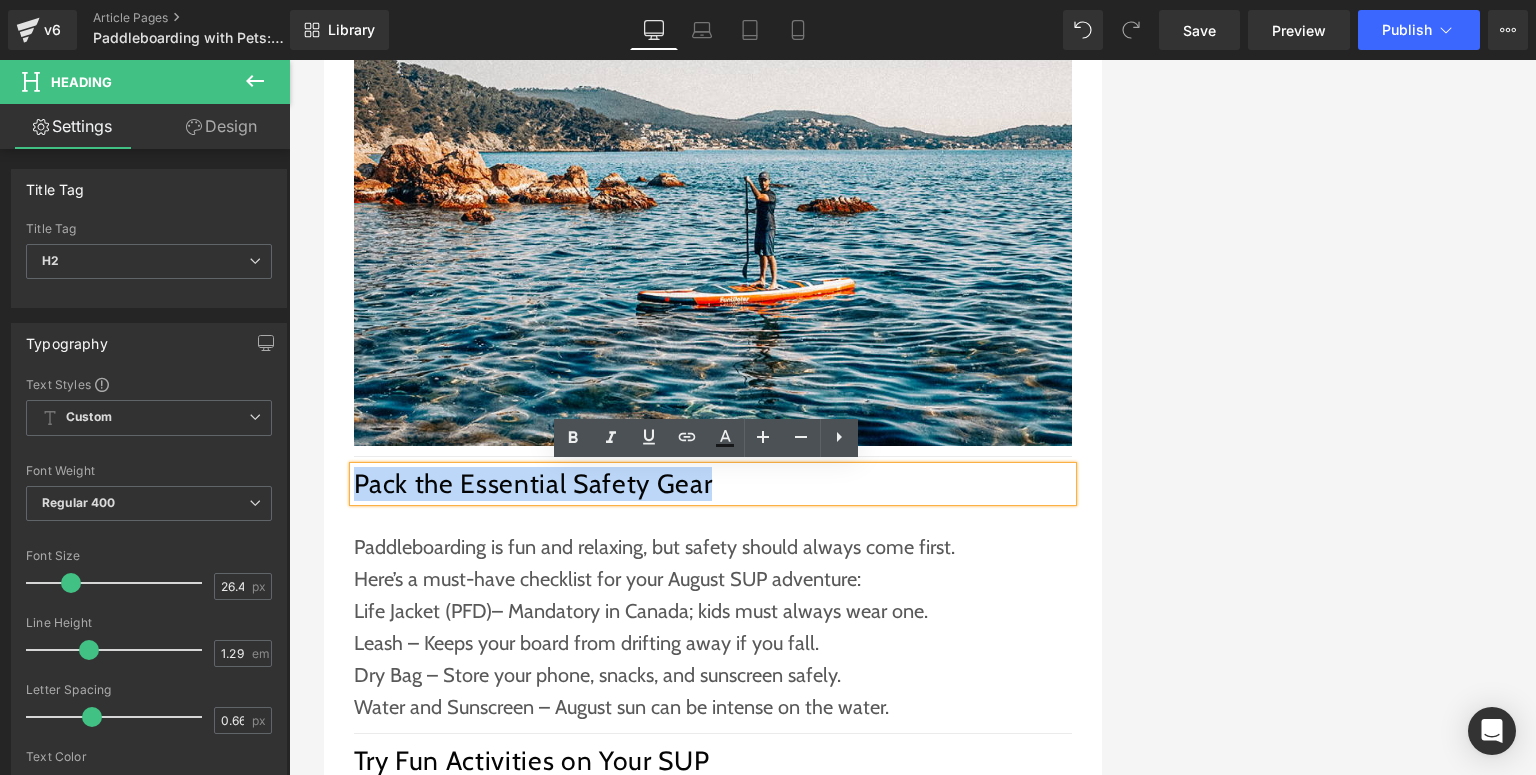 drag, startPoint x: 740, startPoint y: 483, endPoint x: 351, endPoint y: 487, distance: 389.02057 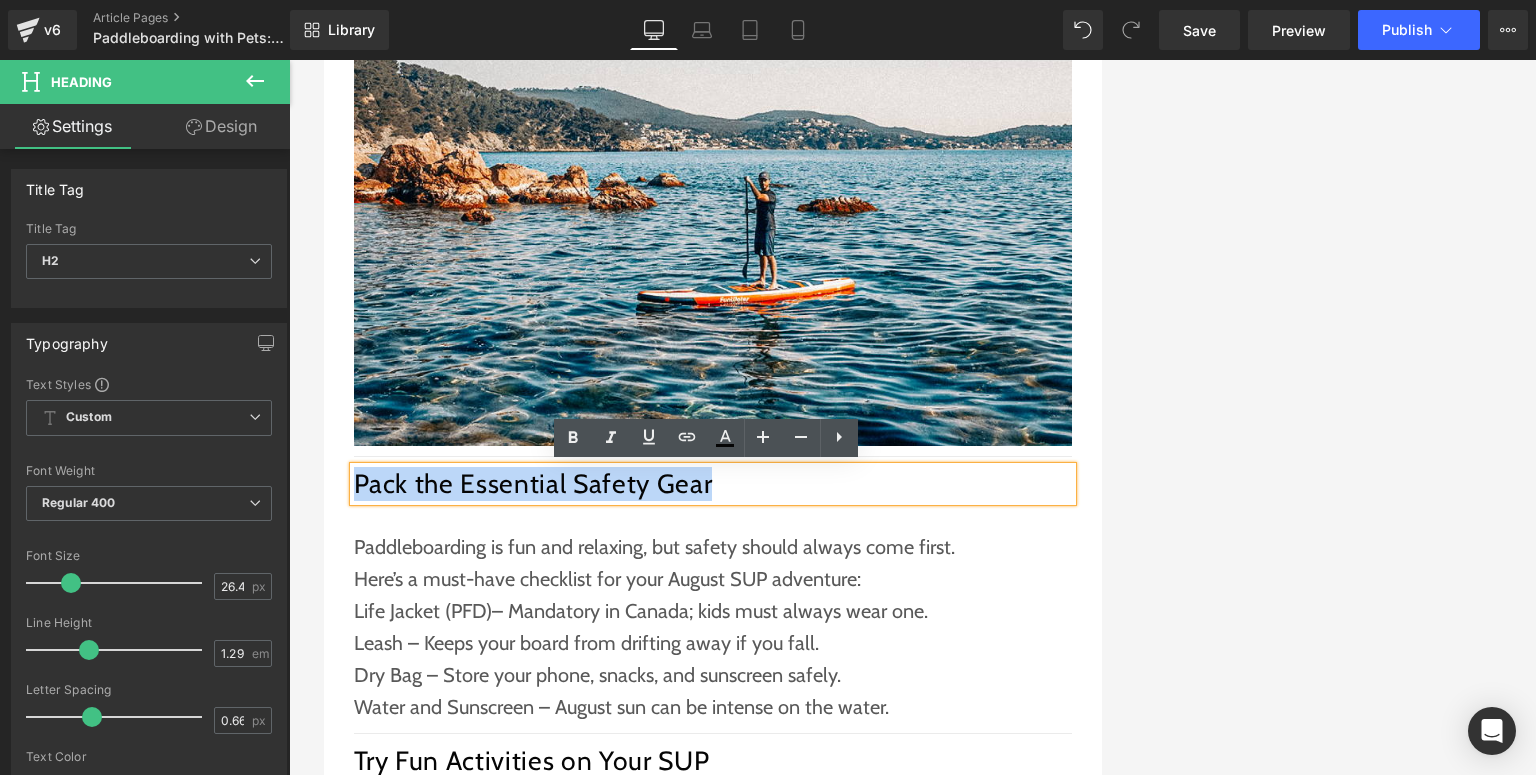 paste 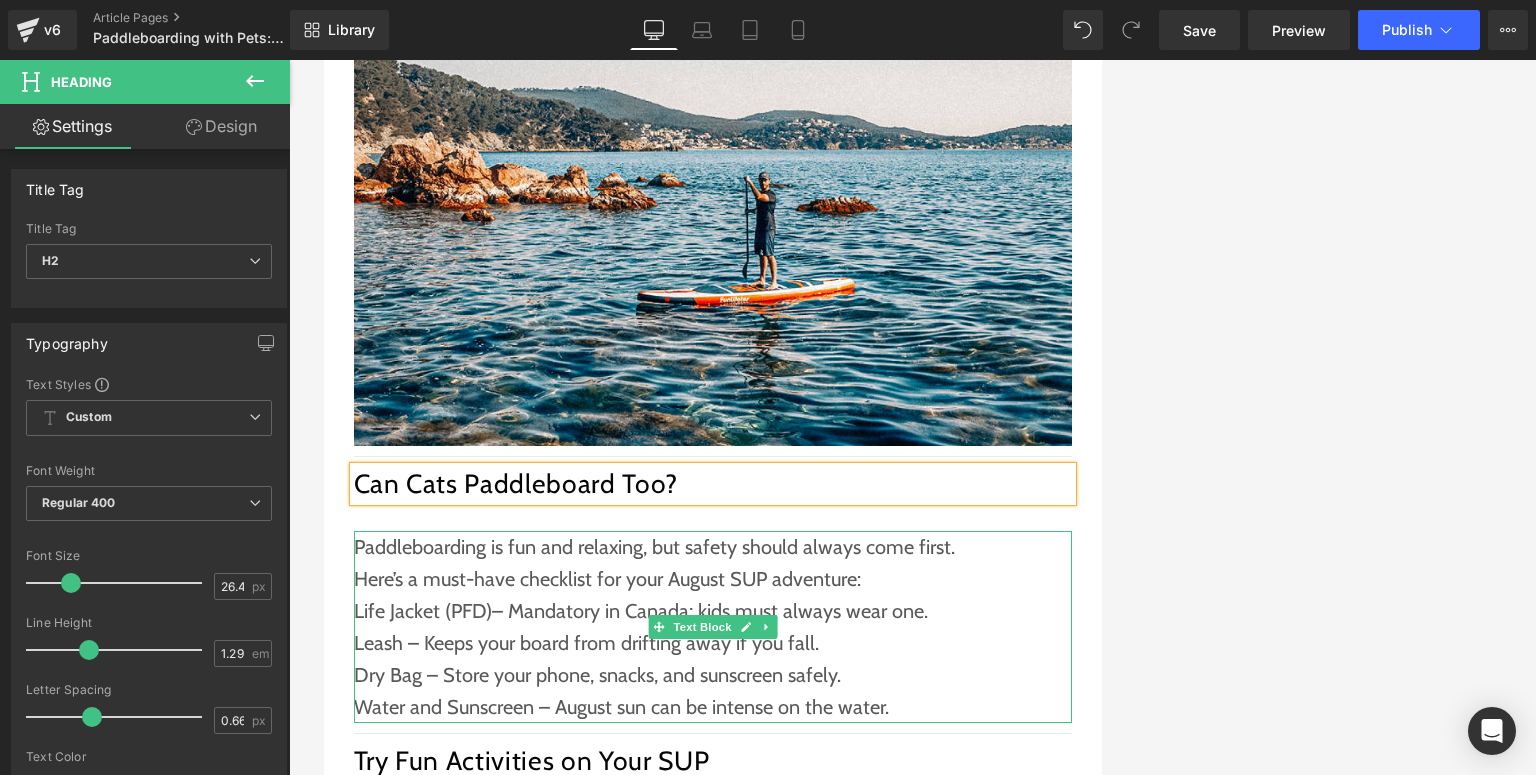 click on "Here’s a must-have checklist for your August SUP adventure:" at bounding box center (713, 579) 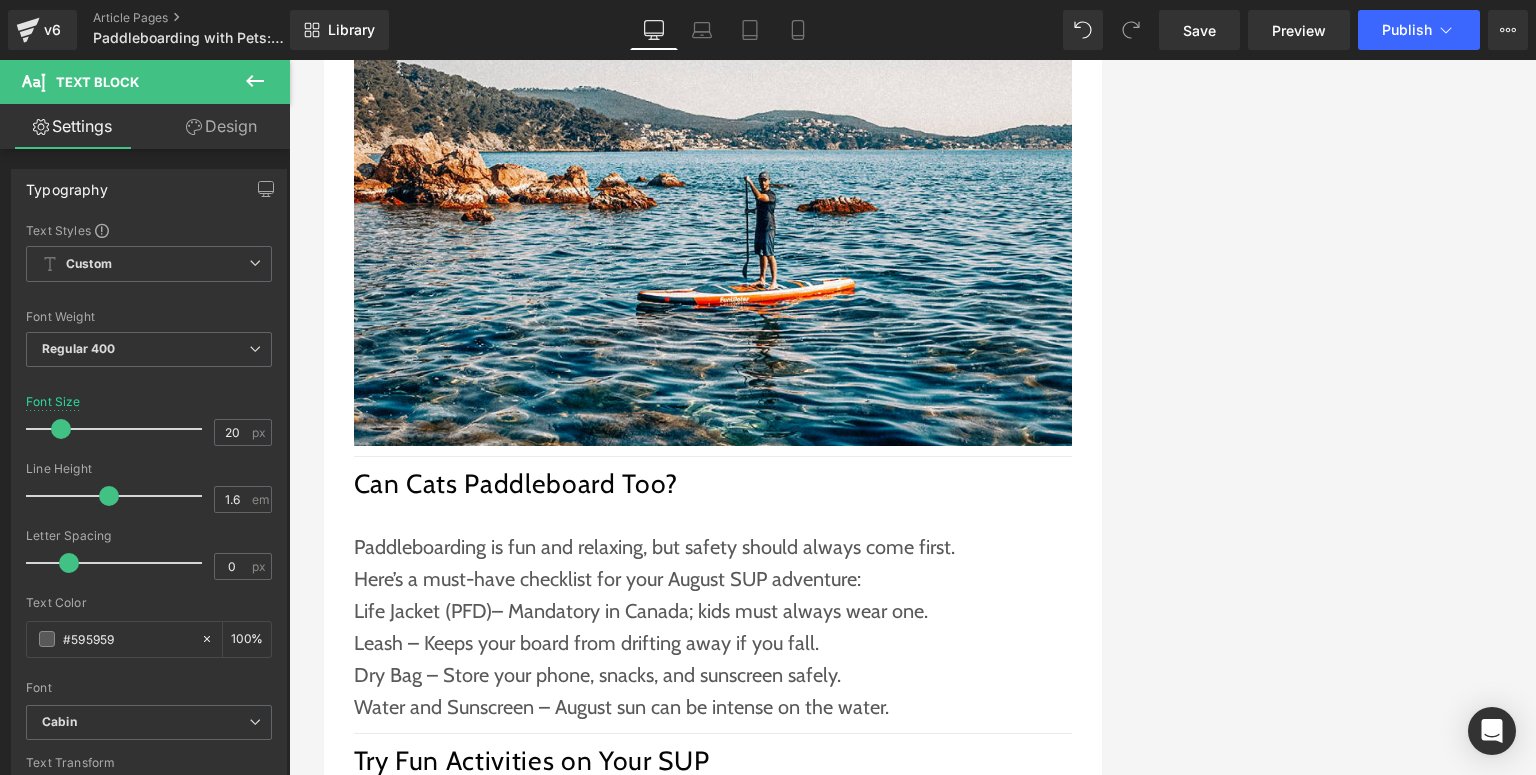click on "Life Jacket (PFD)– Mandatory in Canada; kids must always wear one." at bounding box center [713, 611] 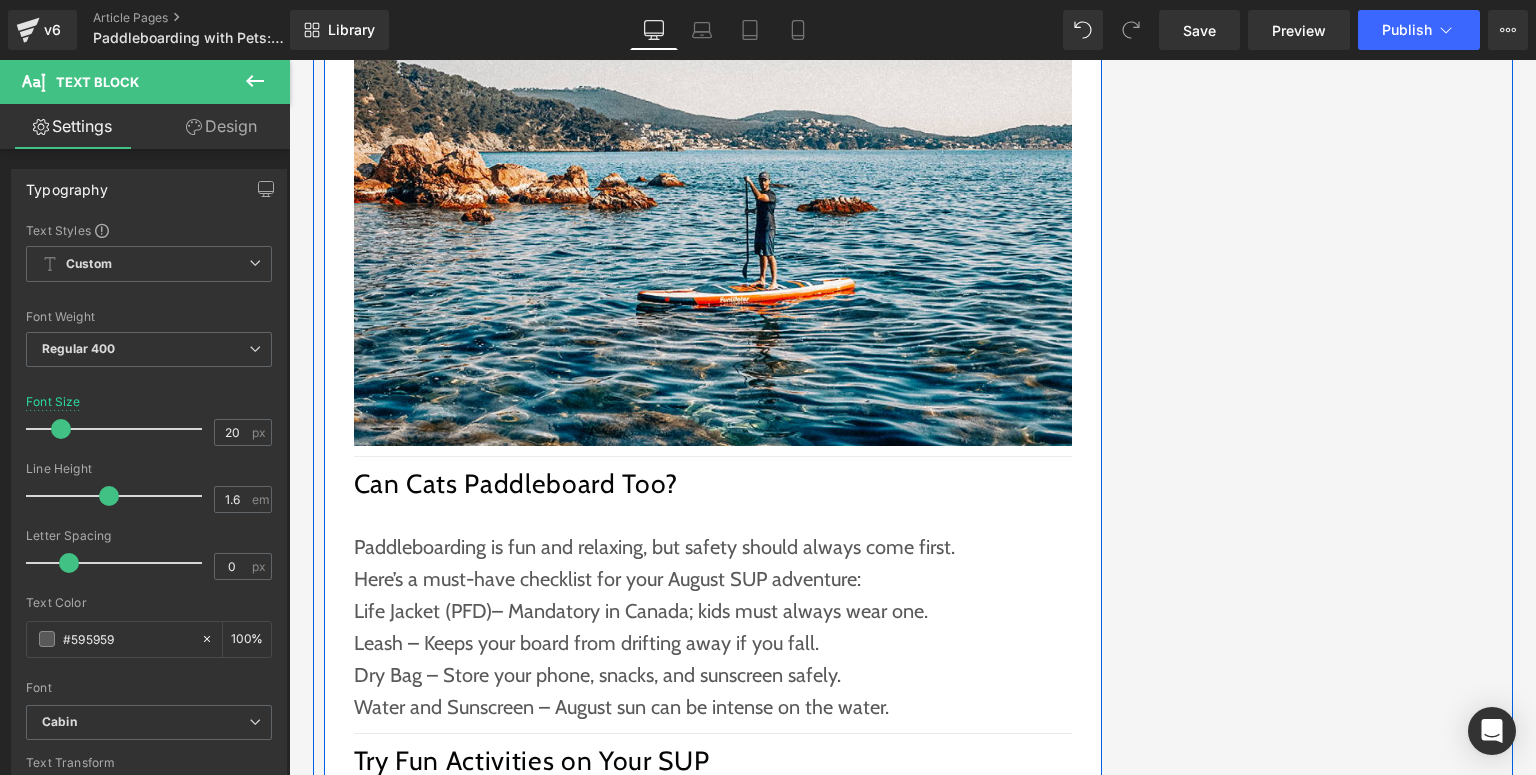 scroll, scrollTop: 3120, scrollLeft: 0, axis: vertical 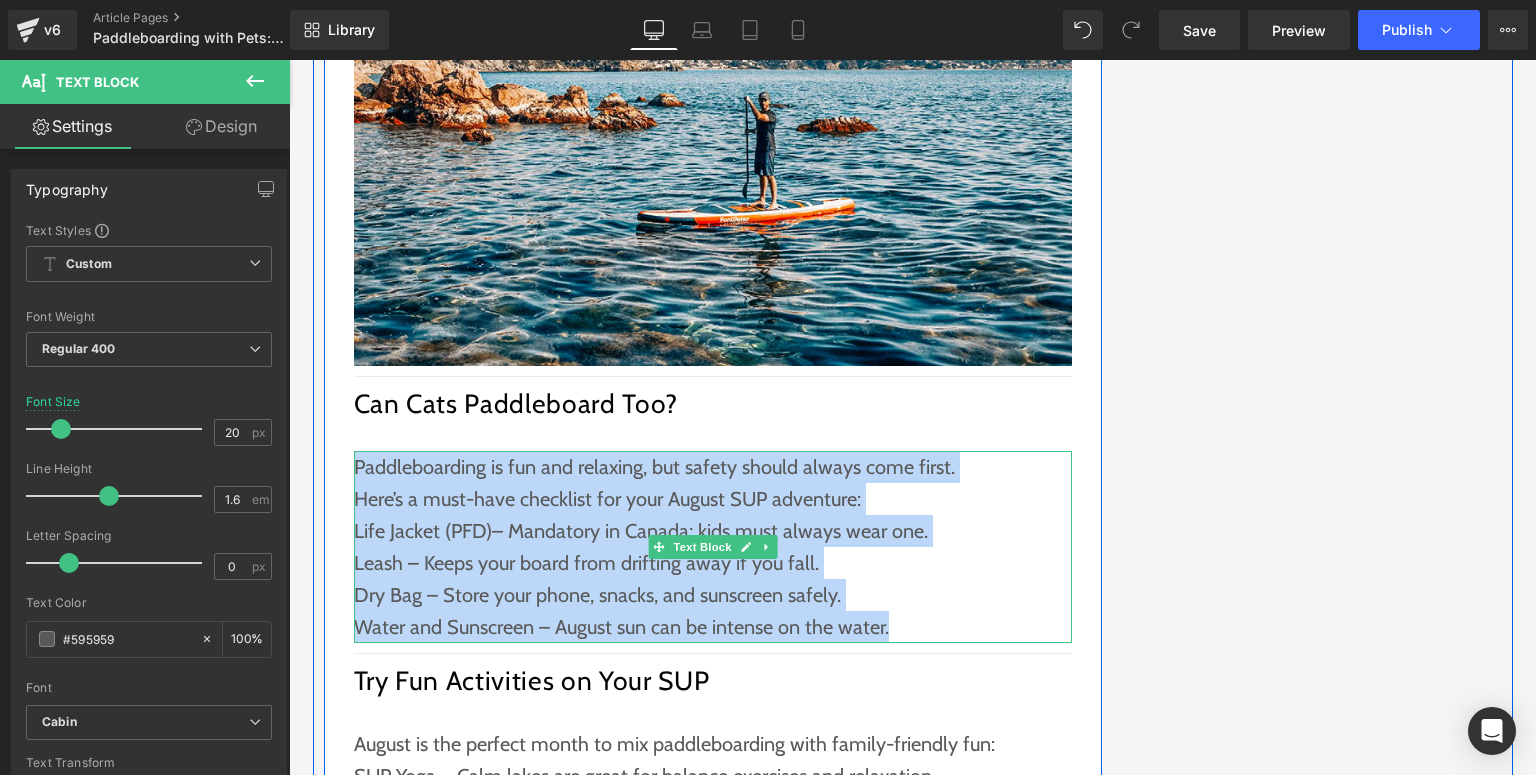 drag, startPoint x: 892, startPoint y: 620, endPoint x: 352, endPoint y: 465, distance: 561.8051 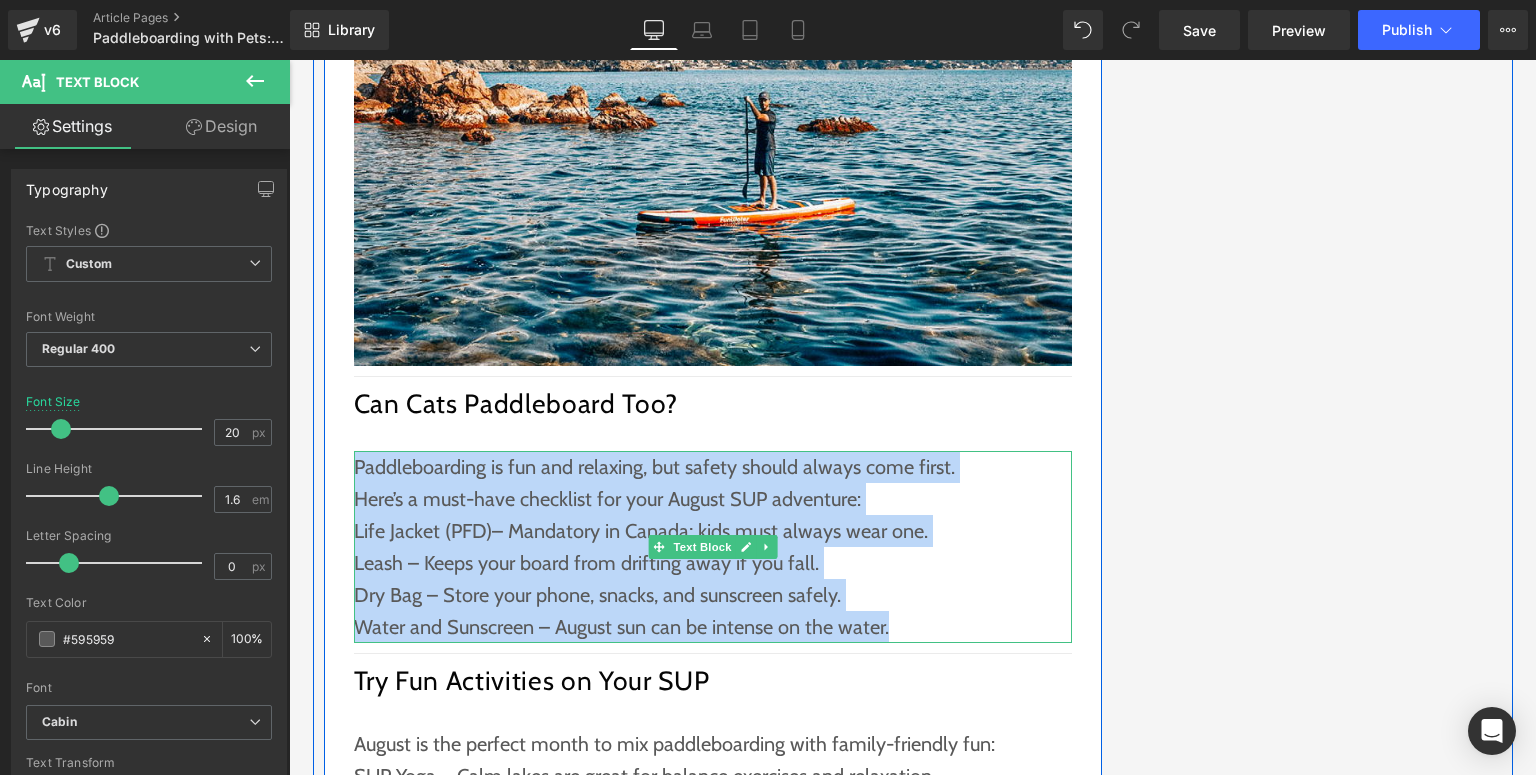 click on "Paddleboarding is fun and relaxing, but safety should always come first. Here’s a must-have checklist for your August SUP adventure: Life Jacket (PFD)– Mandatory in [COUNTRY]; kids must always wear one. Leash – Keeps your board from drifting away if you fall. Dry Bag – Store your phone, snacks, and sunscreen safely. Water and Sunscreen – August sun can be intense on the water." at bounding box center (713, 547) 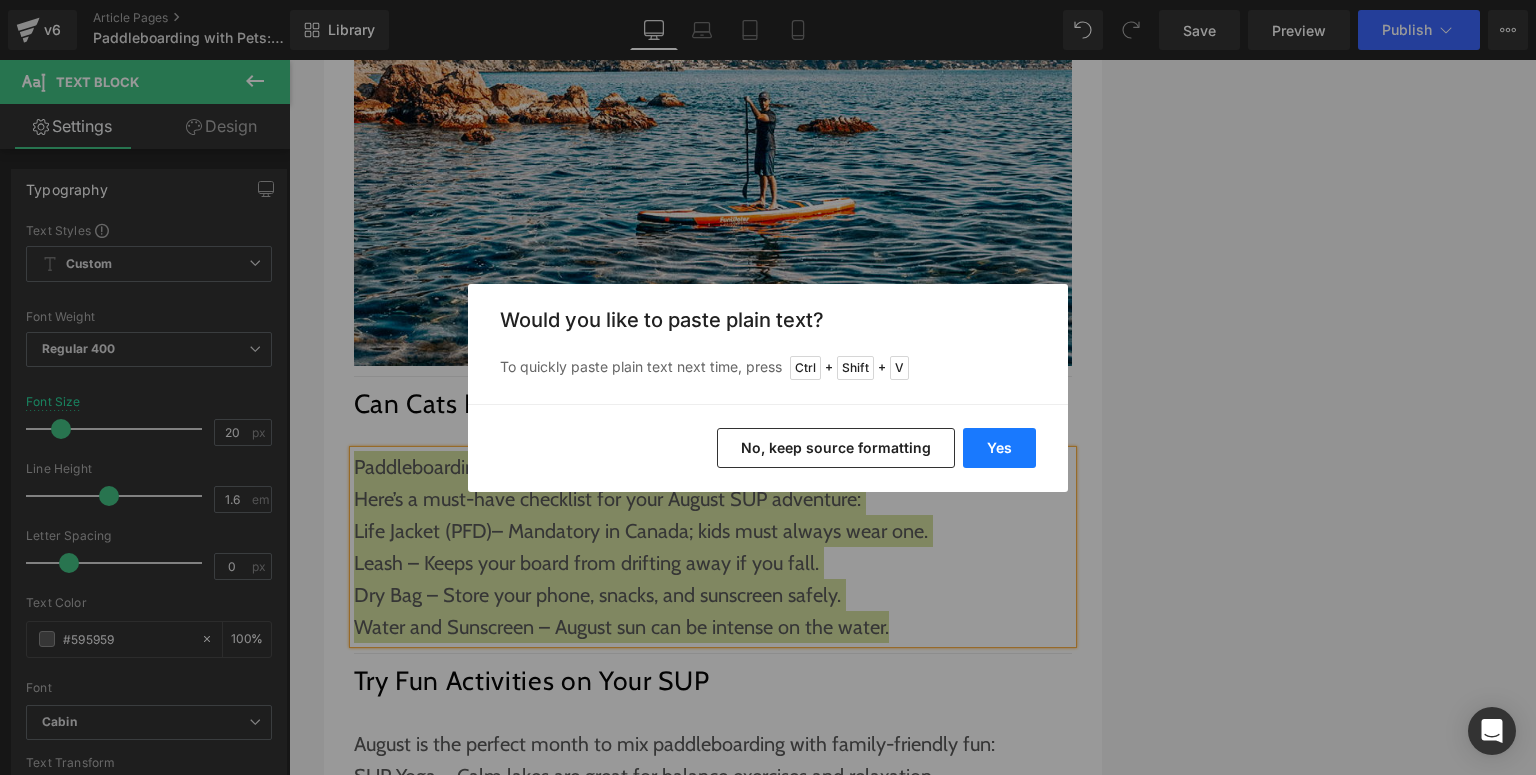 drag, startPoint x: 1015, startPoint y: 428, endPoint x: 688, endPoint y: 375, distance: 331.26727 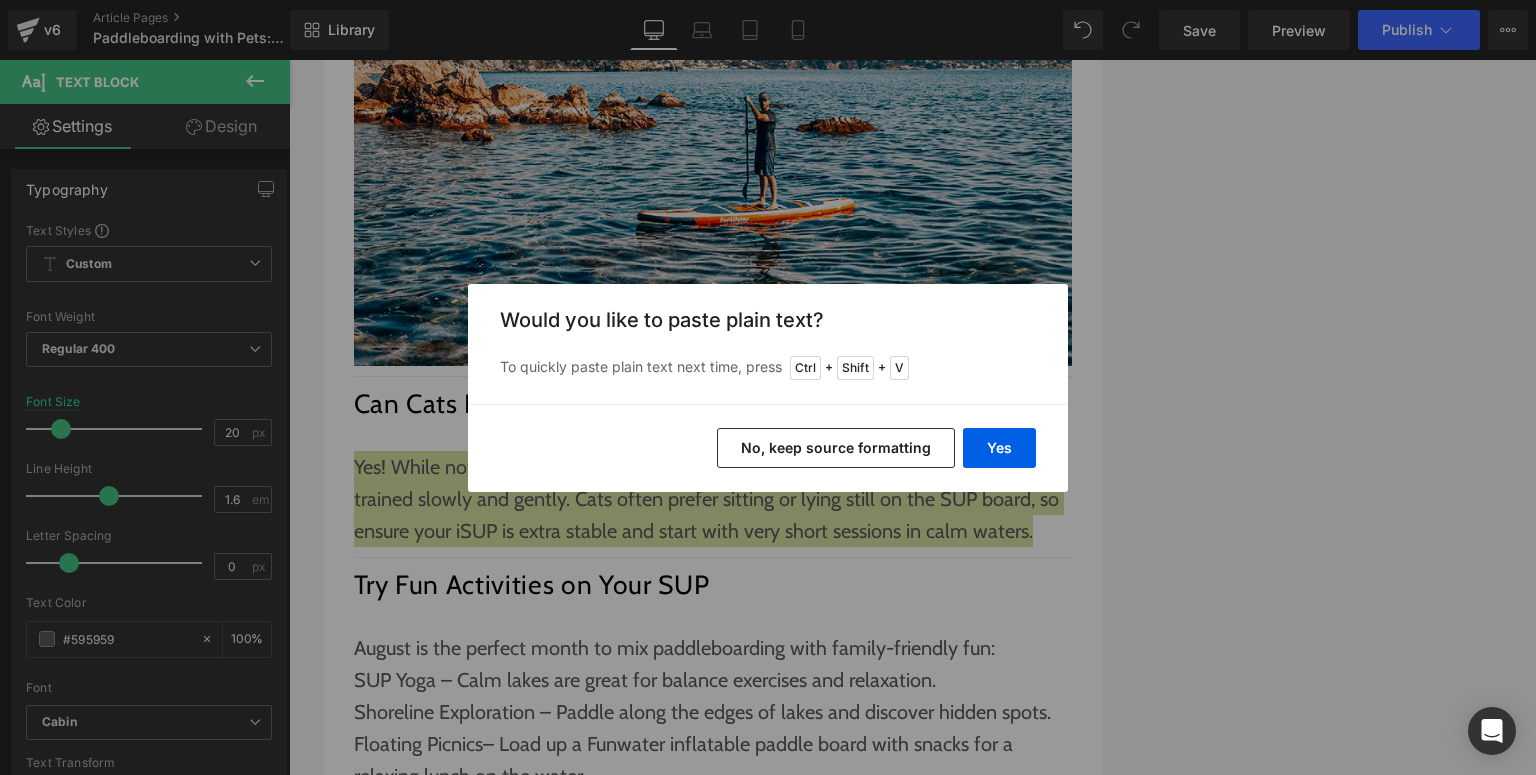 type 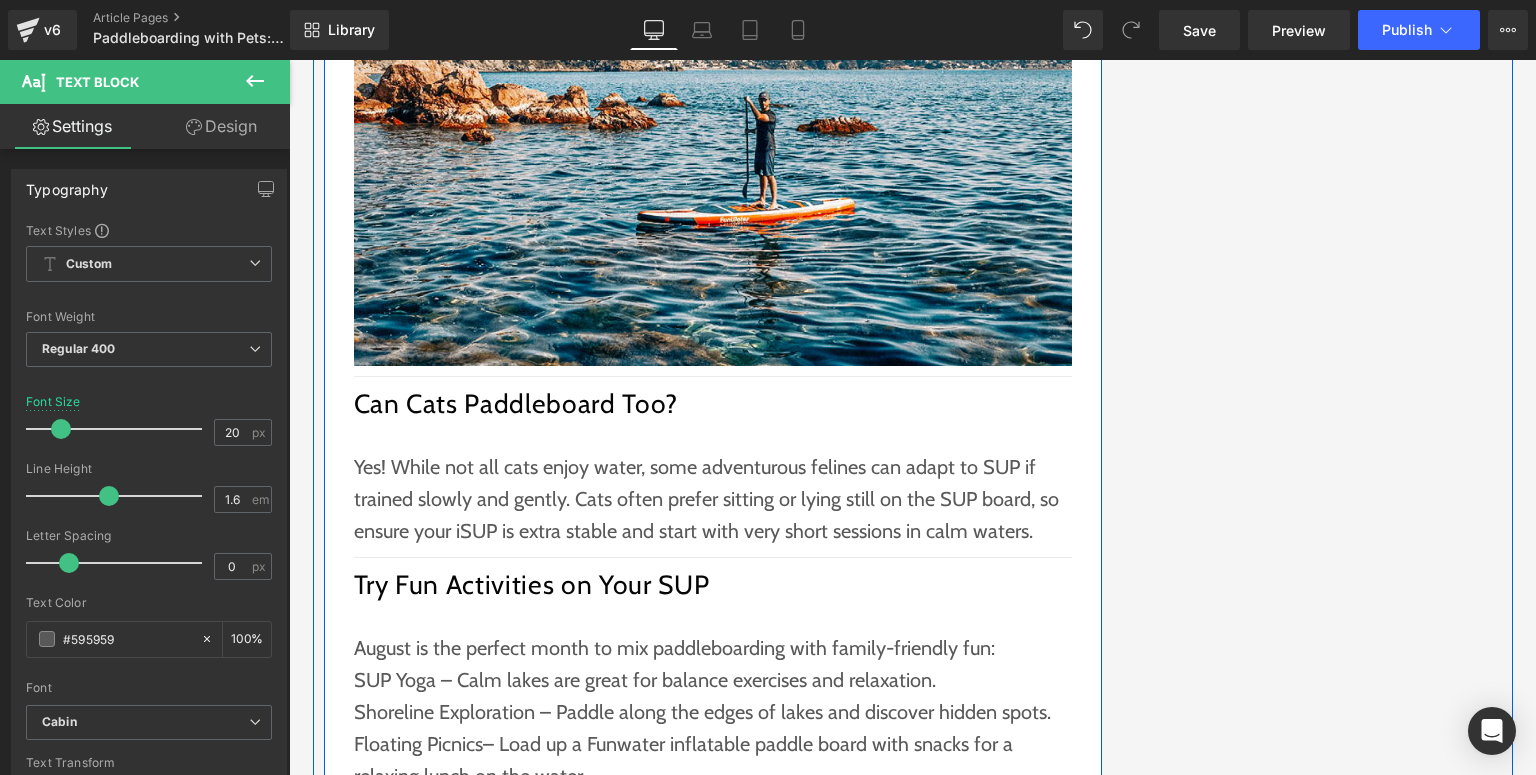 scroll, scrollTop: 3360, scrollLeft: 0, axis: vertical 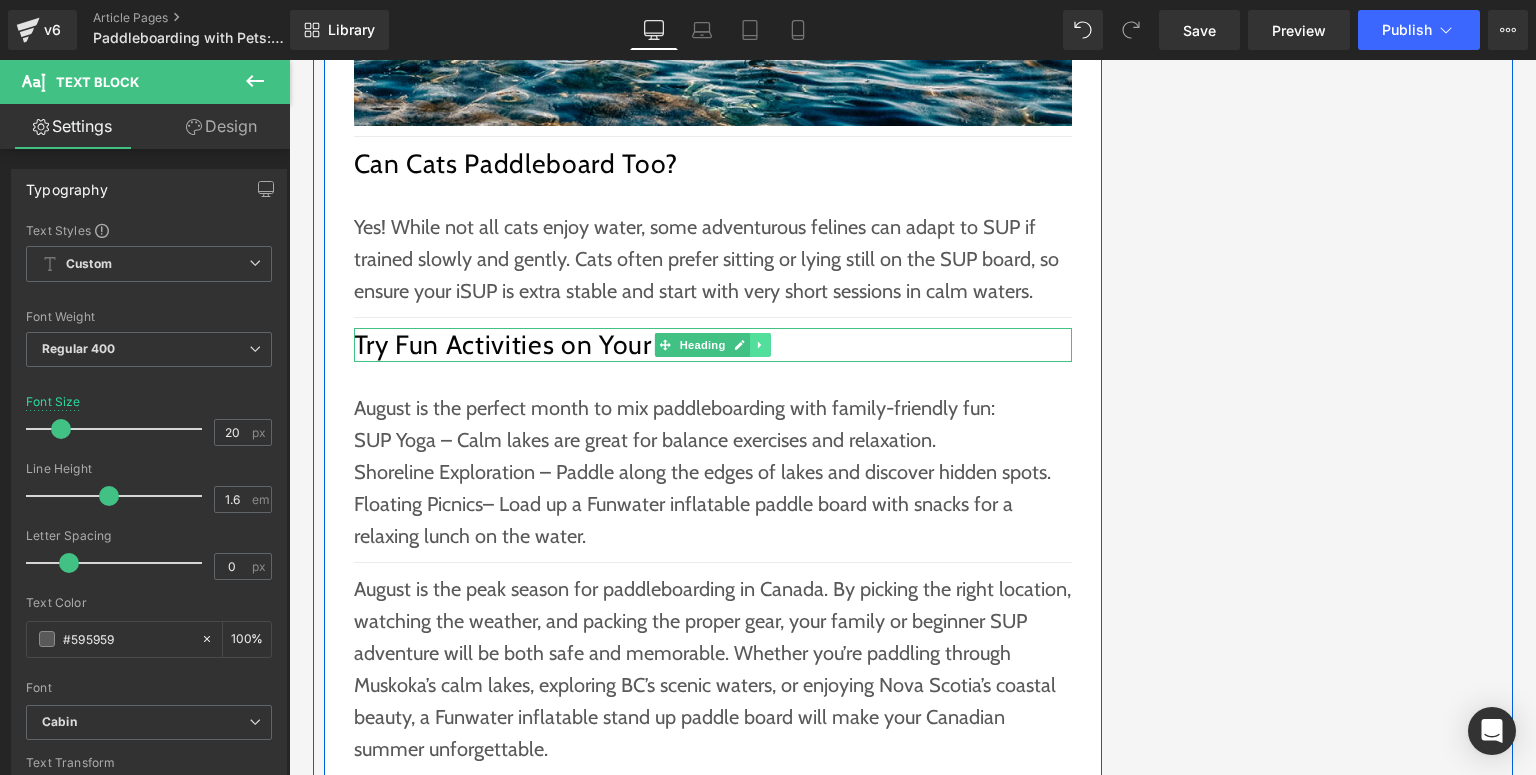click 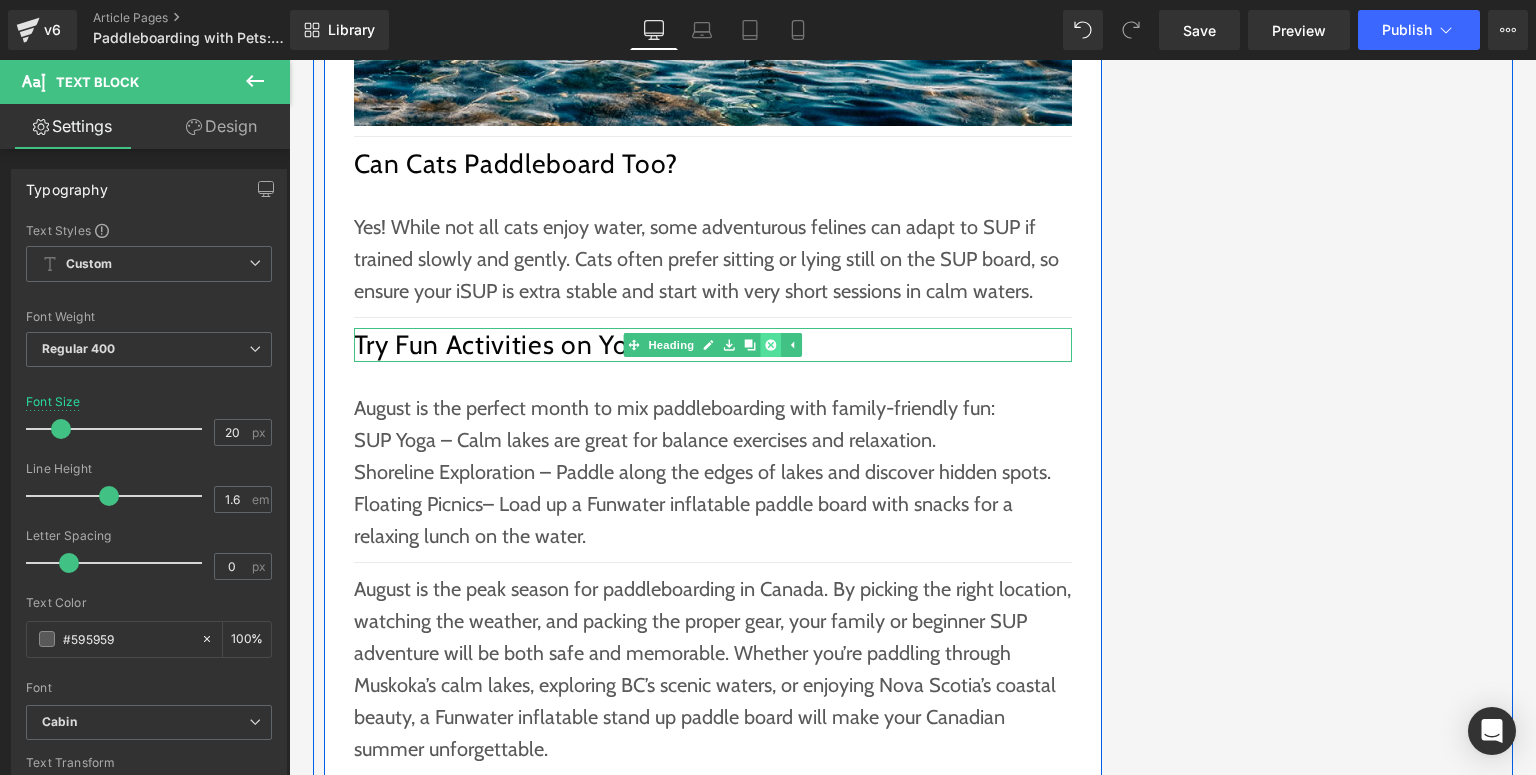 click 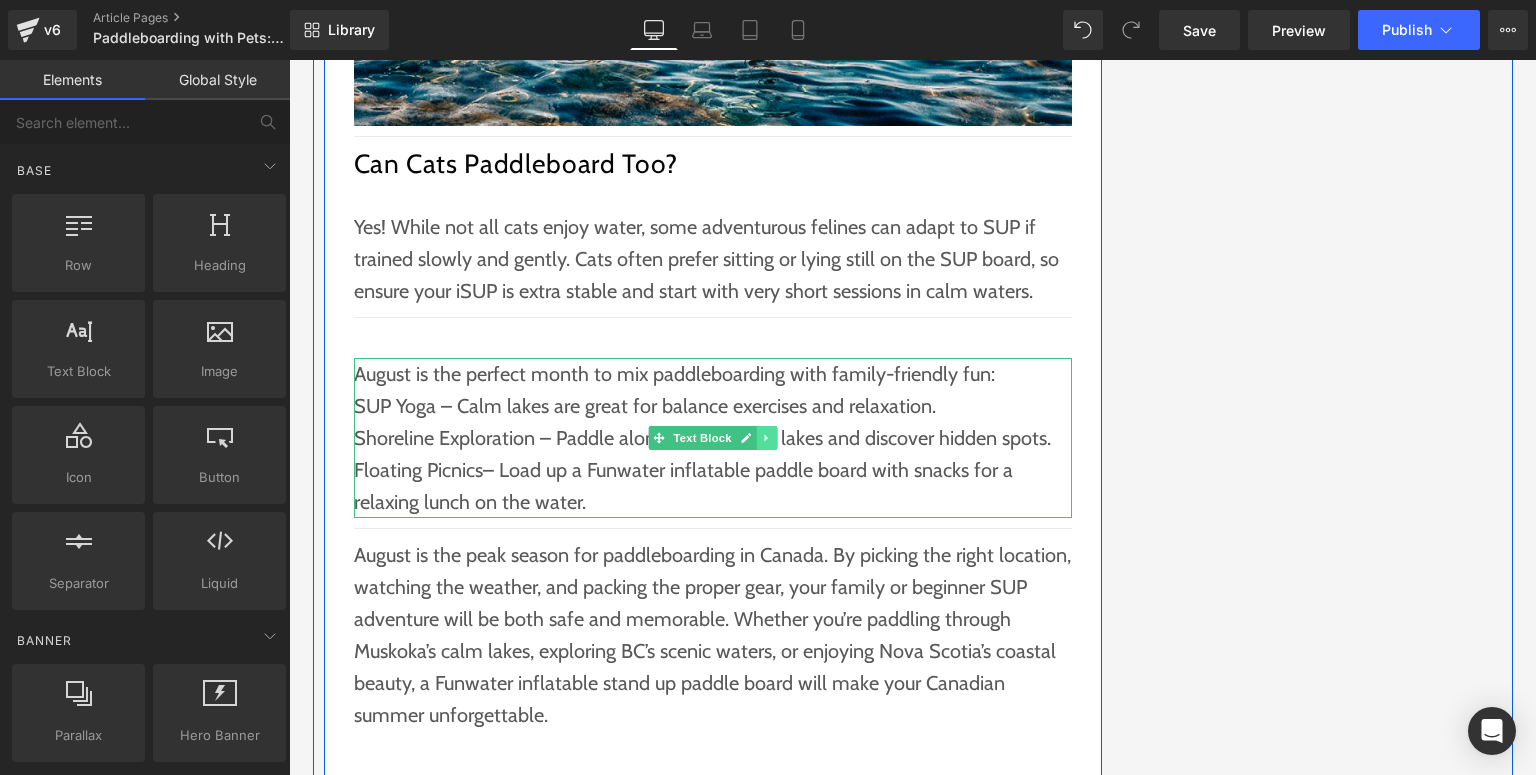 click 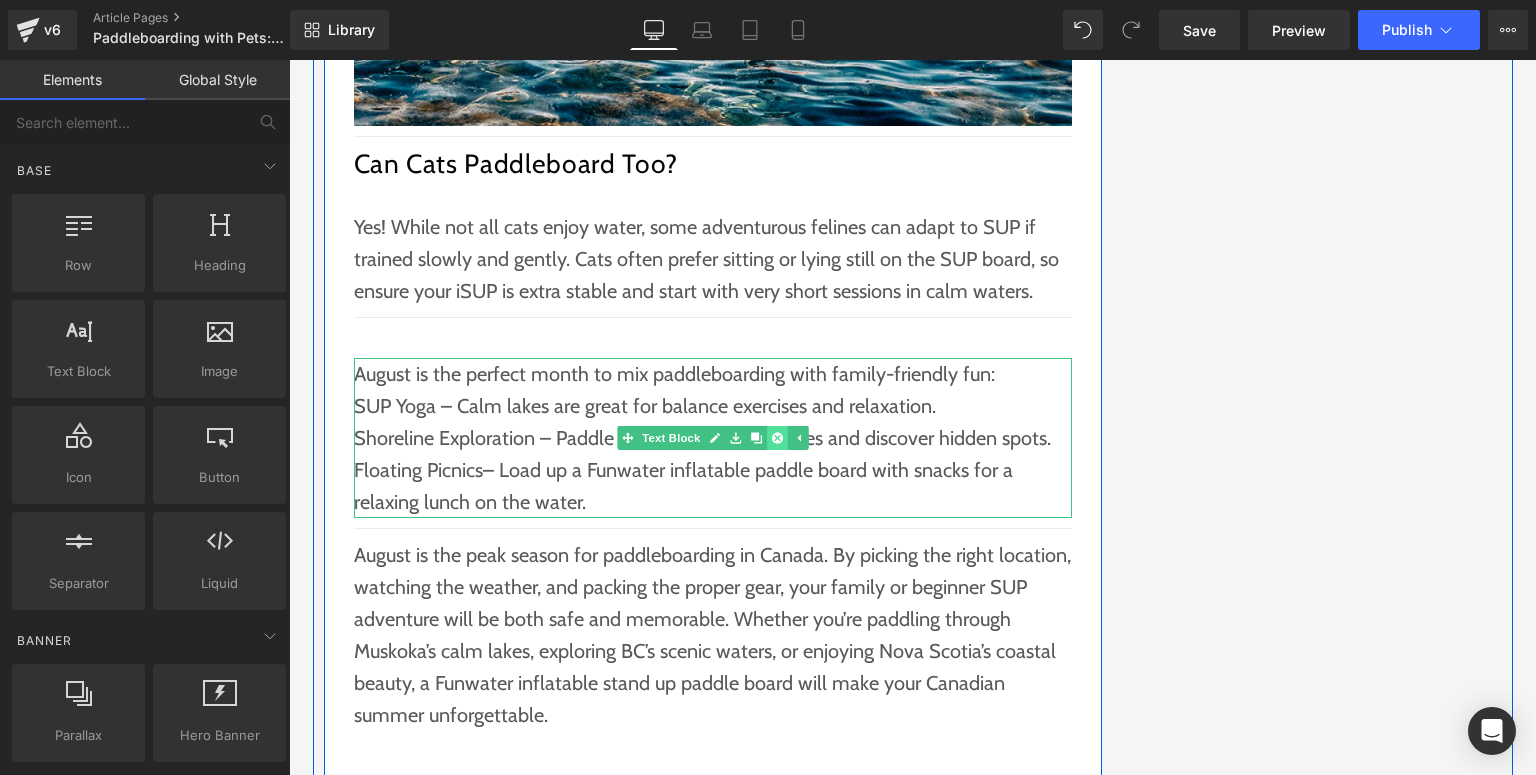 click at bounding box center [776, 438] 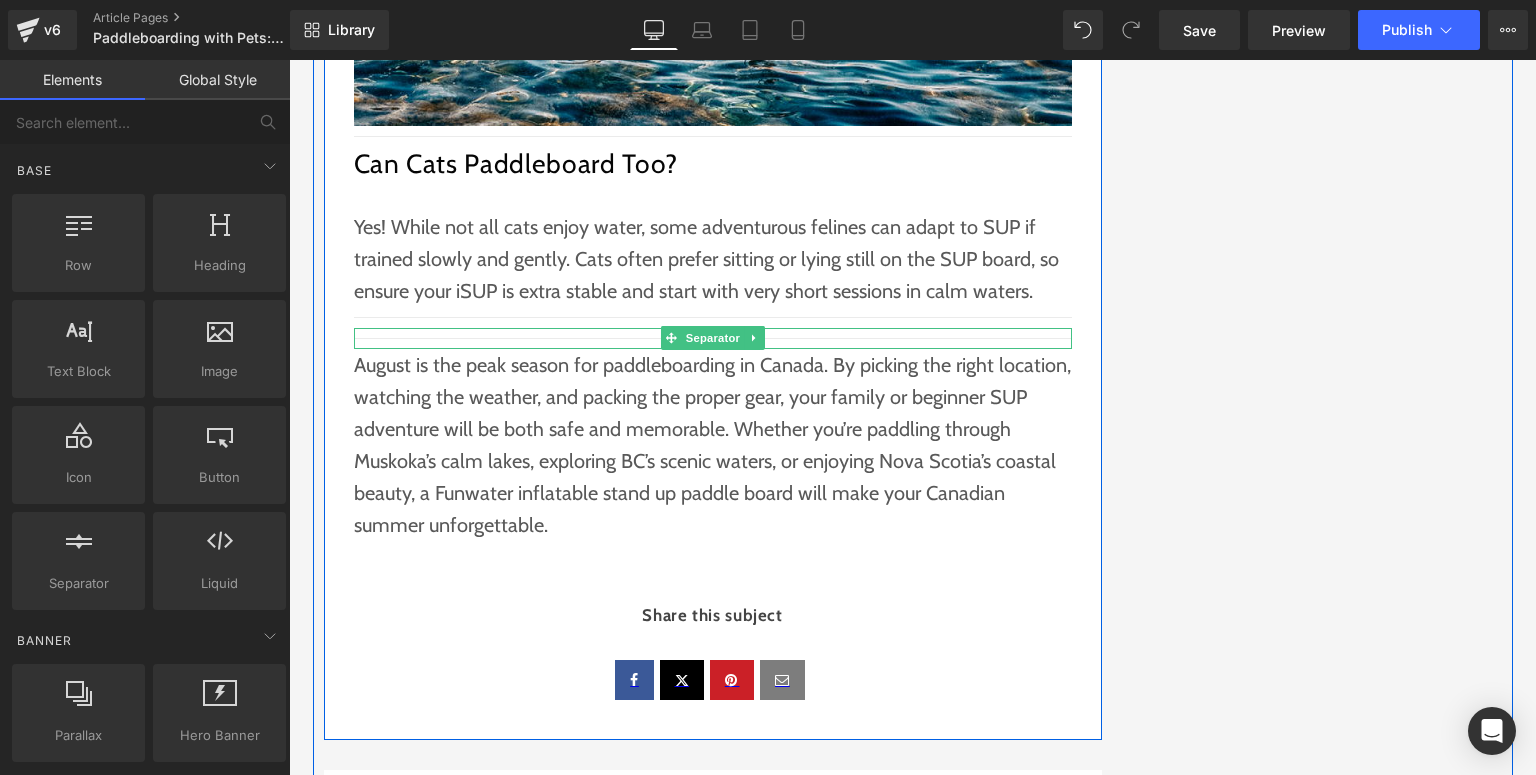 click 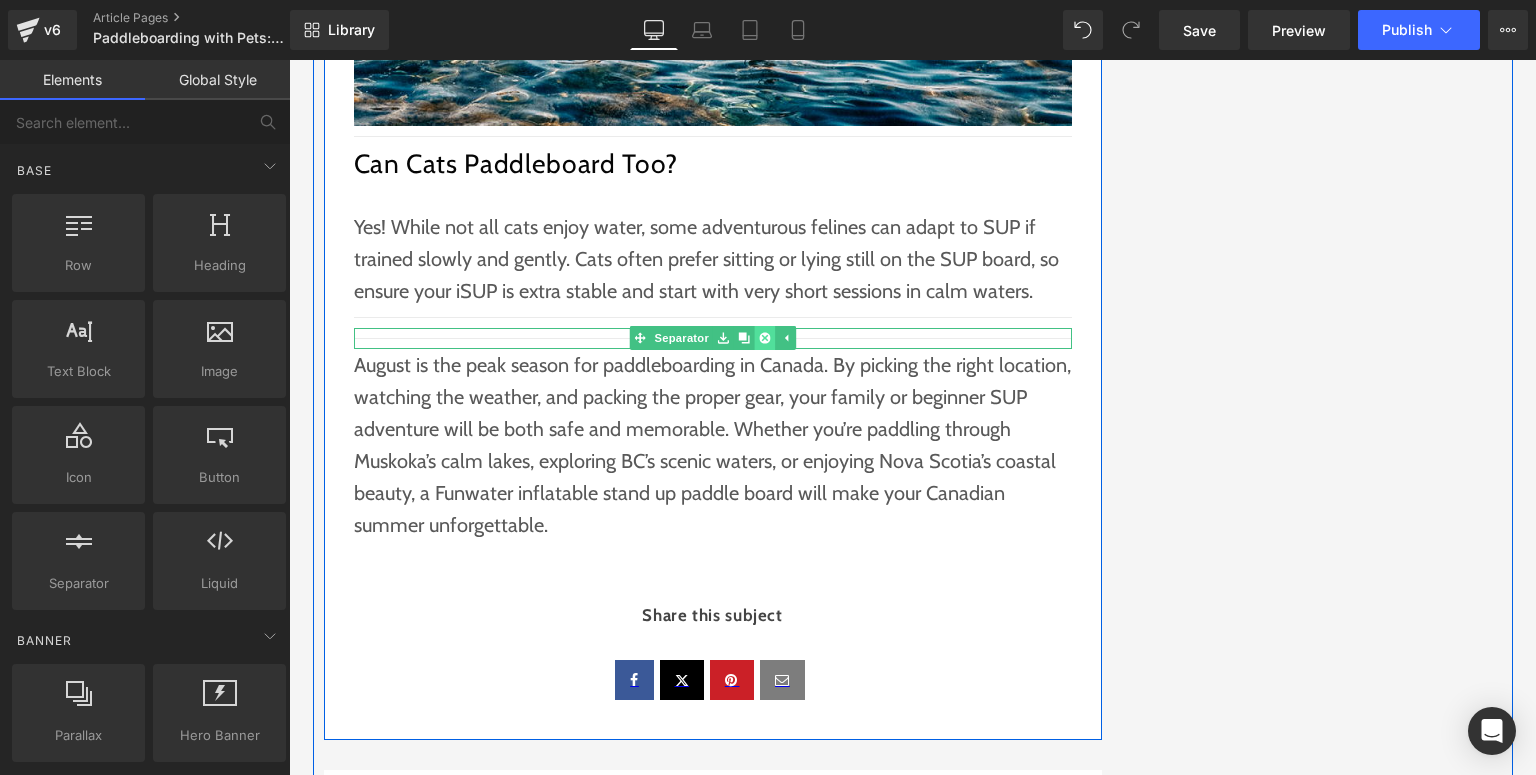 click 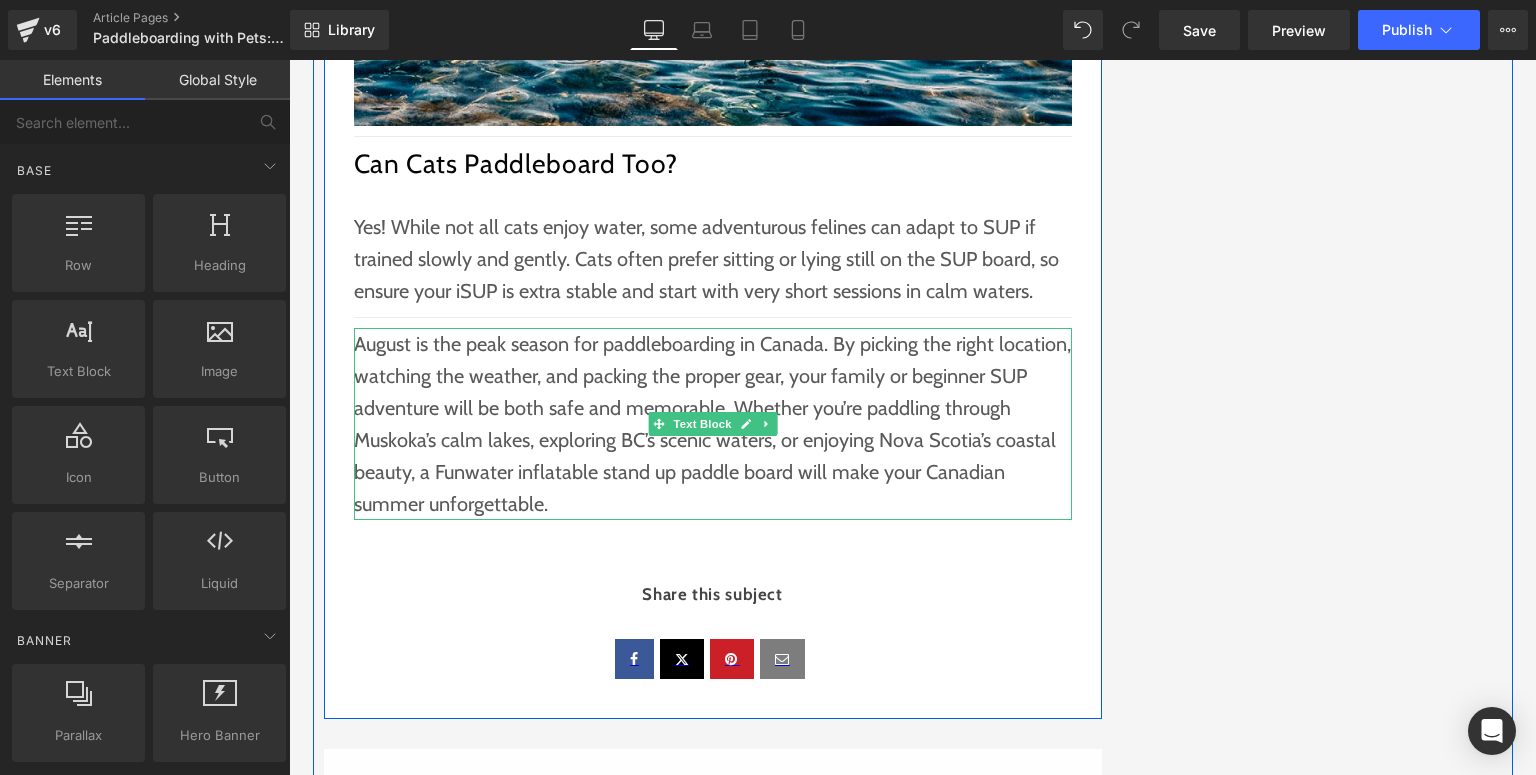 drag, startPoint x: 638, startPoint y: 504, endPoint x: 592, endPoint y: 501, distance: 46.09772 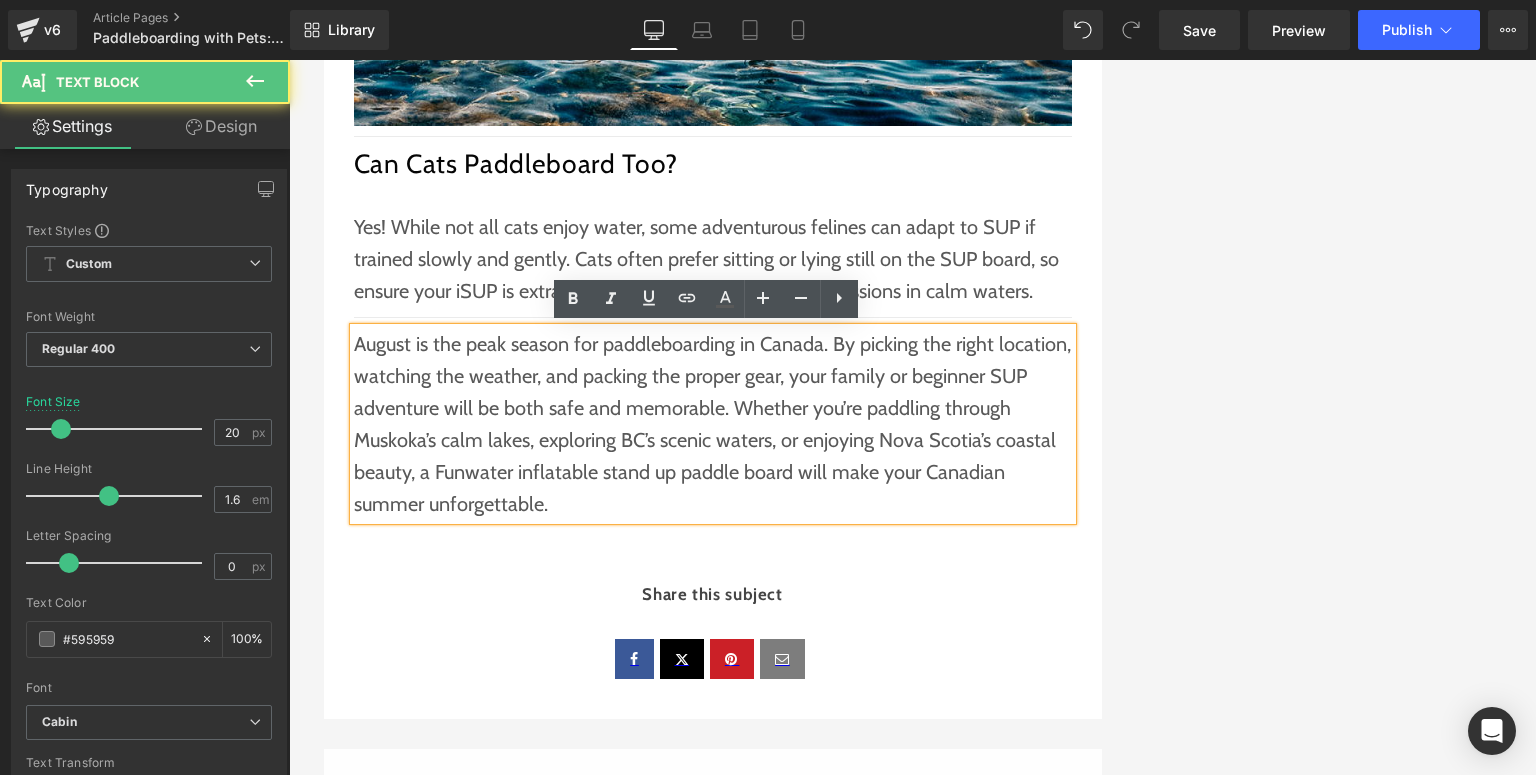 click on "August is the peak season for paddleboarding in Canada. By picking the right location, watching the weather, and packing the proper gear, your family or beginner SUP adventure will be both safe and memorable. Whether you’re paddling through Muskoka’s calm lakes, exploring BC’s scenic waters, or enjoying Nova Scotia’s coastal beauty, a Funwater inflatable stand up paddle board will make your Canadian summer unforgettable." at bounding box center (713, 424) 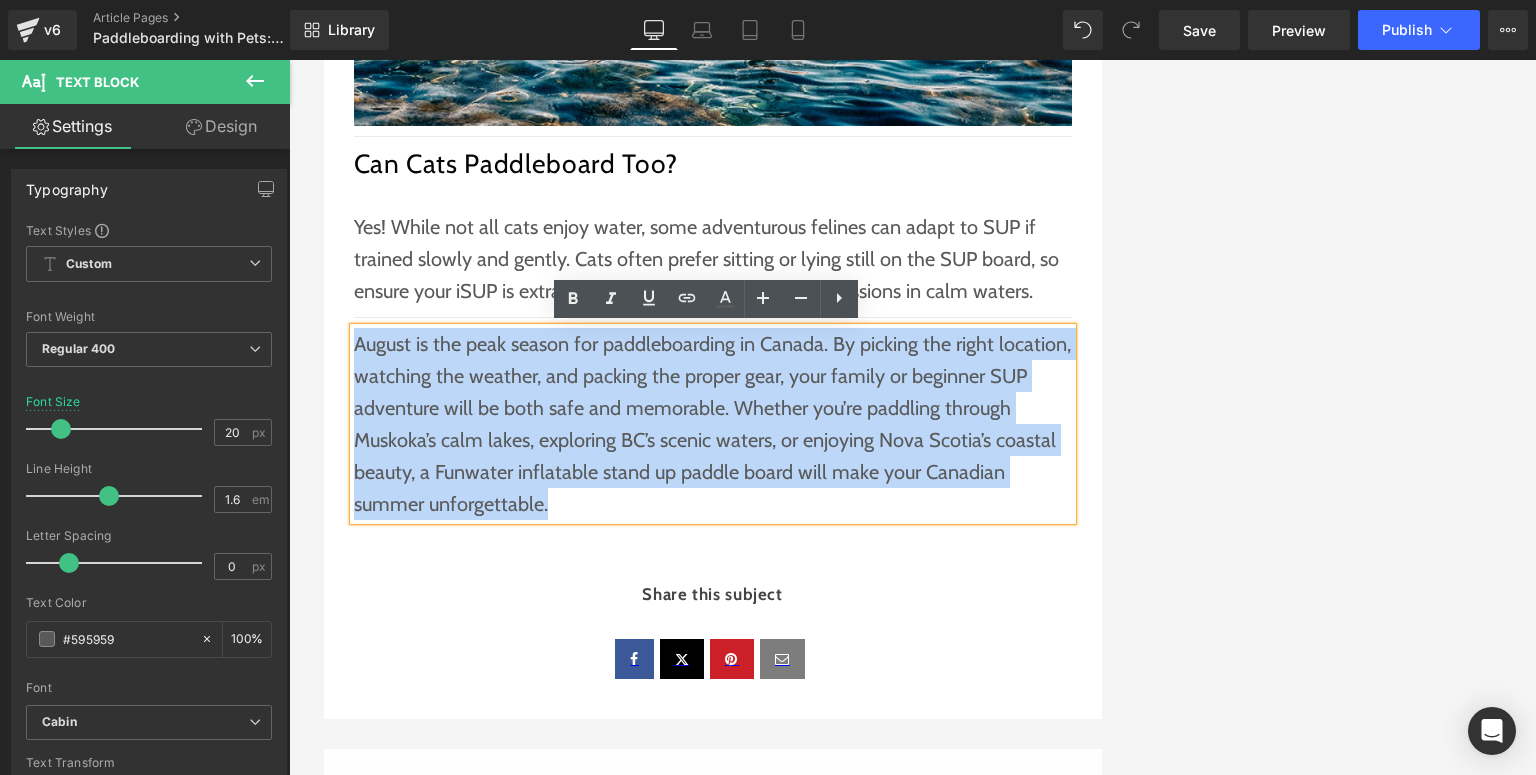drag, startPoint x: 572, startPoint y: 499, endPoint x: 350, endPoint y: 343, distance: 271.33005 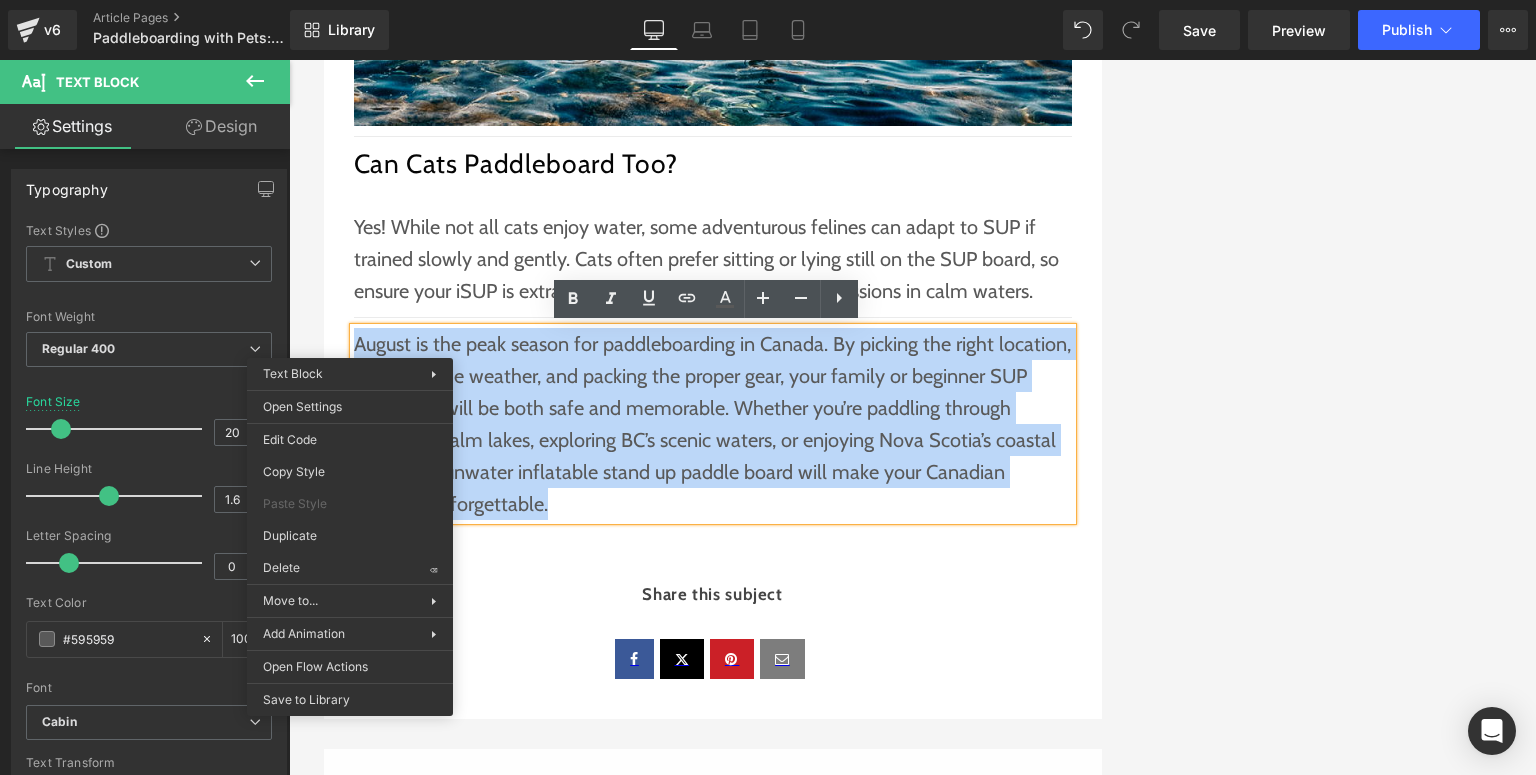 drag, startPoint x: 708, startPoint y: 496, endPoint x: 633, endPoint y: 505, distance: 75.53807 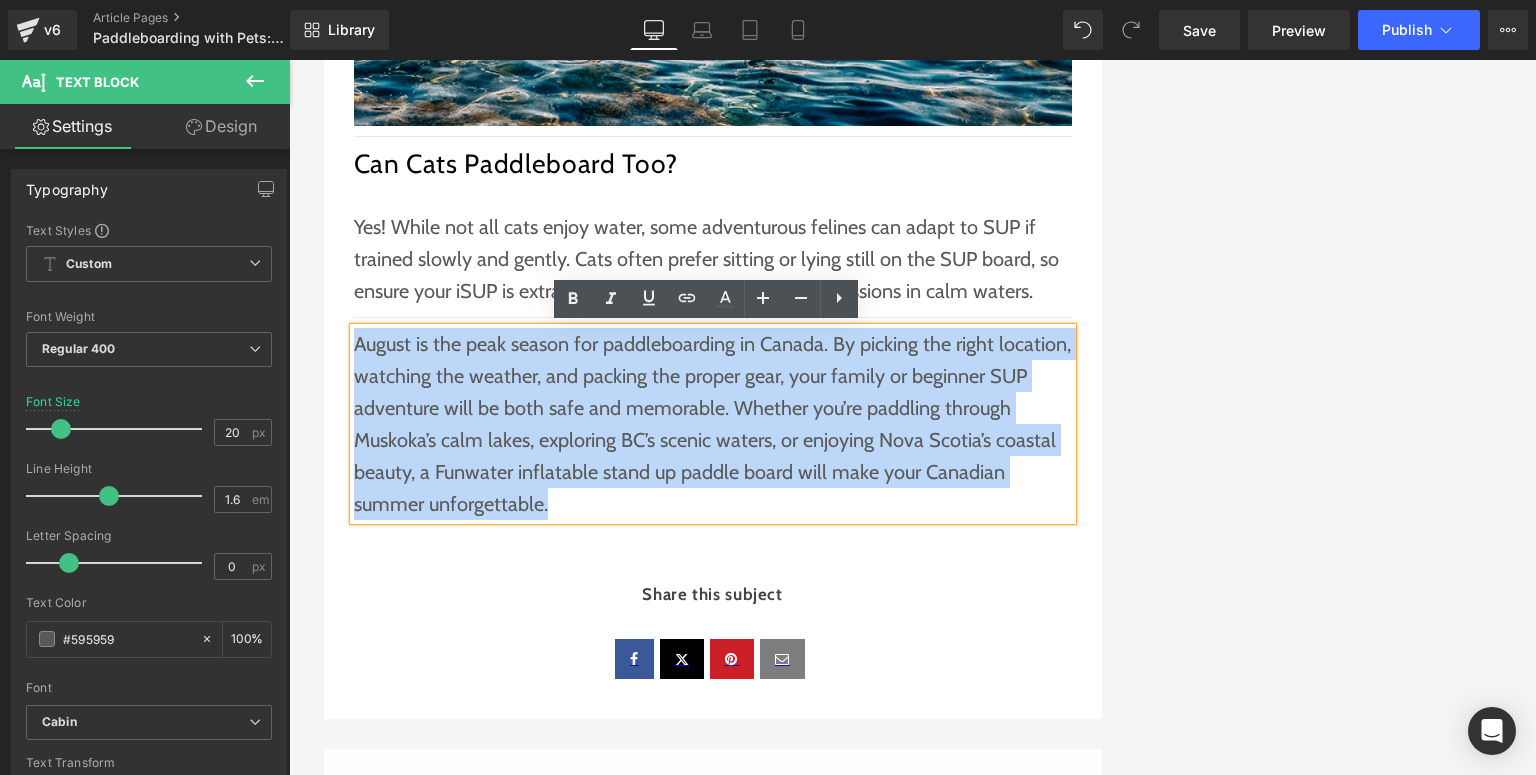 drag, startPoint x: 561, startPoint y: 505, endPoint x: 350, endPoint y: 343, distance: 266.0169 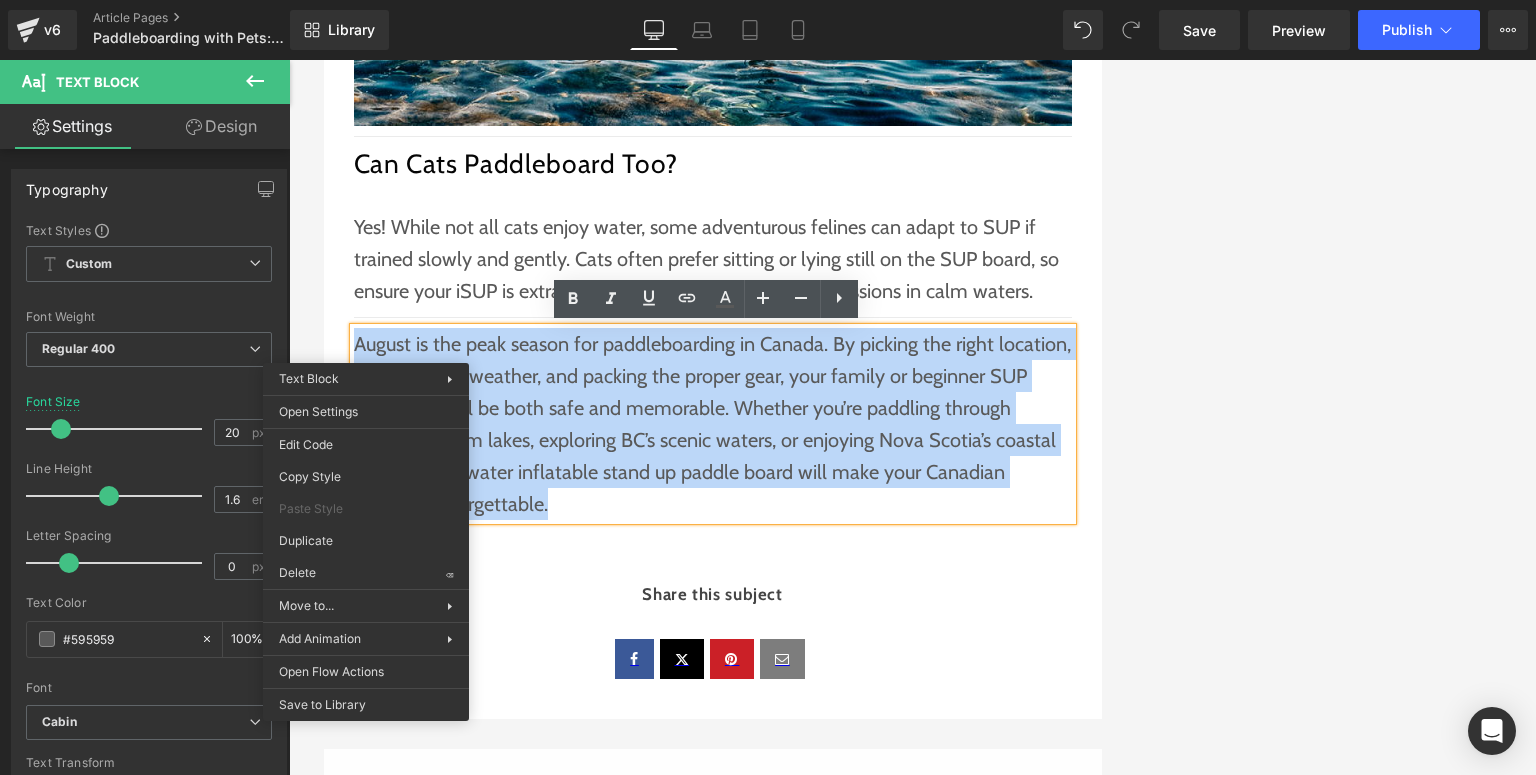 click on "August is the peak season for paddleboarding in Canada. By picking the right location, watching the weather, and packing the proper gear, your family or beginner SUP adventure will be both safe and memorable. Whether you’re paddling through Muskoka’s calm lakes, exploring BC’s scenic waters, or enjoying Nova Scotia’s coastal beauty, a Funwater inflatable stand up paddle board will make your Canadian summer unforgettable." at bounding box center [713, 424] 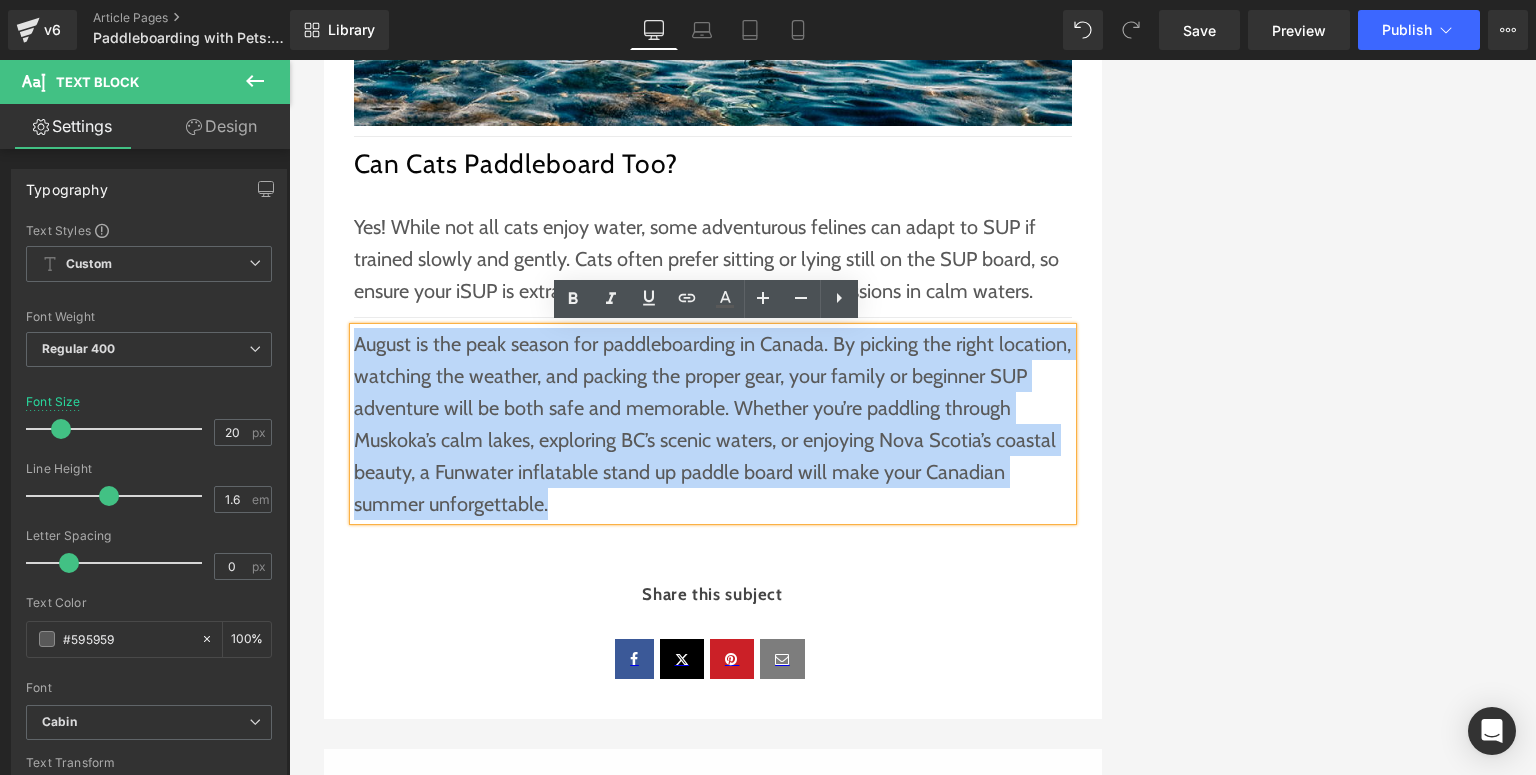 drag, startPoint x: 584, startPoint y: 504, endPoint x: 349, endPoint y: 346, distance: 283.17664 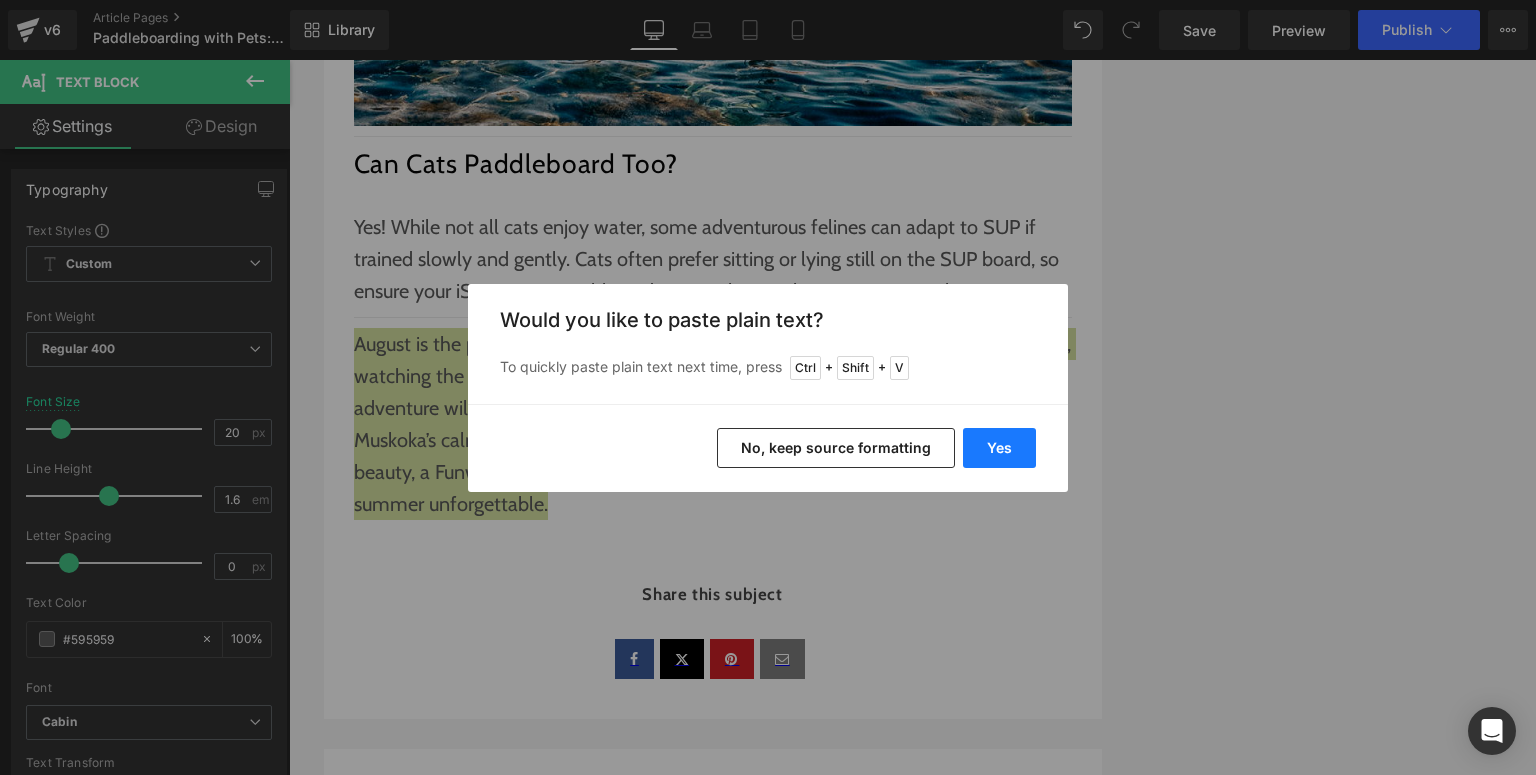 click on "Yes" at bounding box center (999, 448) 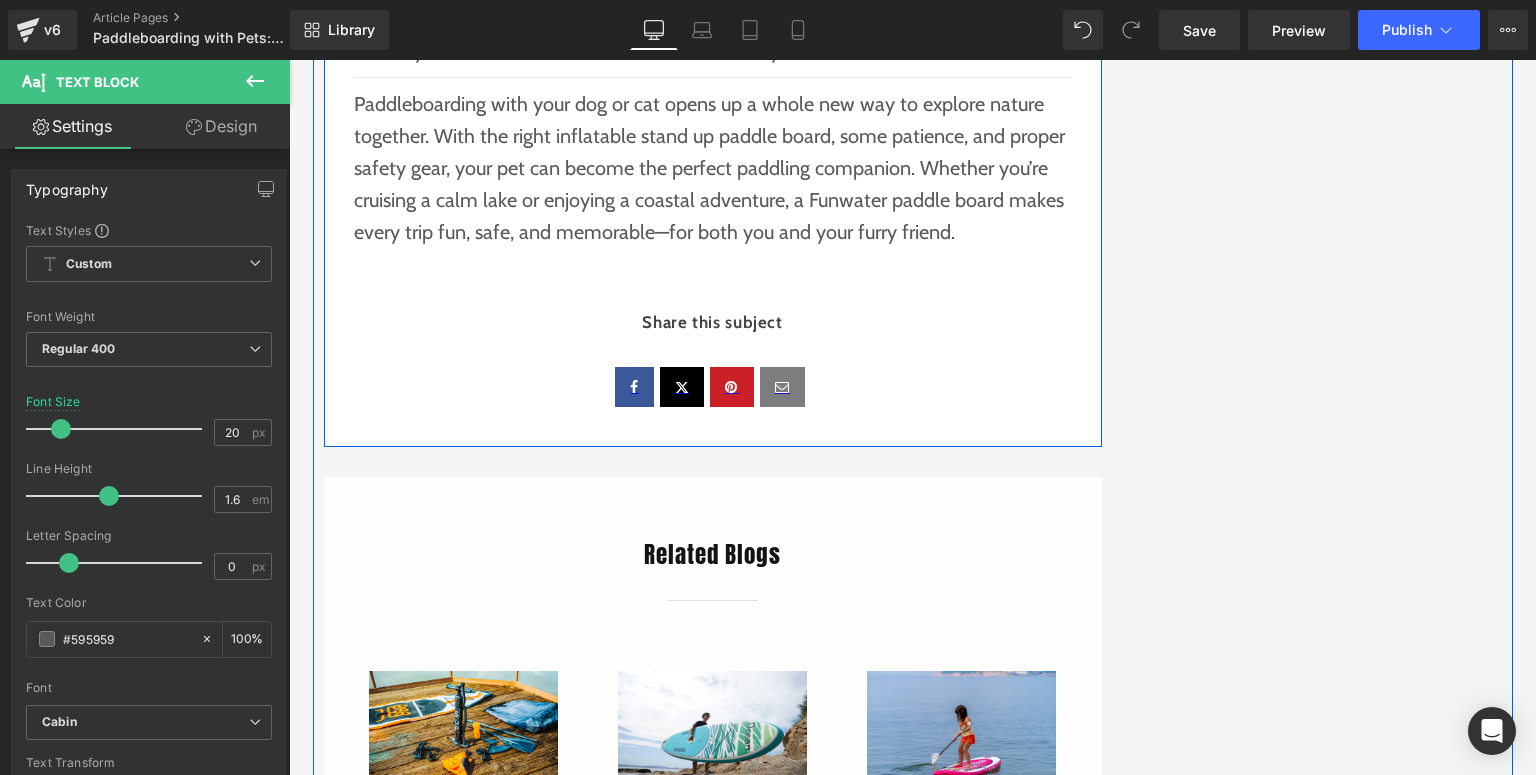 scroll, scrollTop: 3840, scrollLeft: 0, axis: vertical 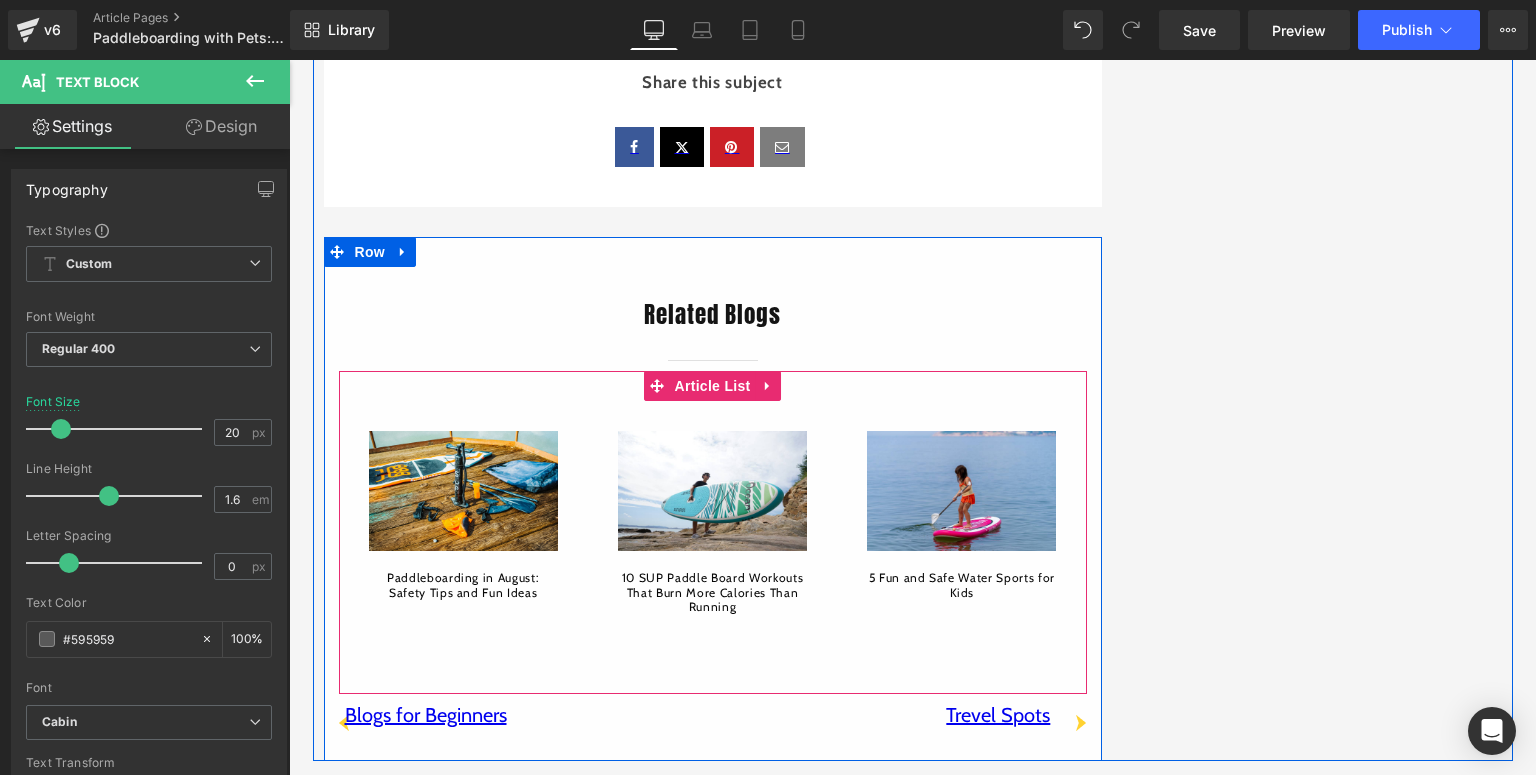 drag, startPoint x: 708, startPoint y: 379, endPoint x: 355, endPoint y: 378, distance: 353.0014 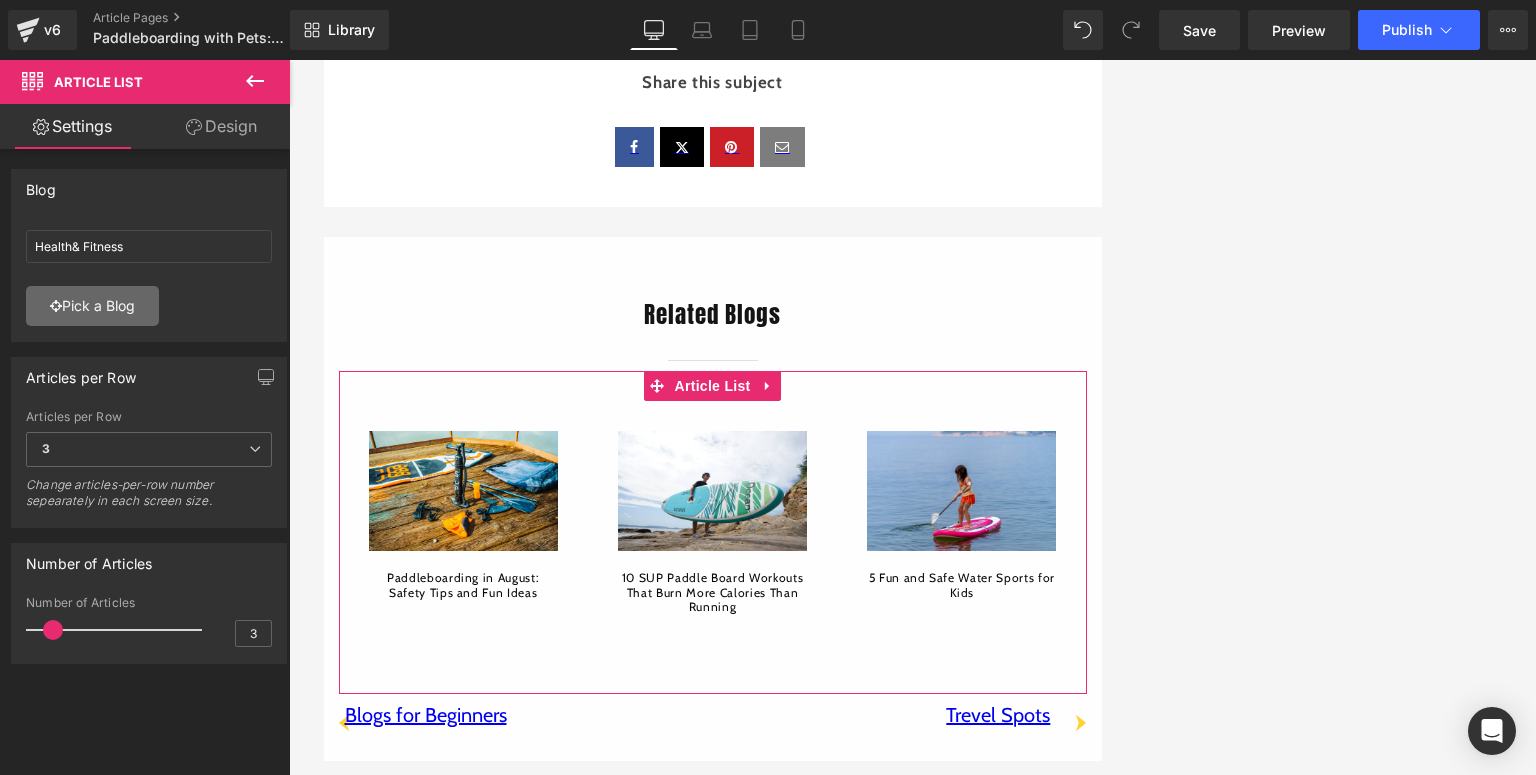 click on "Pick a Blog" at bounding box center (92, 306) 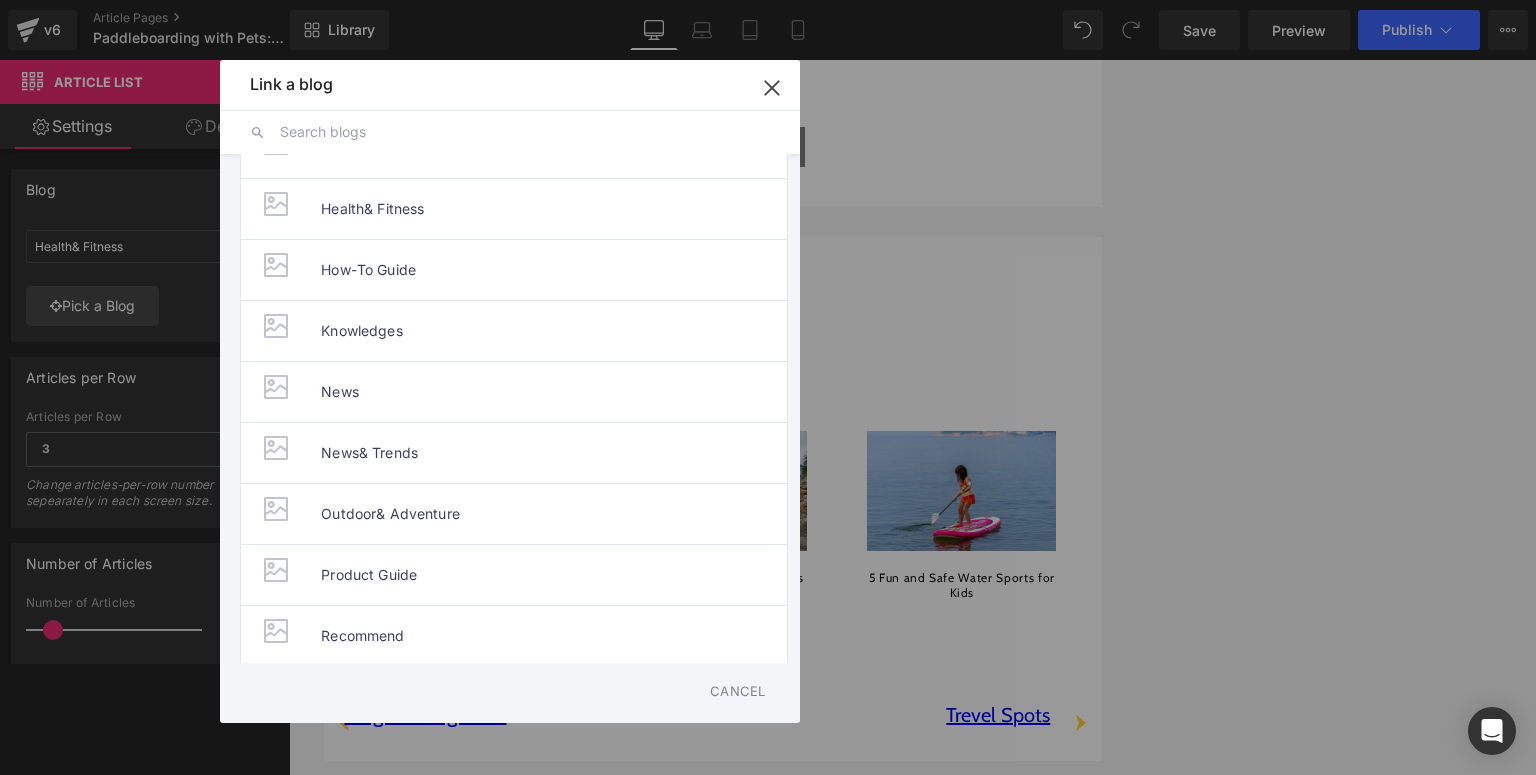 scroll, scrollTop: 308, scrollLeft: 0, axis: vertical 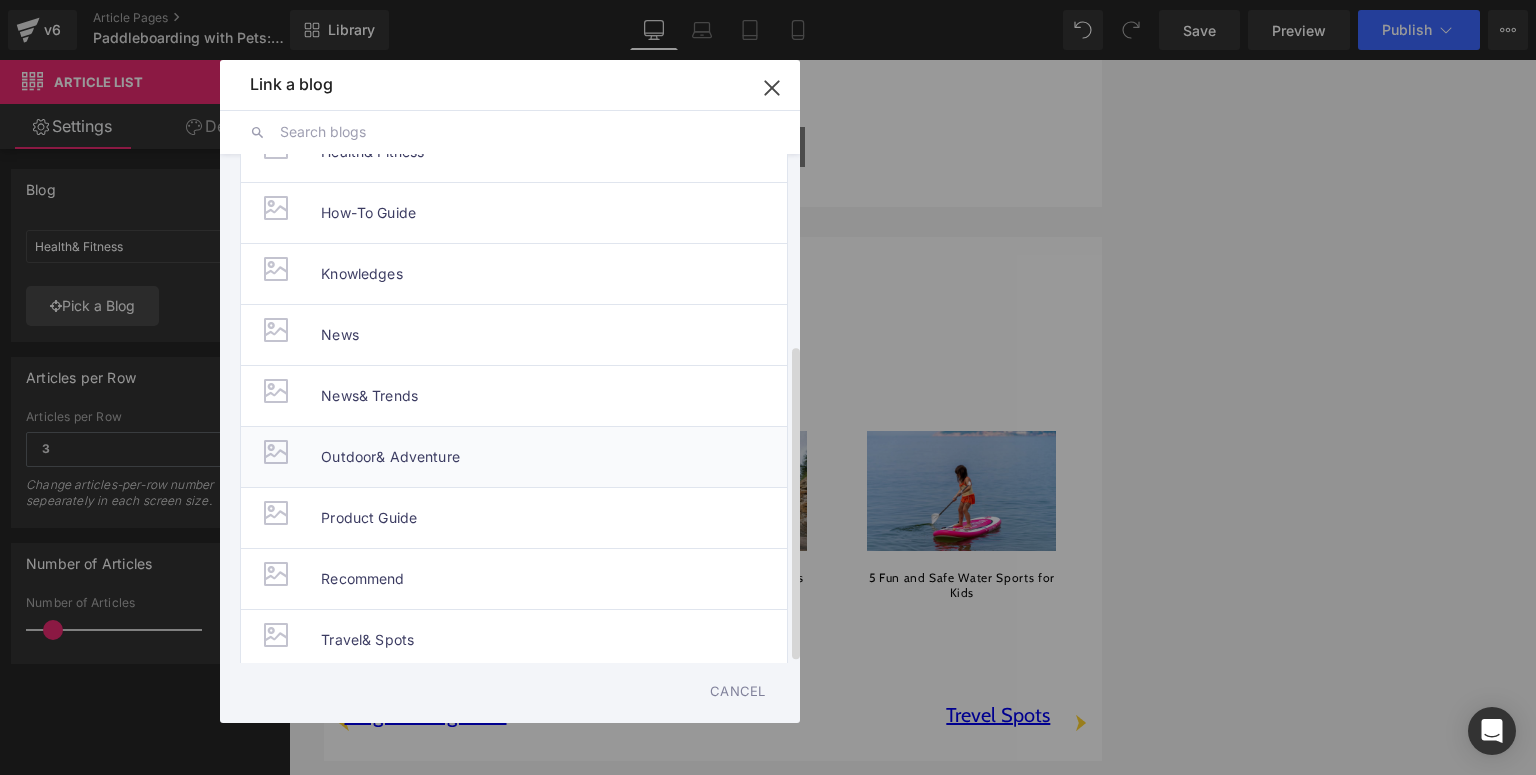 drag, startPoint x: 524, startPoint y: 442, endPoint x: 527, endPoint y: 368, distance: 74.06078 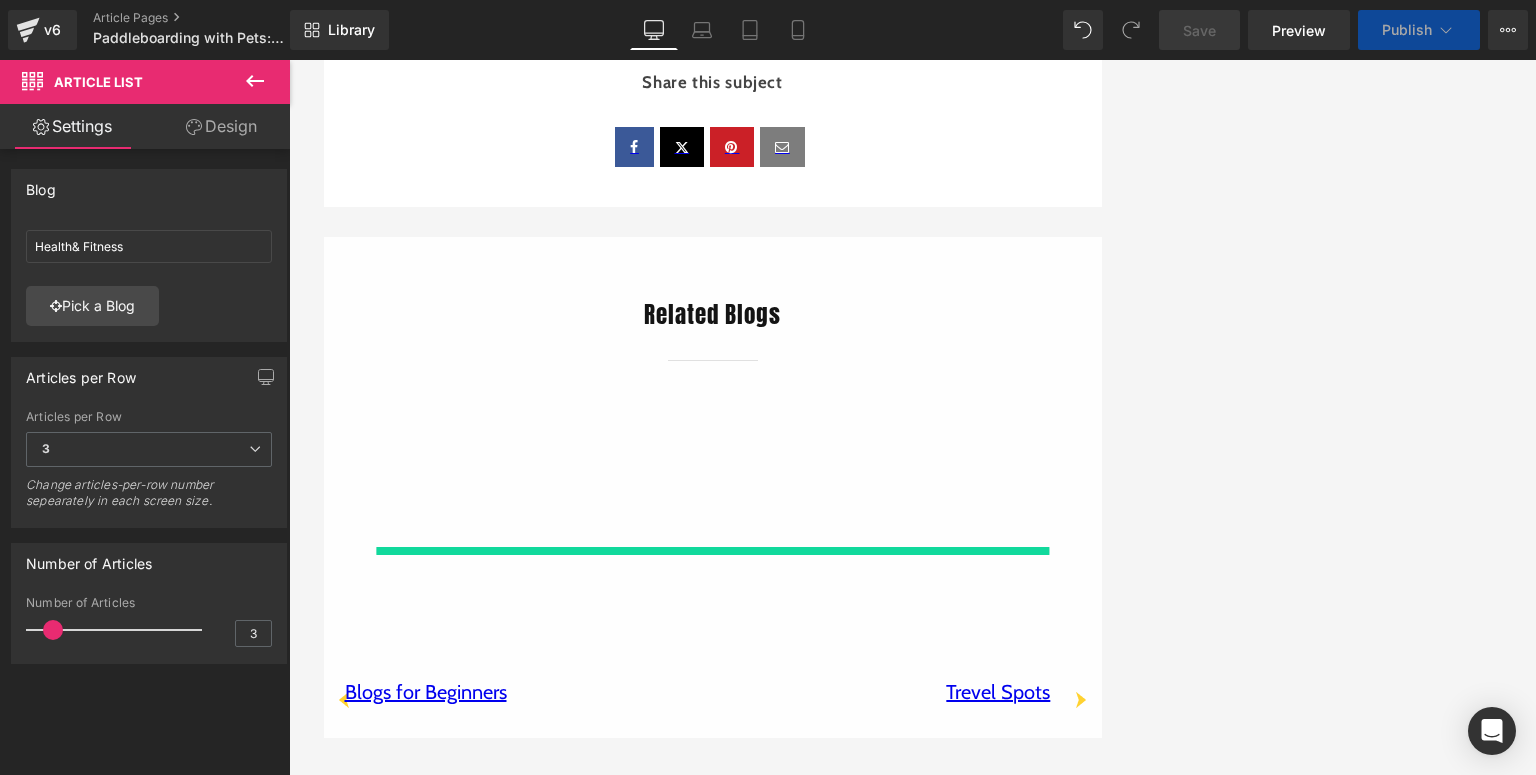 type on "Outdoor& Adventure" 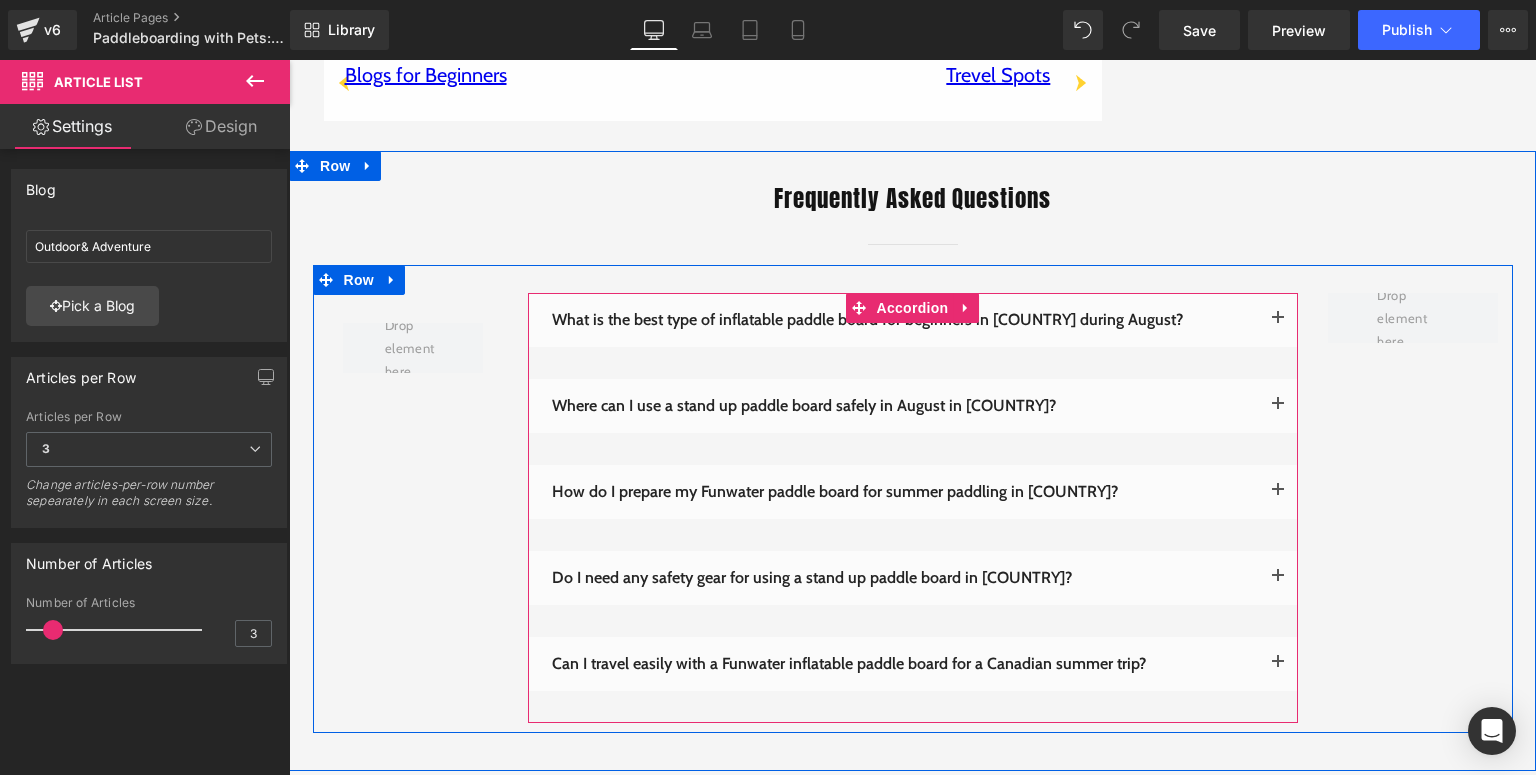 scroll, scrollTop: 4320, scrollLeft: 0, axis: vertical 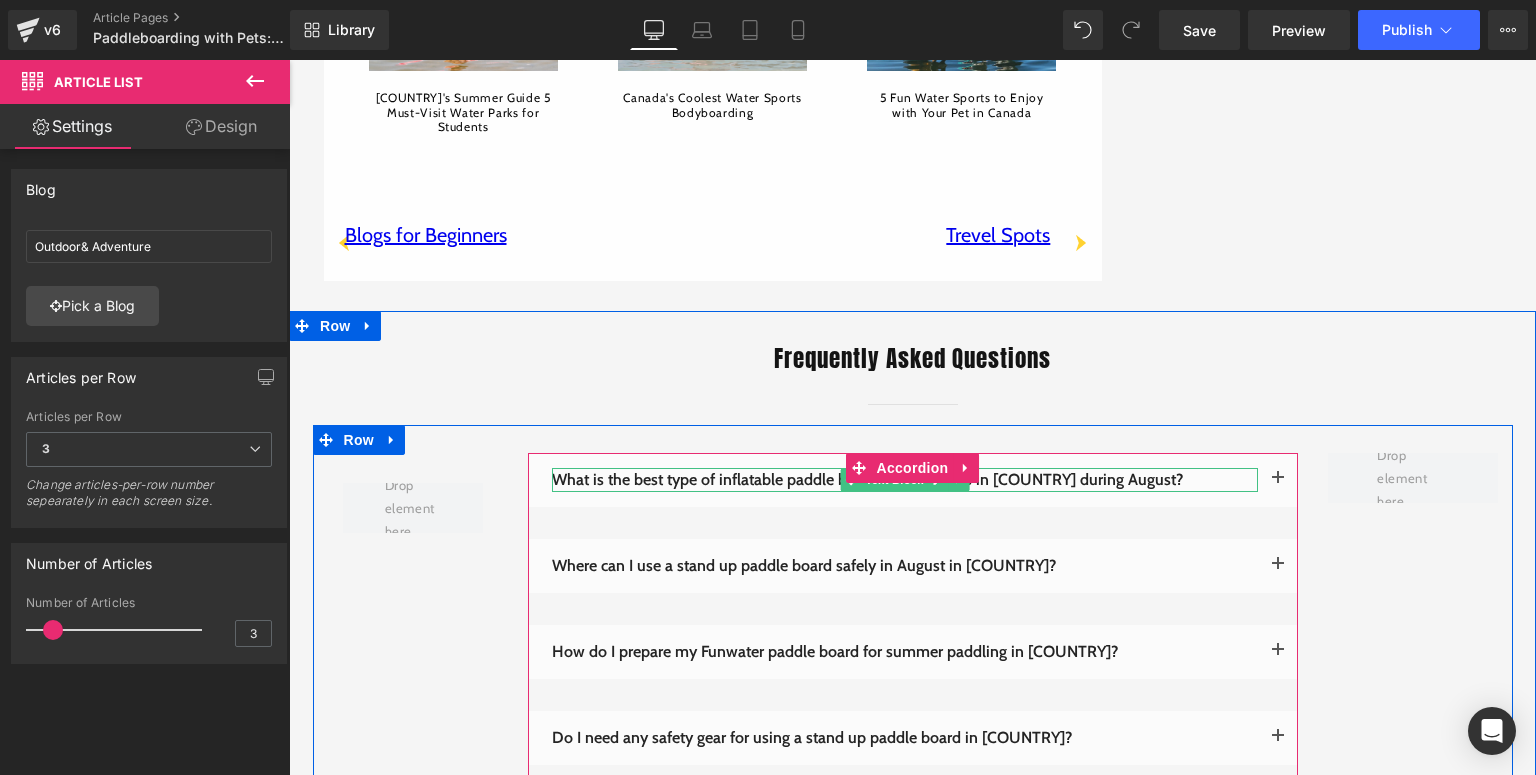 drag, startPoint x: 933, startPoint y: 471, endPoint x: 1031, endPoint y: 469, distance: 98.02041 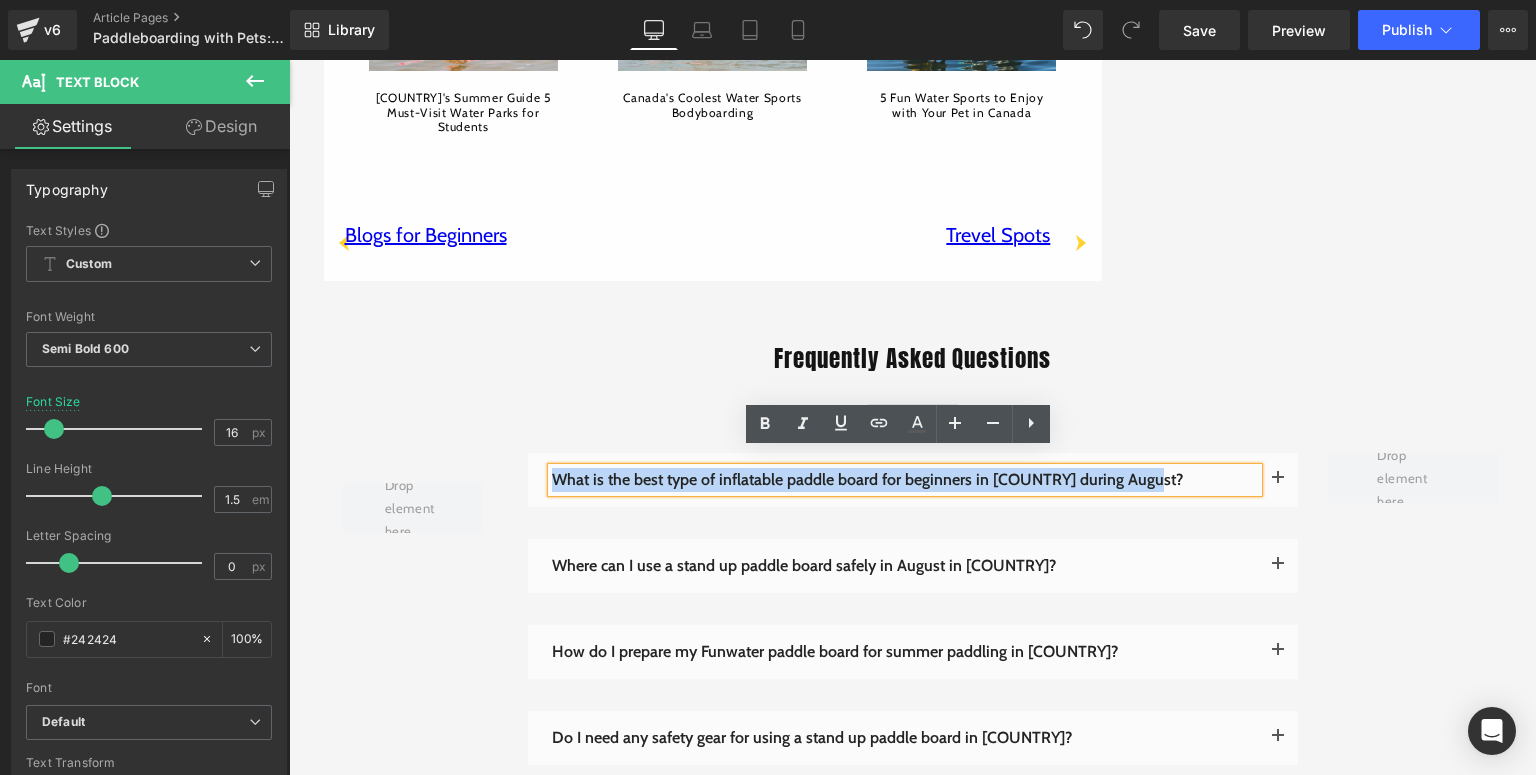 drag, startPoint x: 608, startPoint y: 456, endPoint x: 548, endPoint y: 462, distance: 60.299255 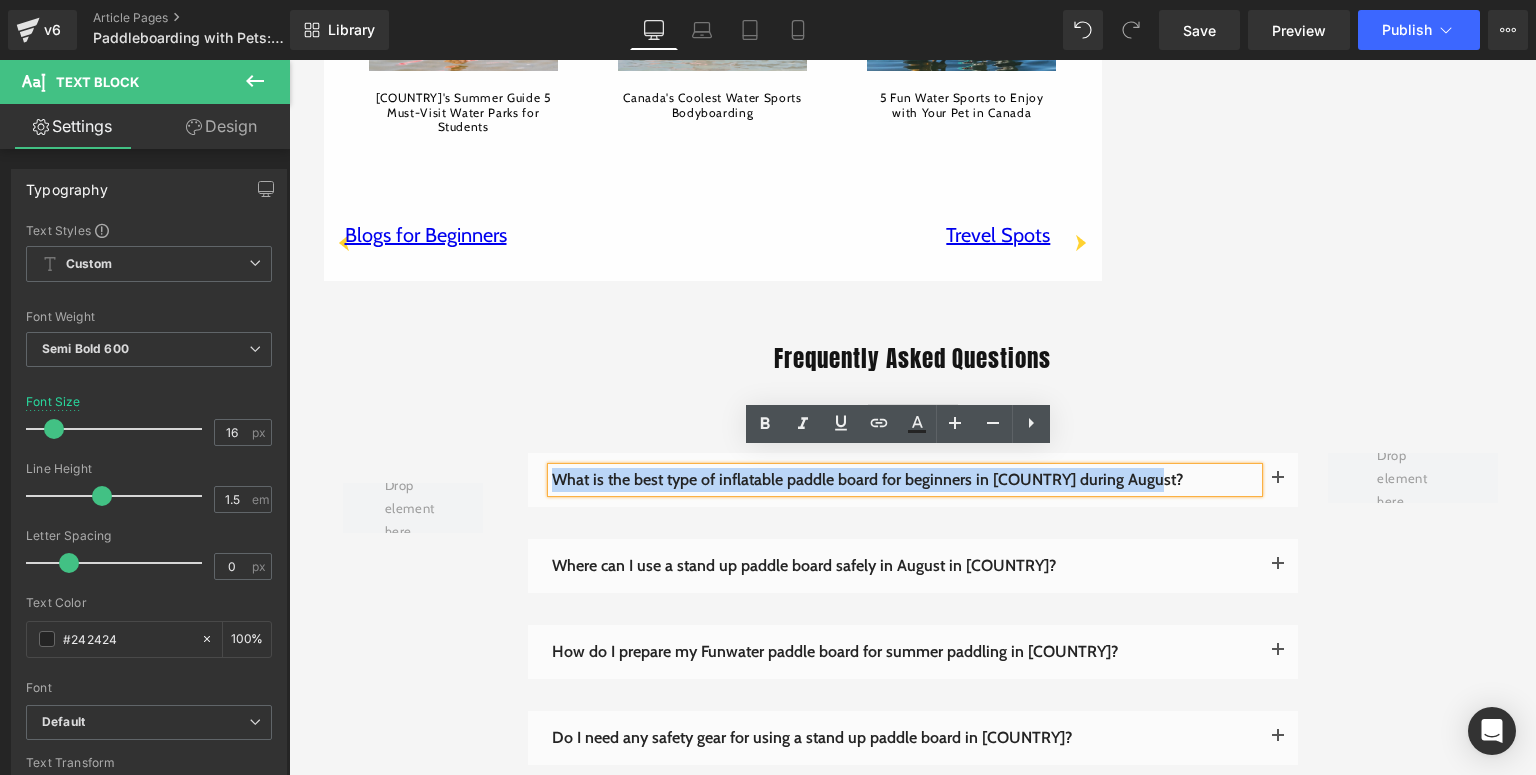 paste 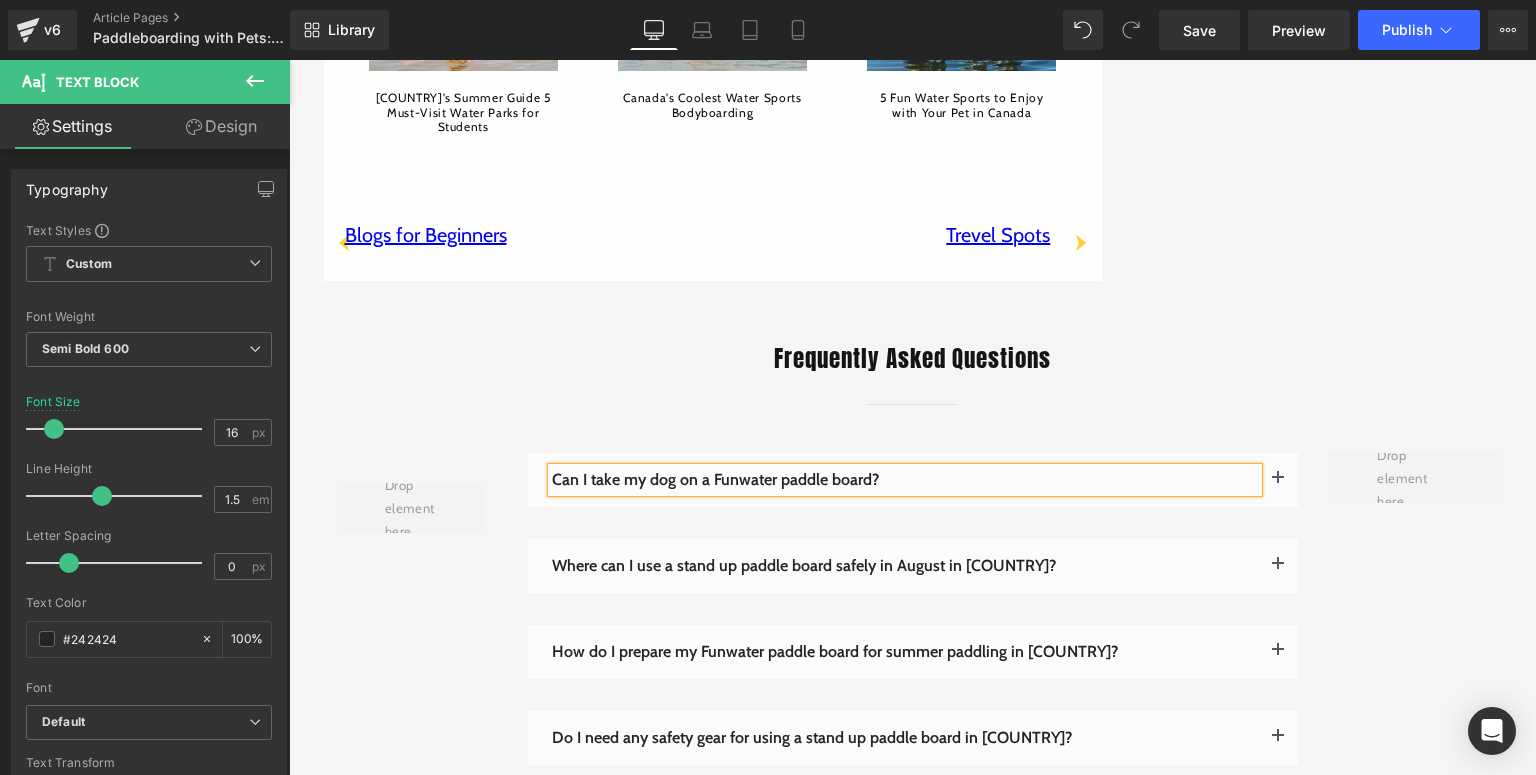 drag, startPoint x: 655, startPoint y: 60, endPoint x: 1276, endPoint y: 456, distance: 736.5168 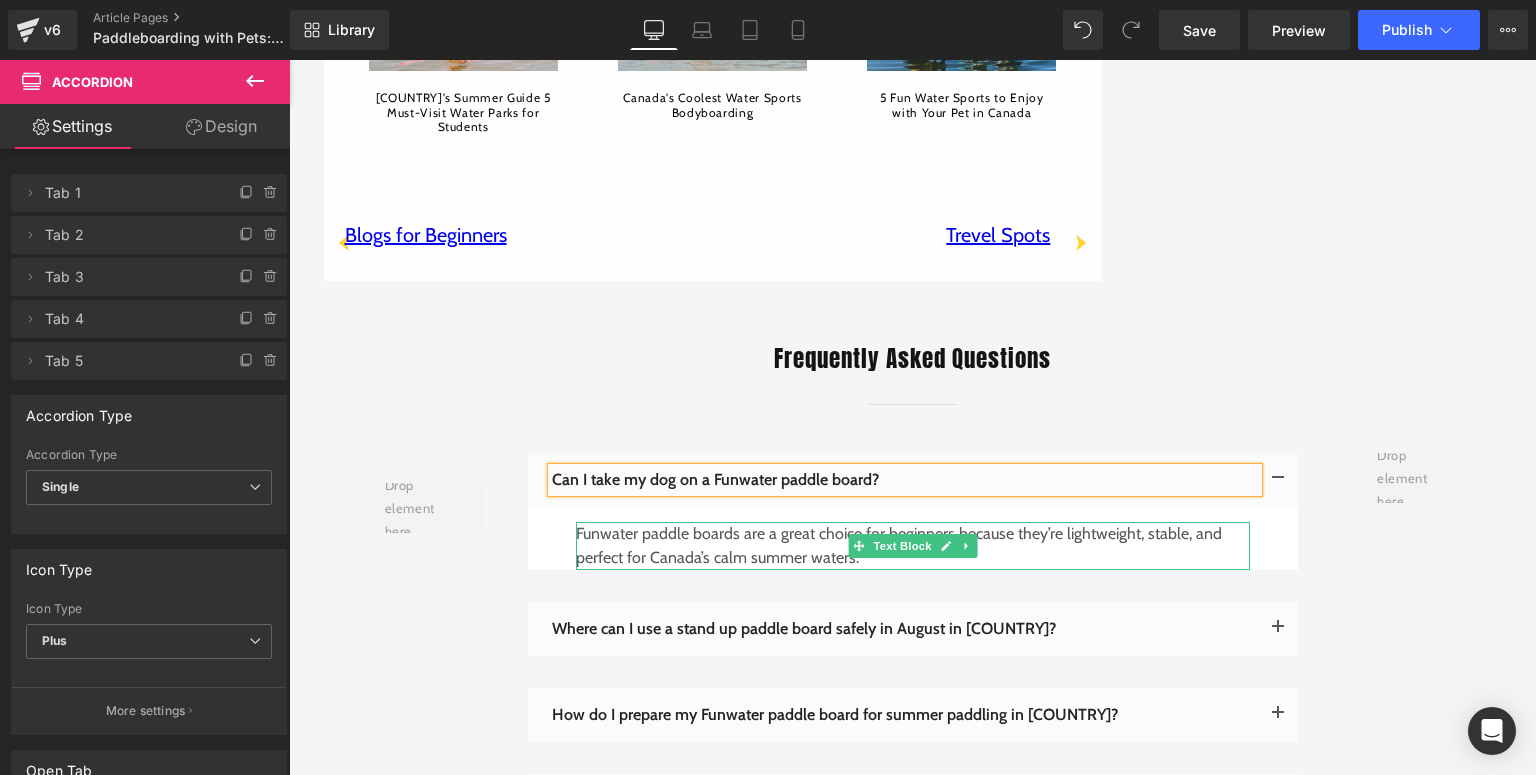 drag, startPoint x: 936, startPoint y: 523, endPoint x: 924, endPoint y: 534, distance: 16.27882 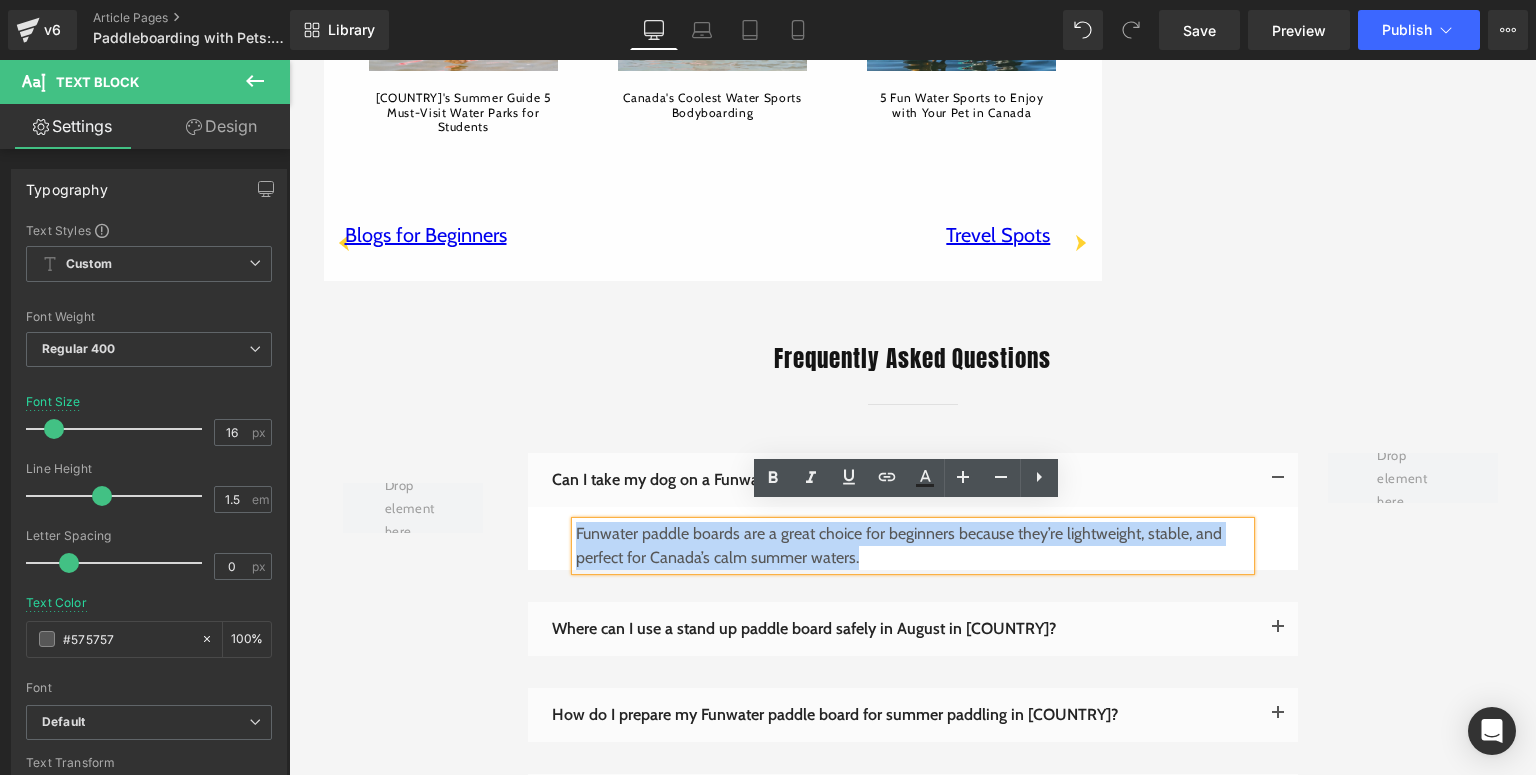 drag, startPoint x: 910, startPoint y: 542, endPoint x: 569, endPoint y: 516, distance: 341.98978 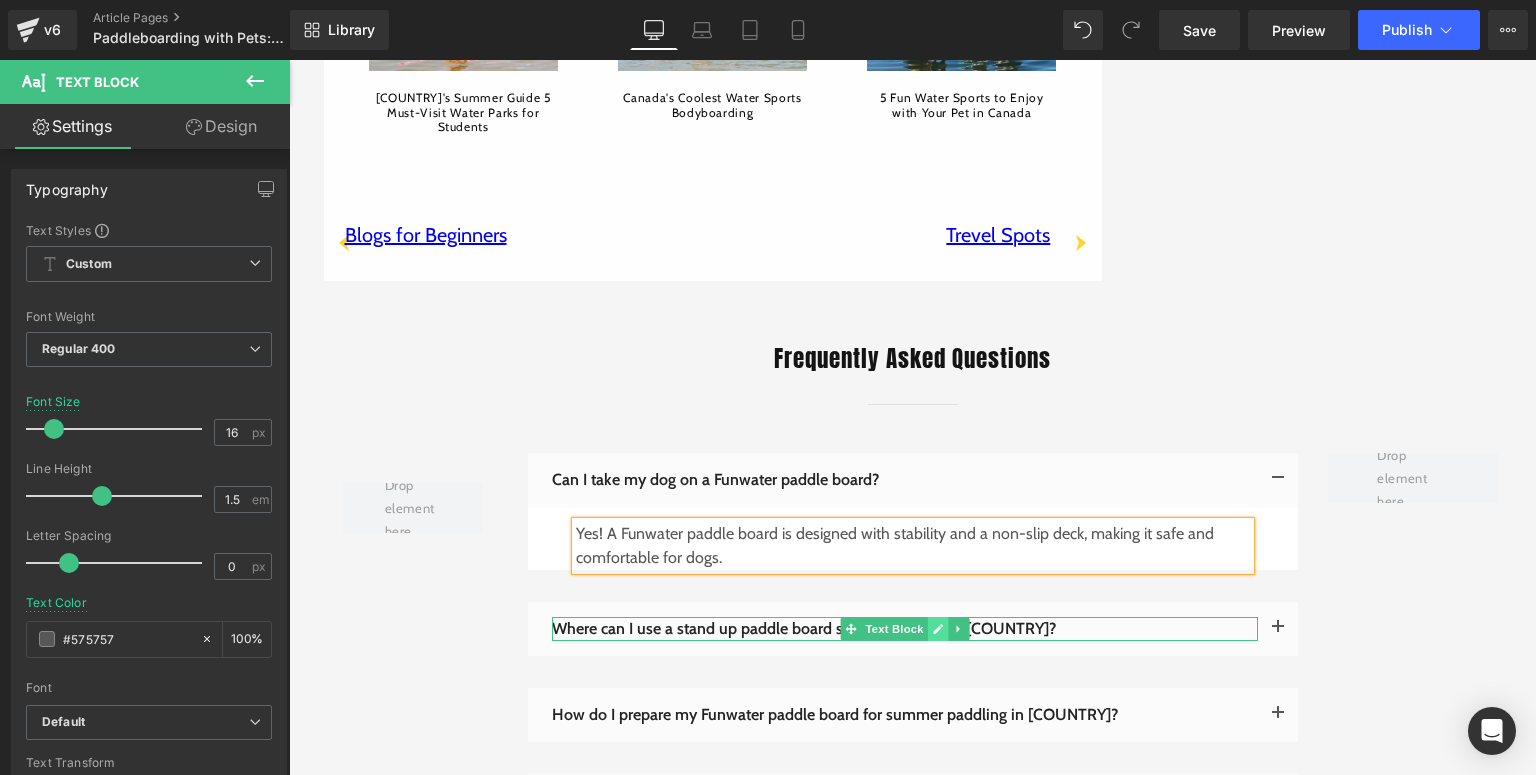 click on "Text Block" at bounding box center (894, 629) 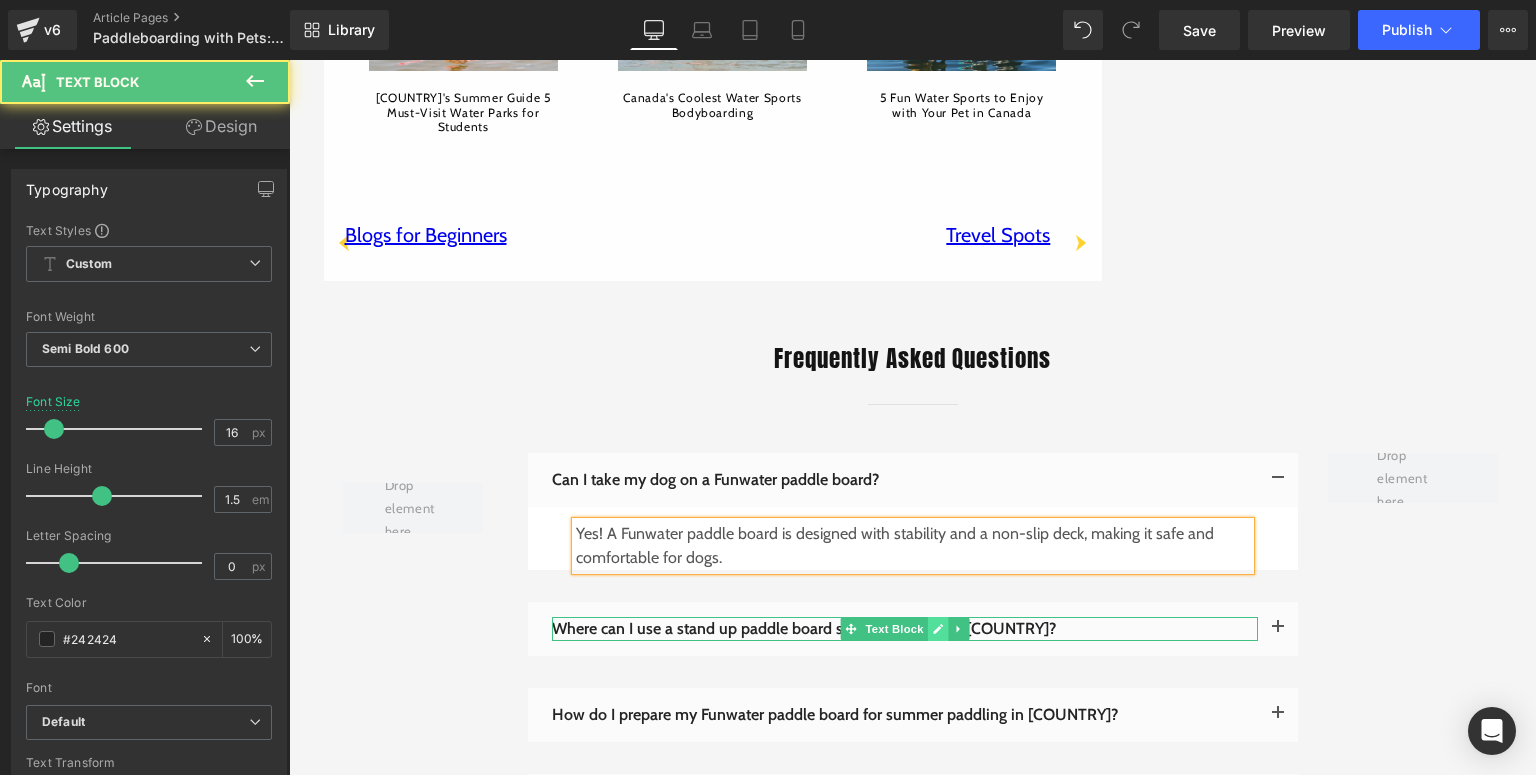 click 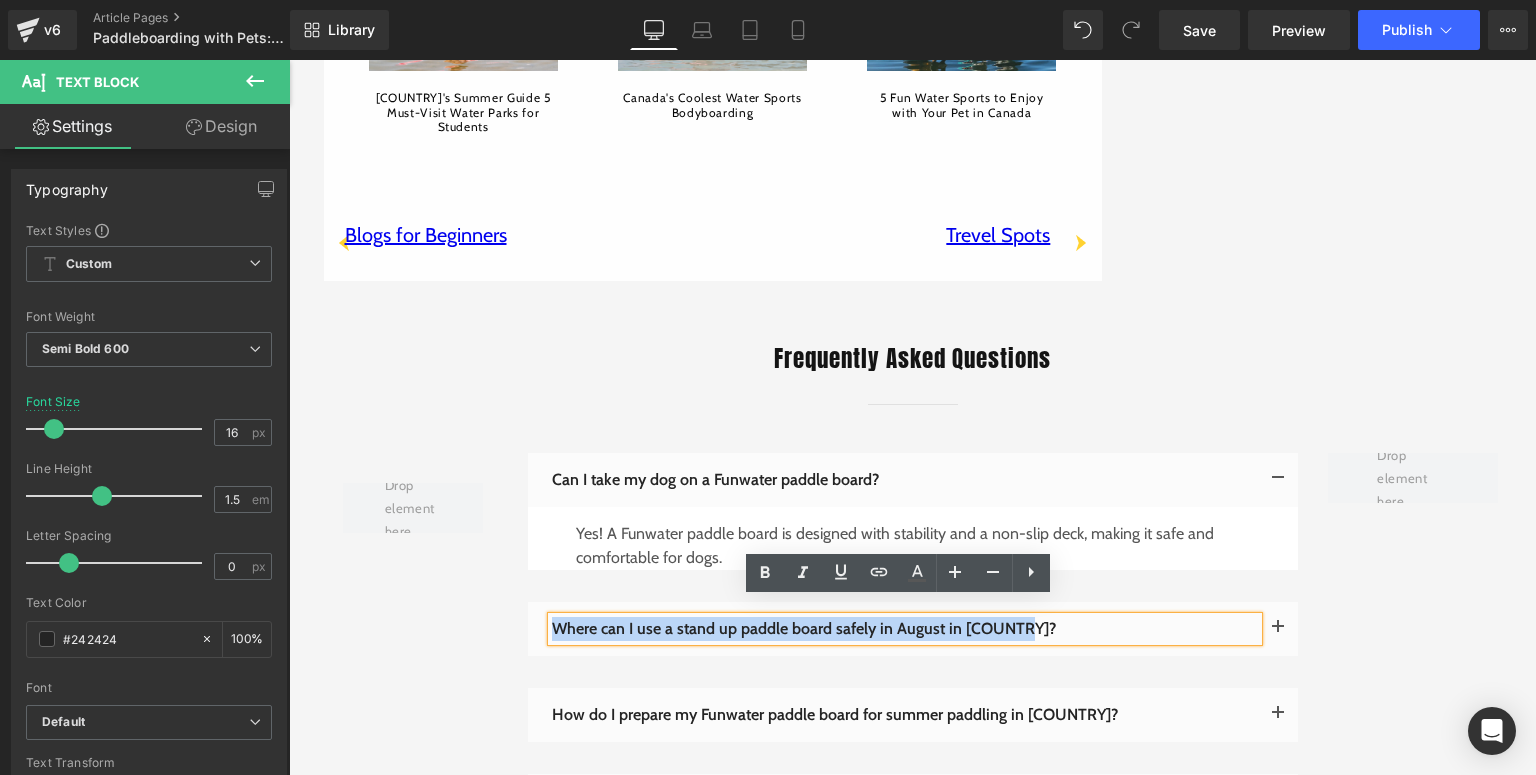 drag, startPoint x: 1044, startPoint y: 618, endPoint x: 548, endPoint y: 612, distance: 496.0363 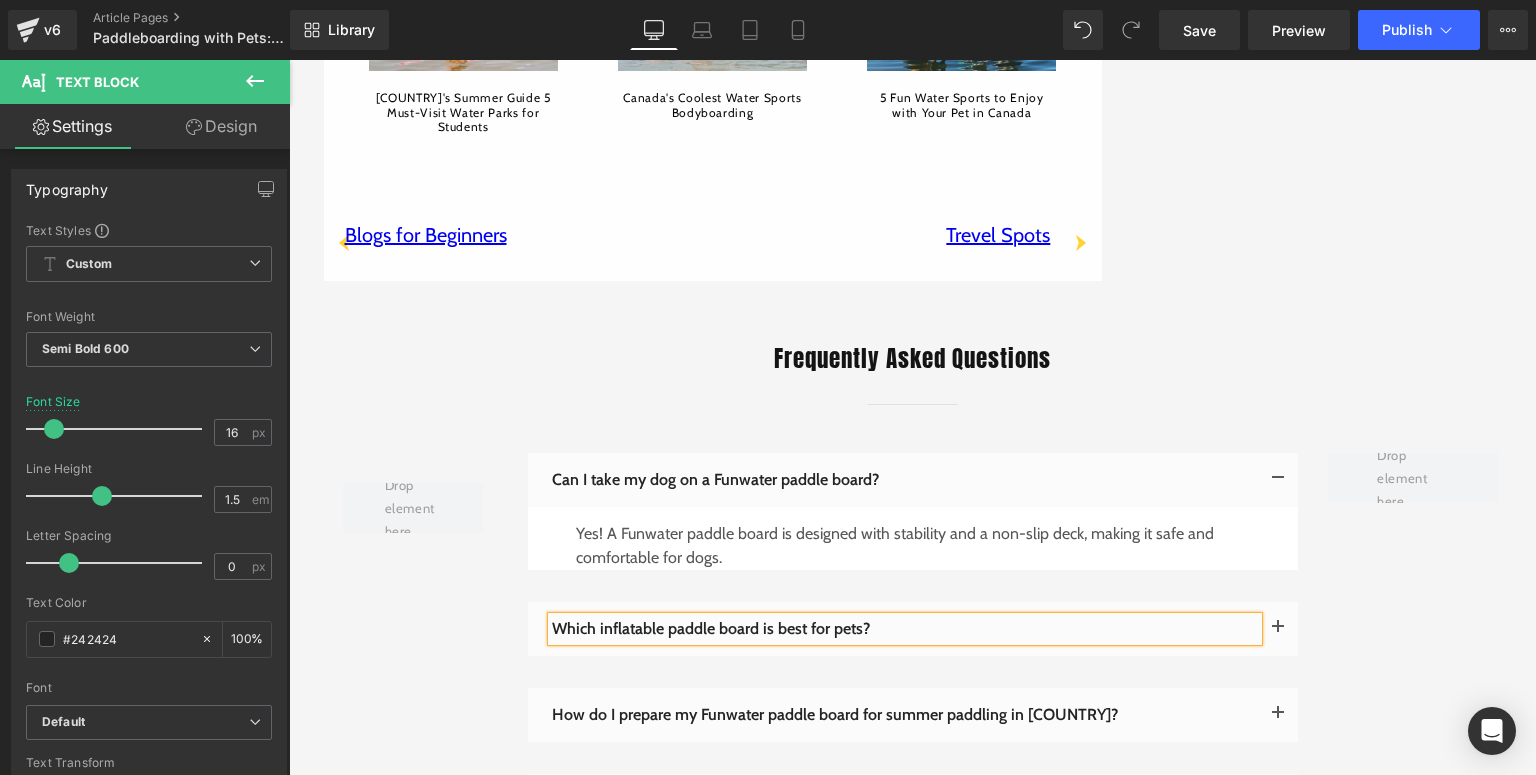 drag, startPoint x: 1269, startPoint y: 612, endPoint x: 512, endPoint y: 201, distance: 861.37683 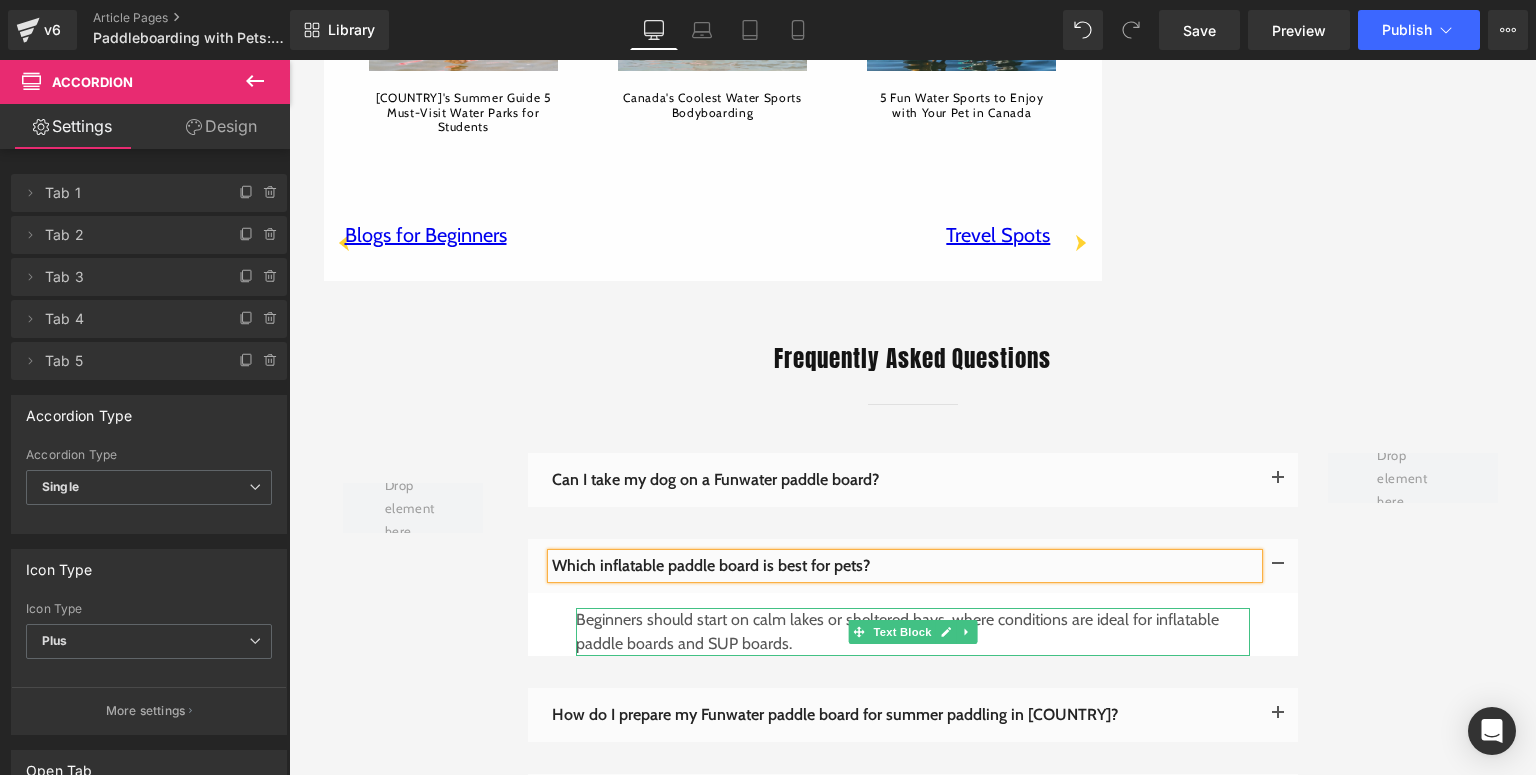 drag, startPoint x: 936, startPoint y: 614, endPoint x: 903, endPoint y: 620, distance: 33.54102 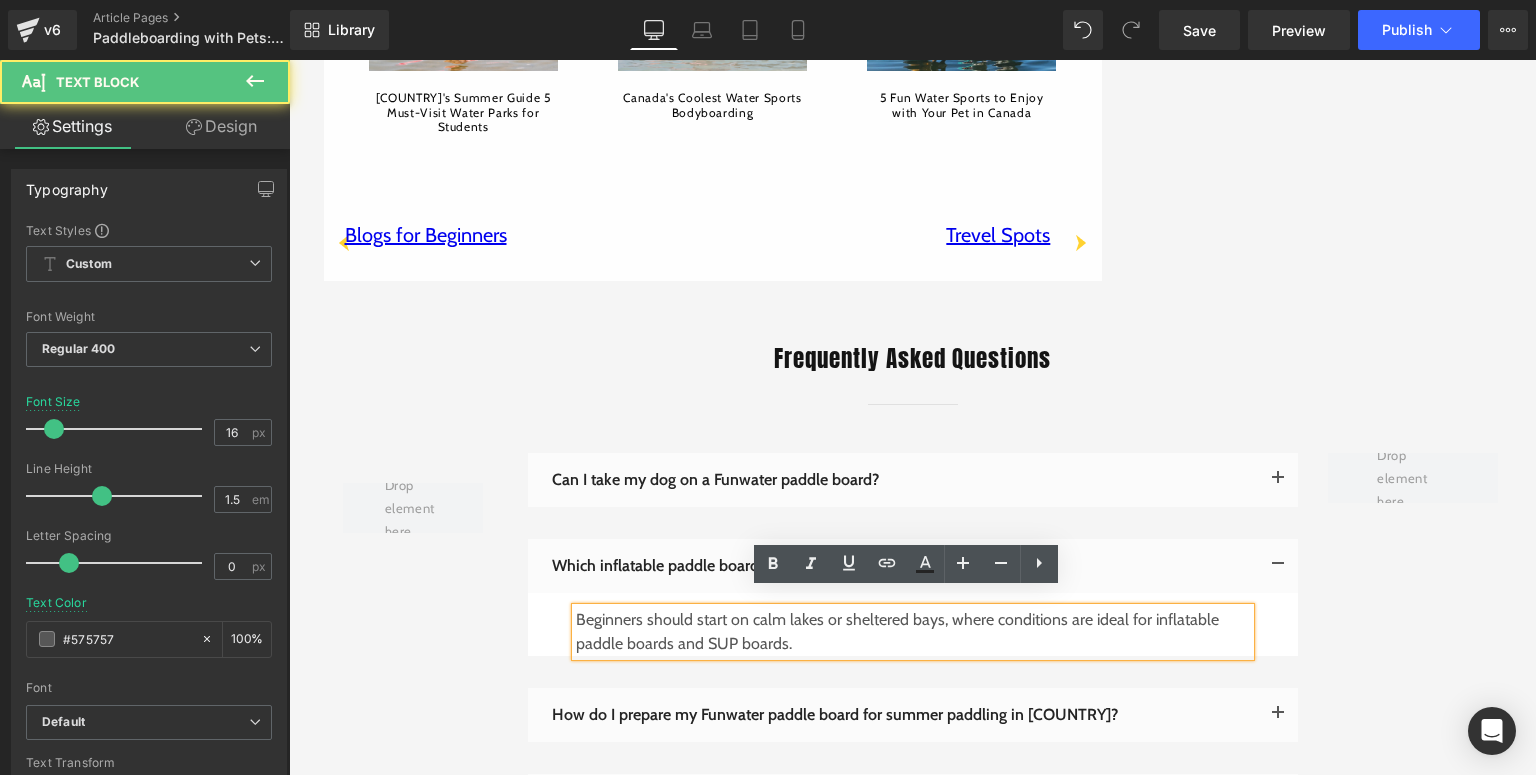 click on "Beginners should start on calm lakes or sheltered bays, where conditions are ideal for inflatable paddle boards and SUP boards." at bounding box center (913, 632) 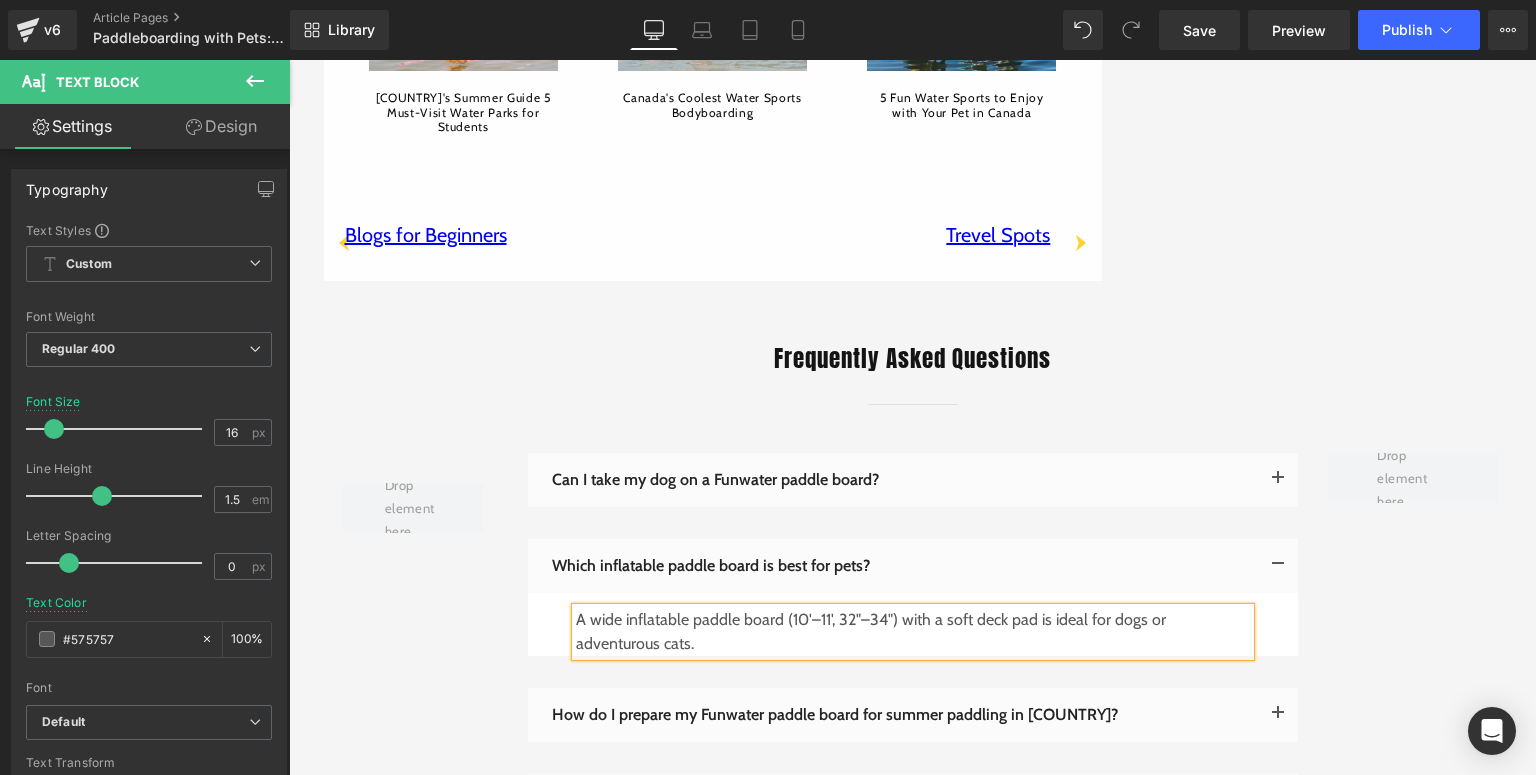 type 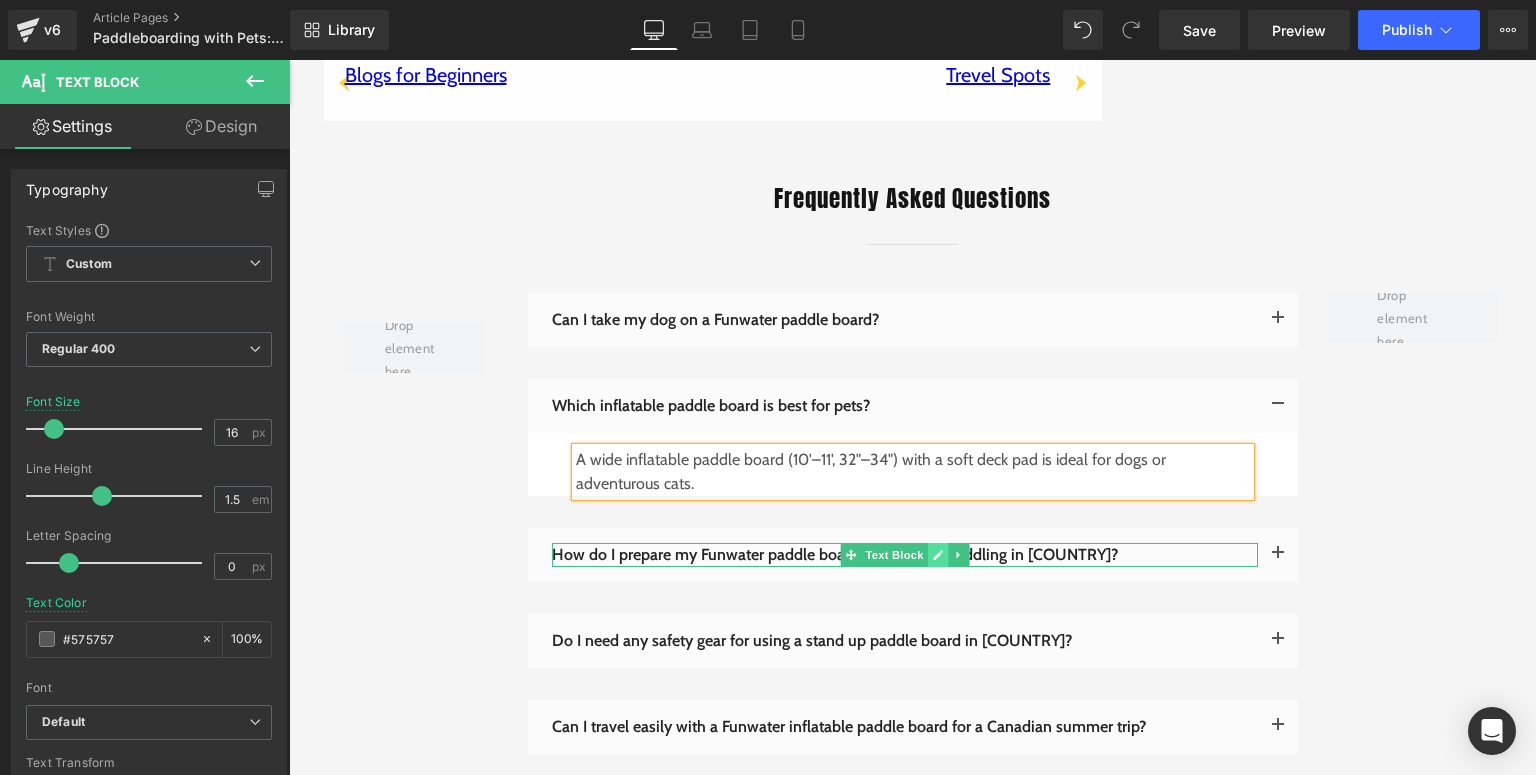 click 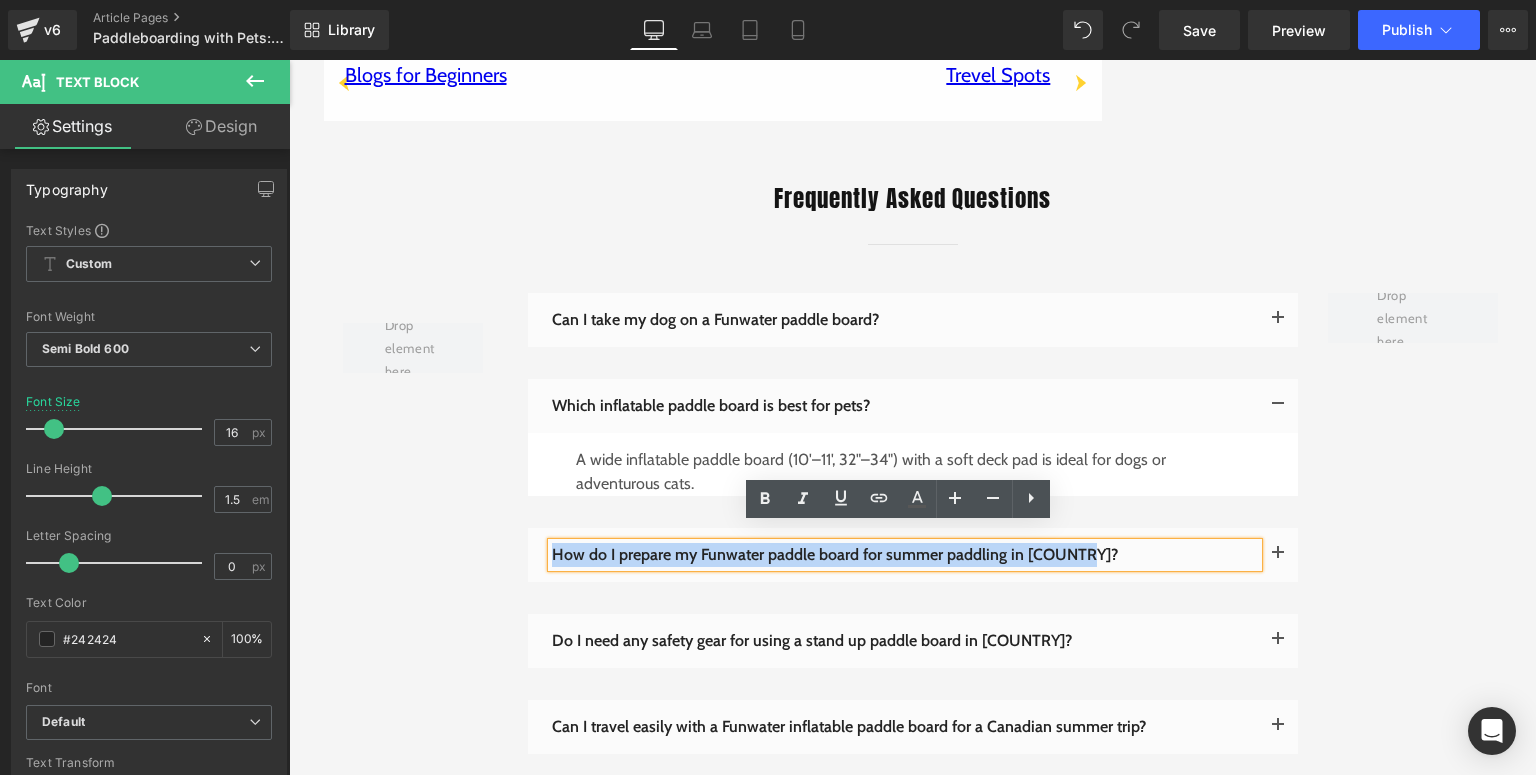 drag, startPoint x: 1119, startPoint y: 546, endPoint x: 545, endPoint y: 540, distance: 574.0314 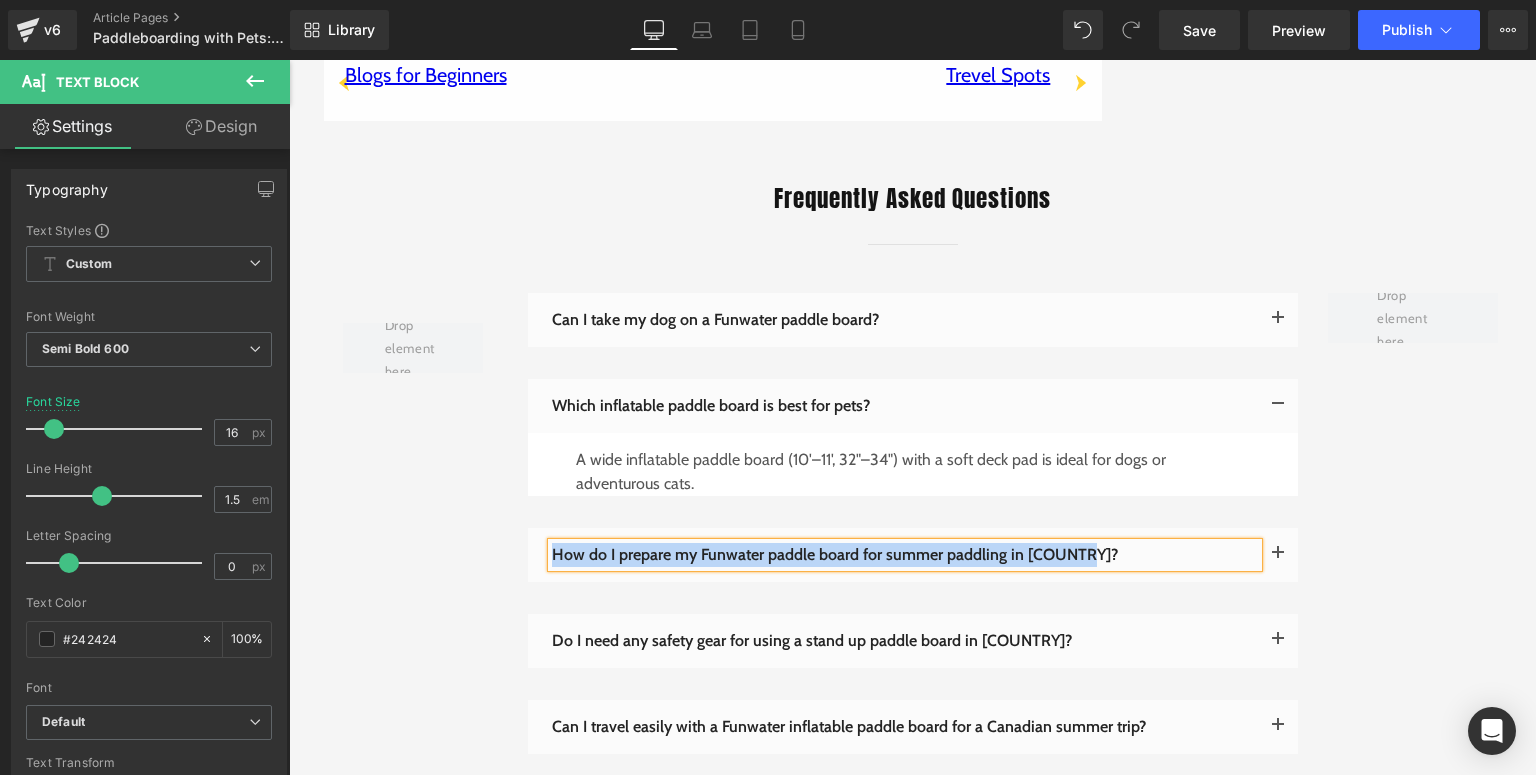 type 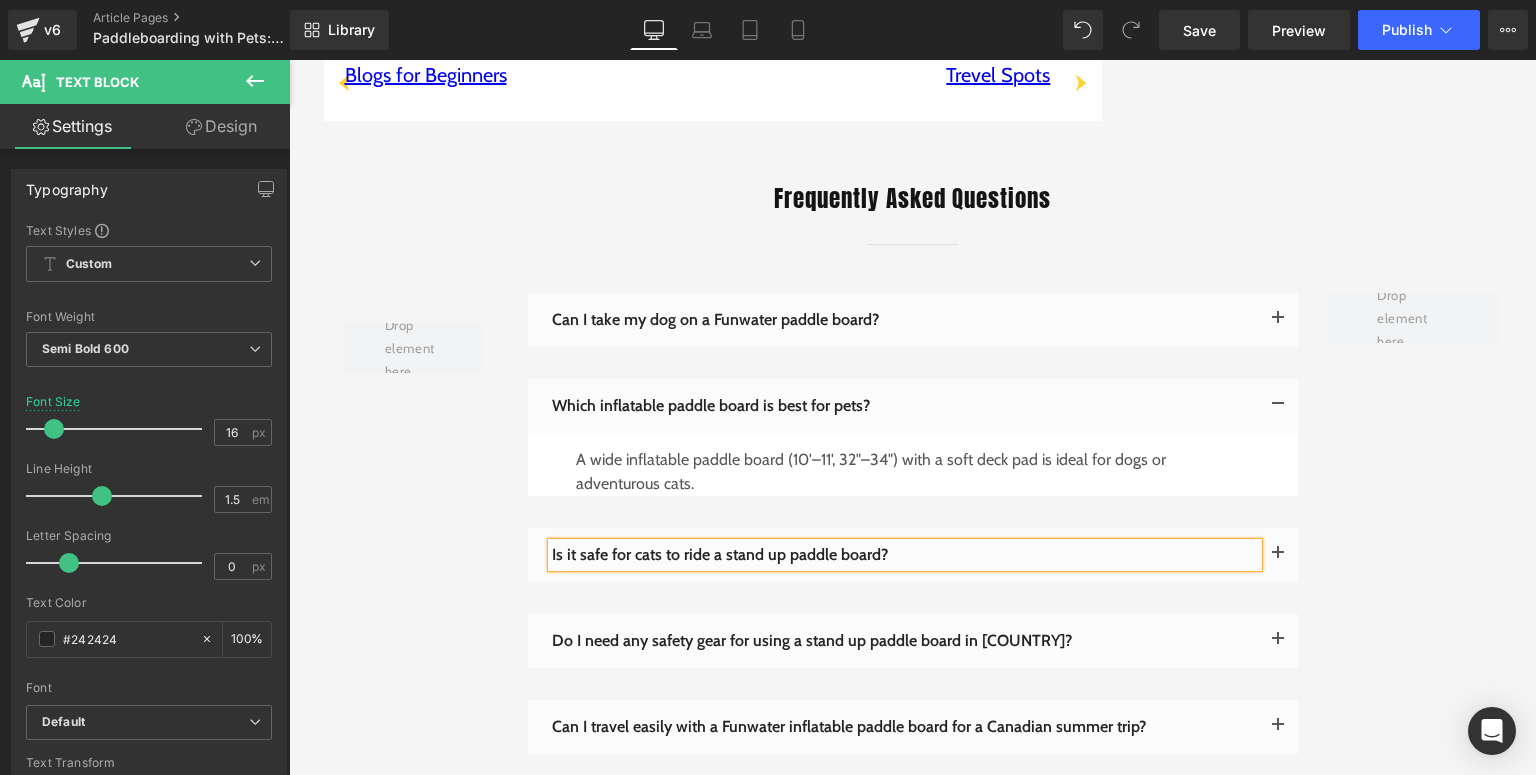 drag, startPoint x: 537, startPoint y: 64, endPoint x: 1265, endPoint y: 540, distance: 869.80457 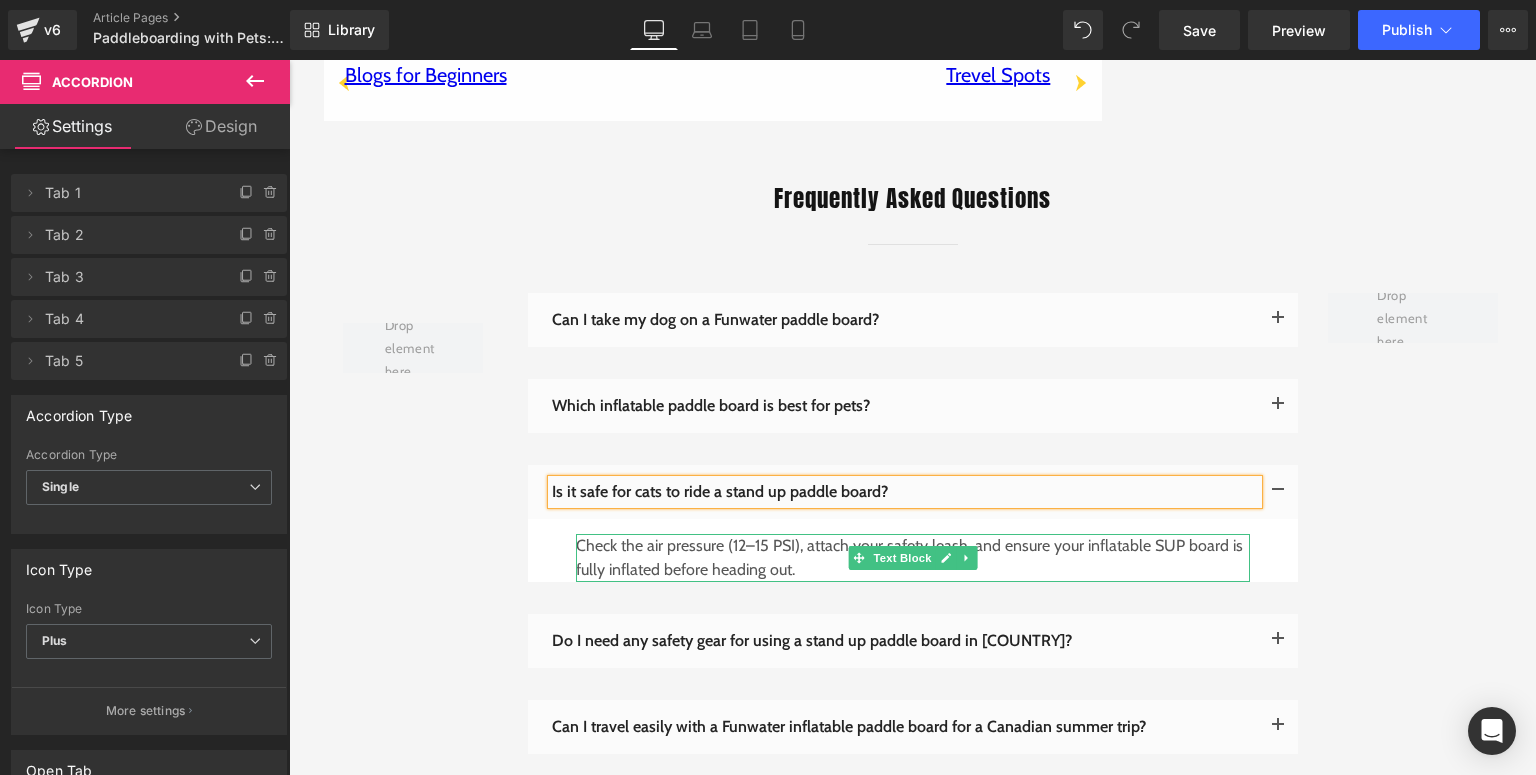 drag, startPoint x: 942, startPoint y: 540, endPoint x: 818, endPoint y: 540, distance: 124 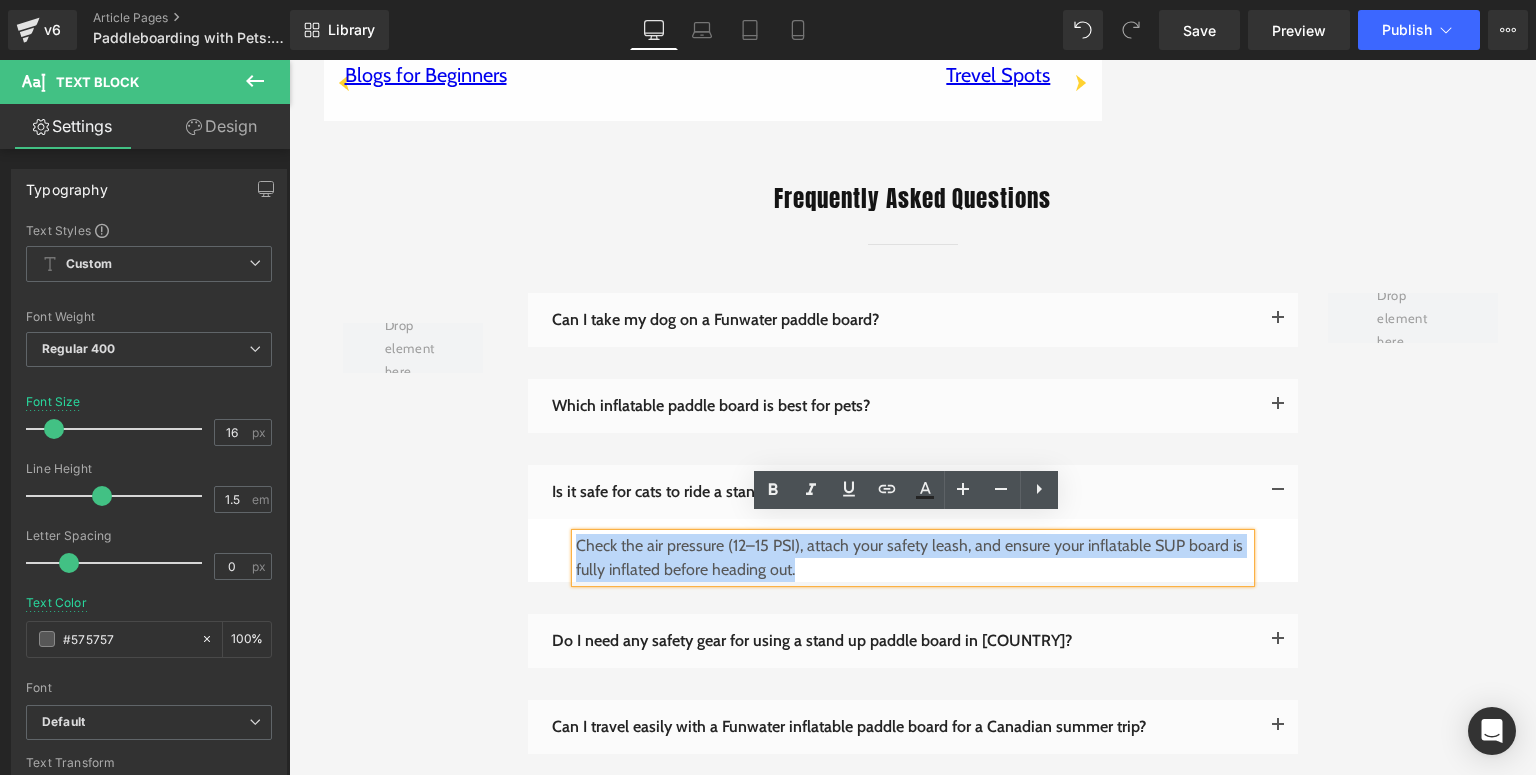 drag, startPoint x: 588, startPoint y: 534, endPoint x: 572, endPoint y: 530, distance: 16.492422 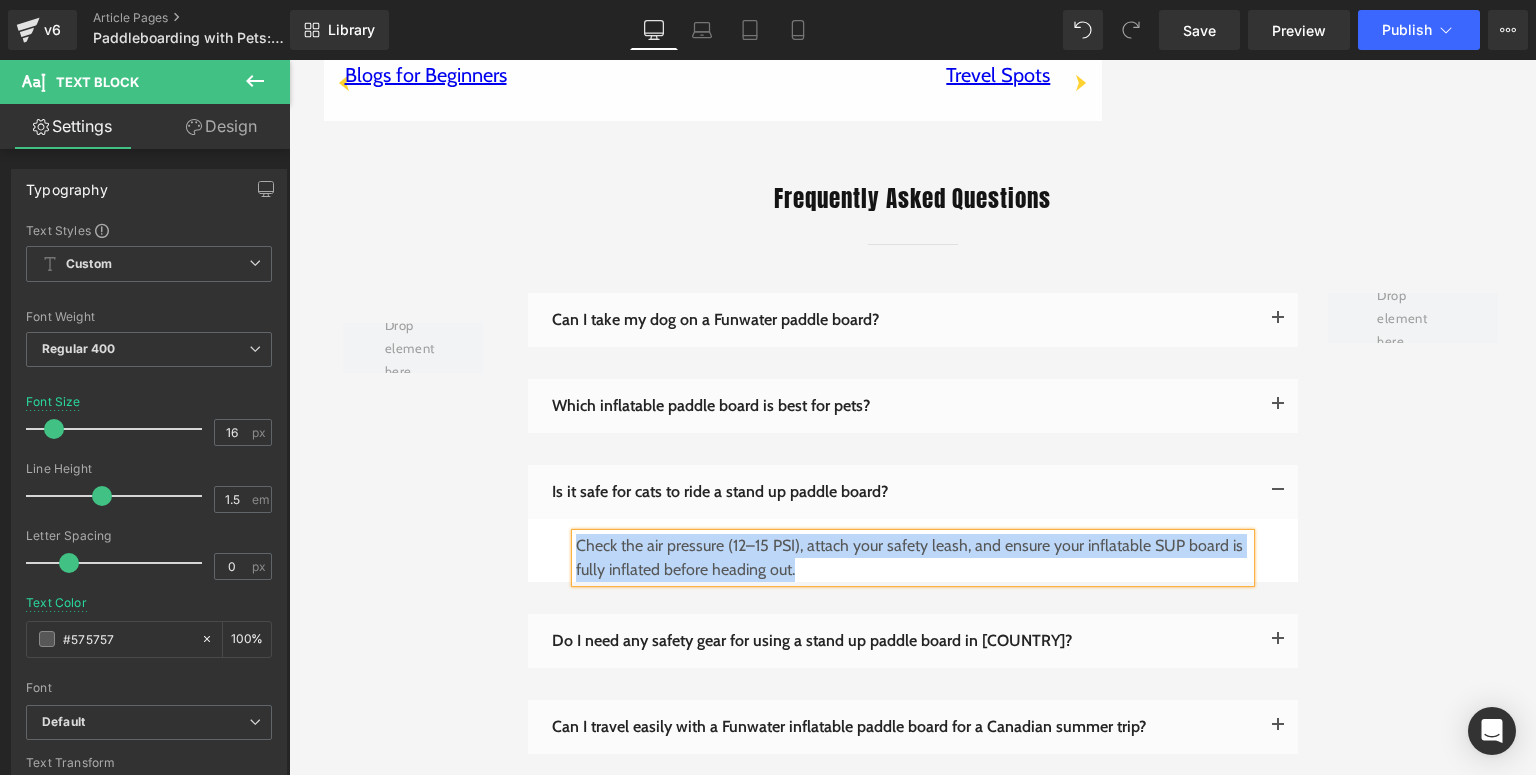 type 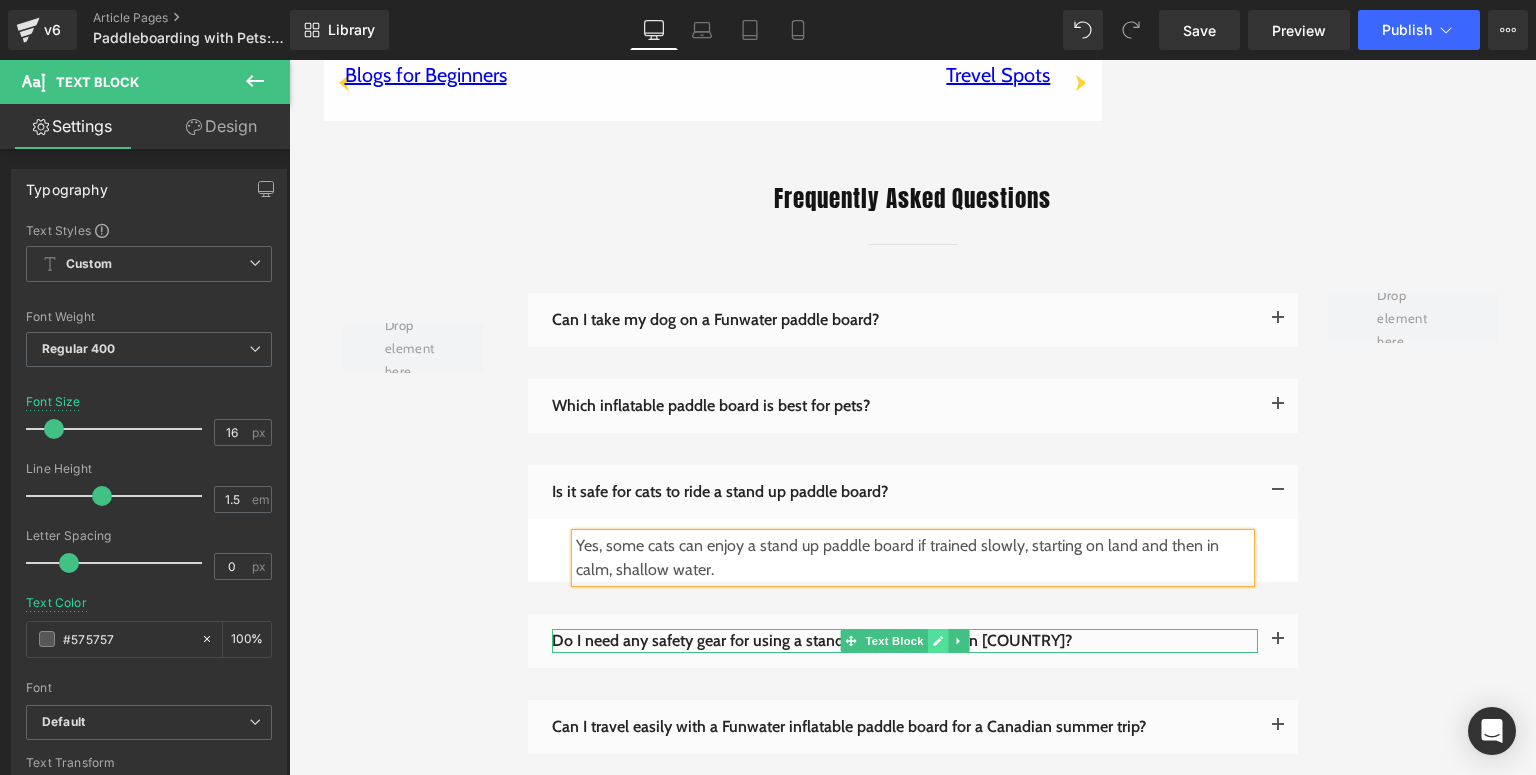 click at bounding box center [937, 641] 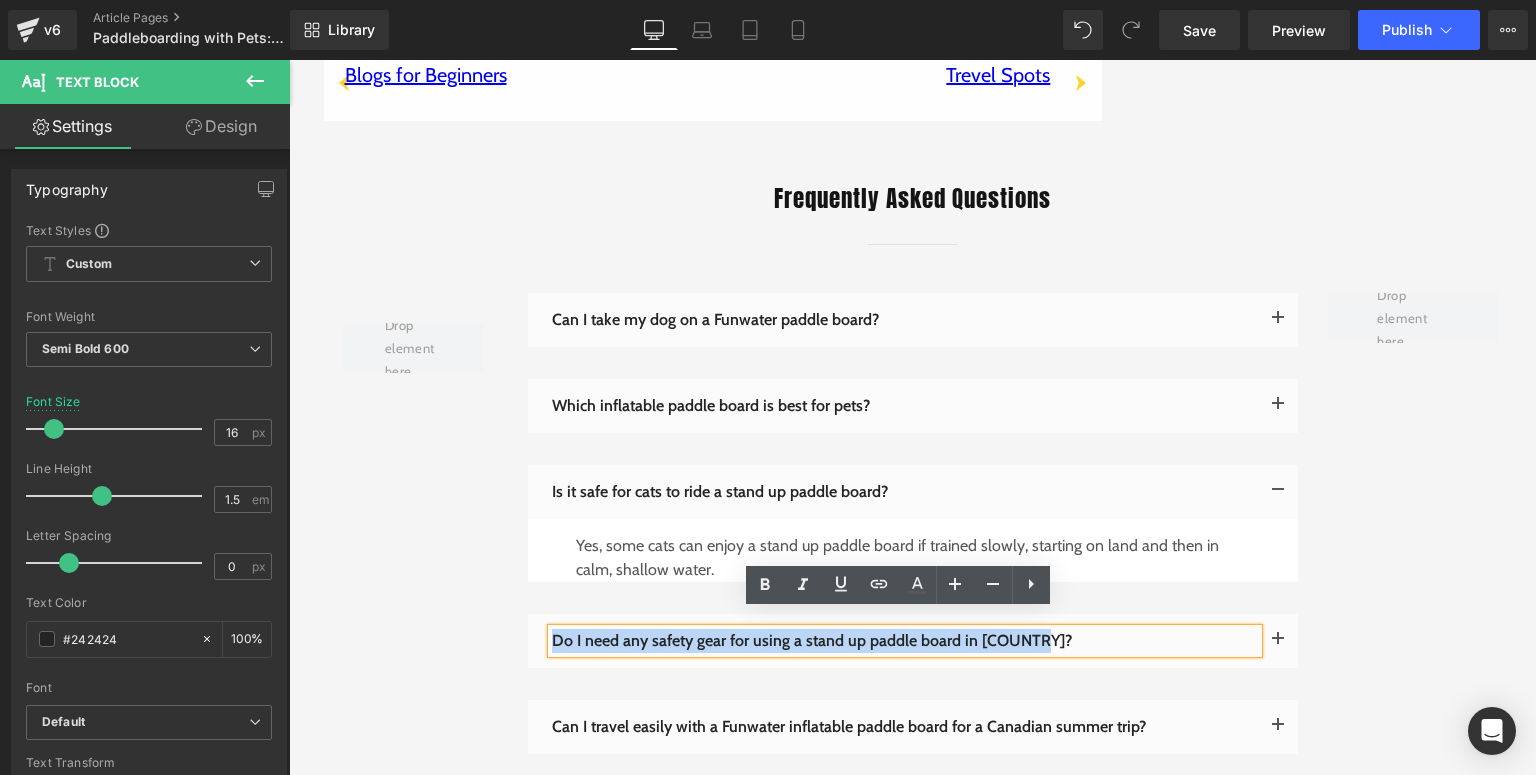 click on "Do I need any safety gear for using a stand up paddle board in [COUNTRY]?" at bounding box center (905, 641) 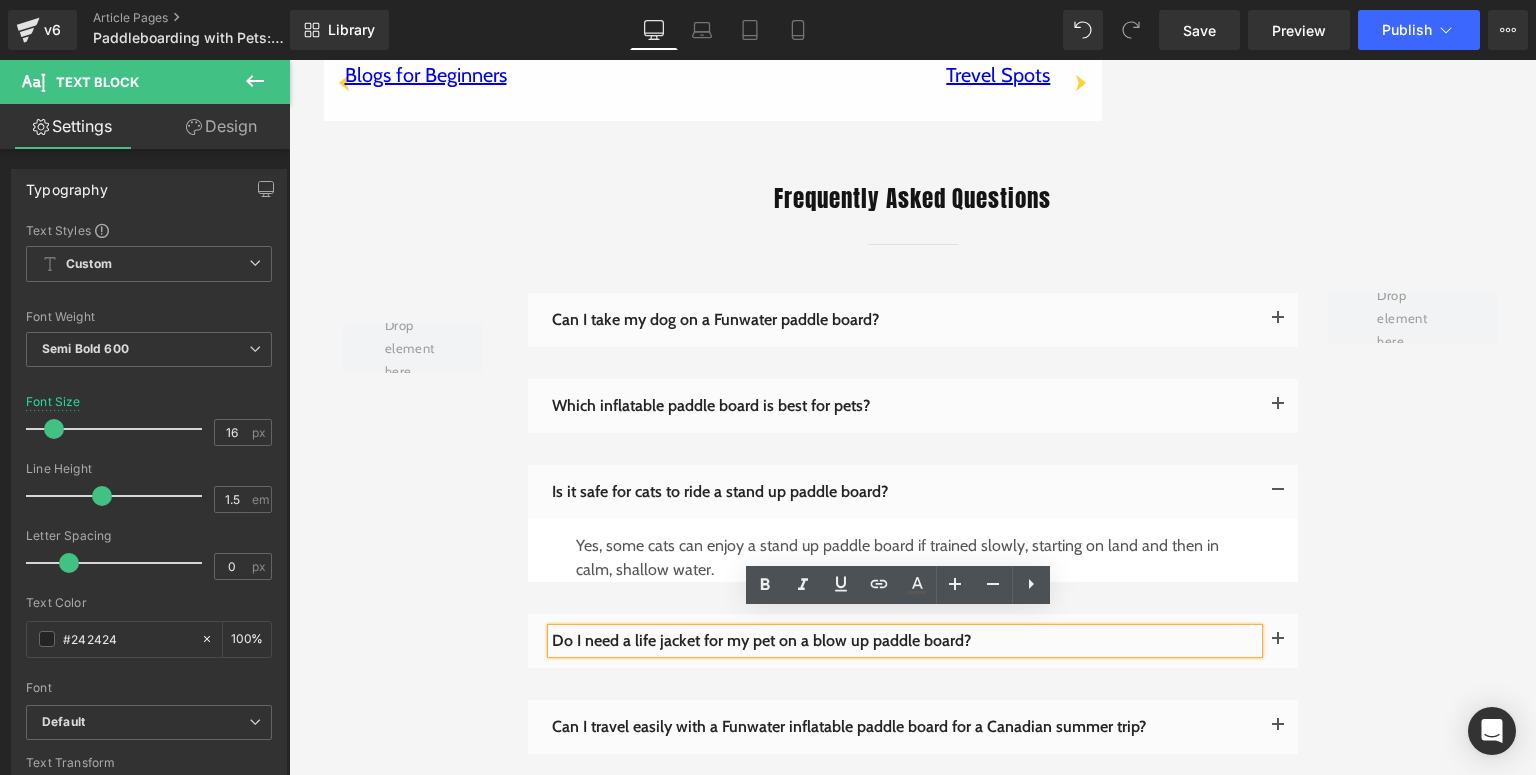 type 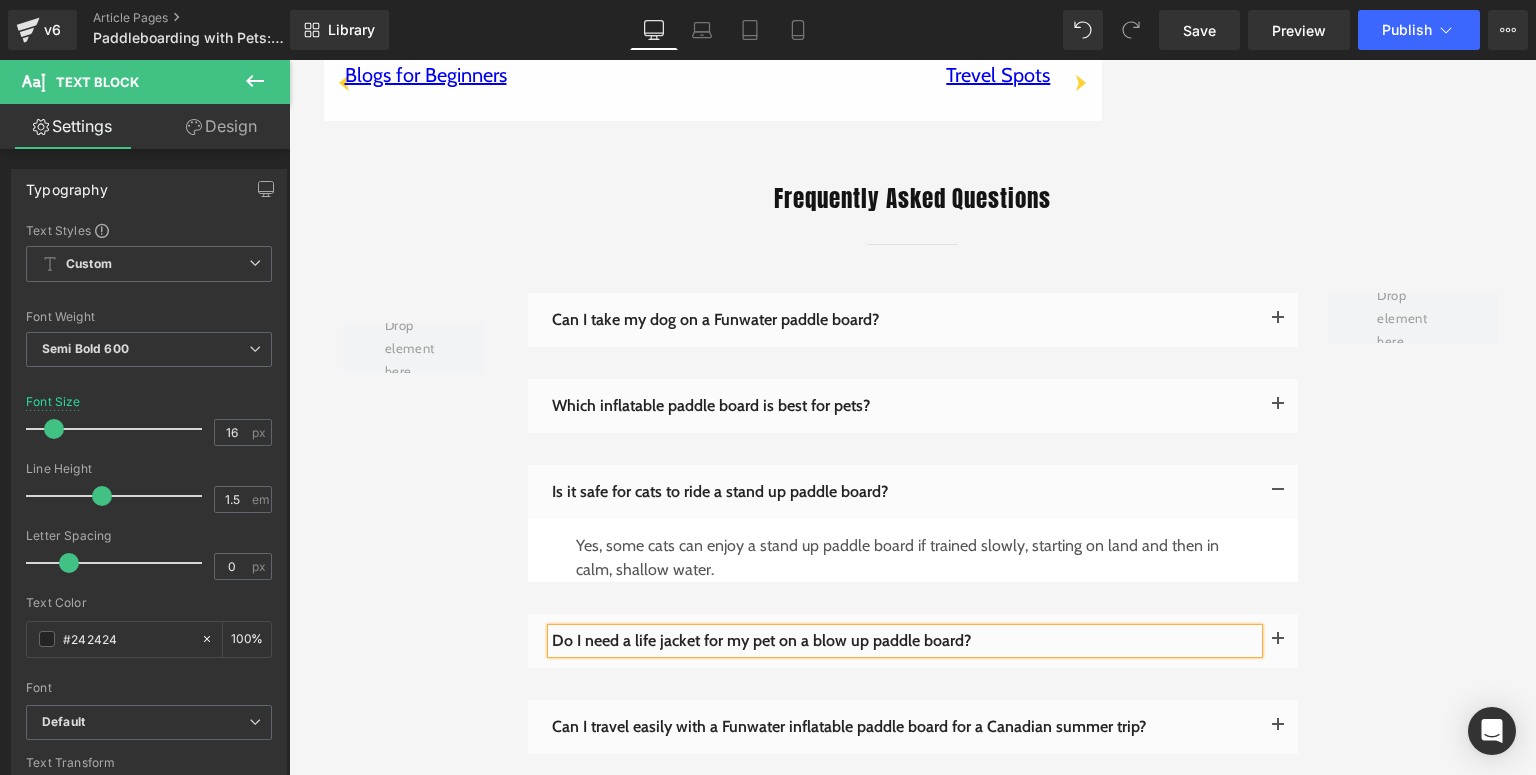 click at bounding box center (1278, 641) 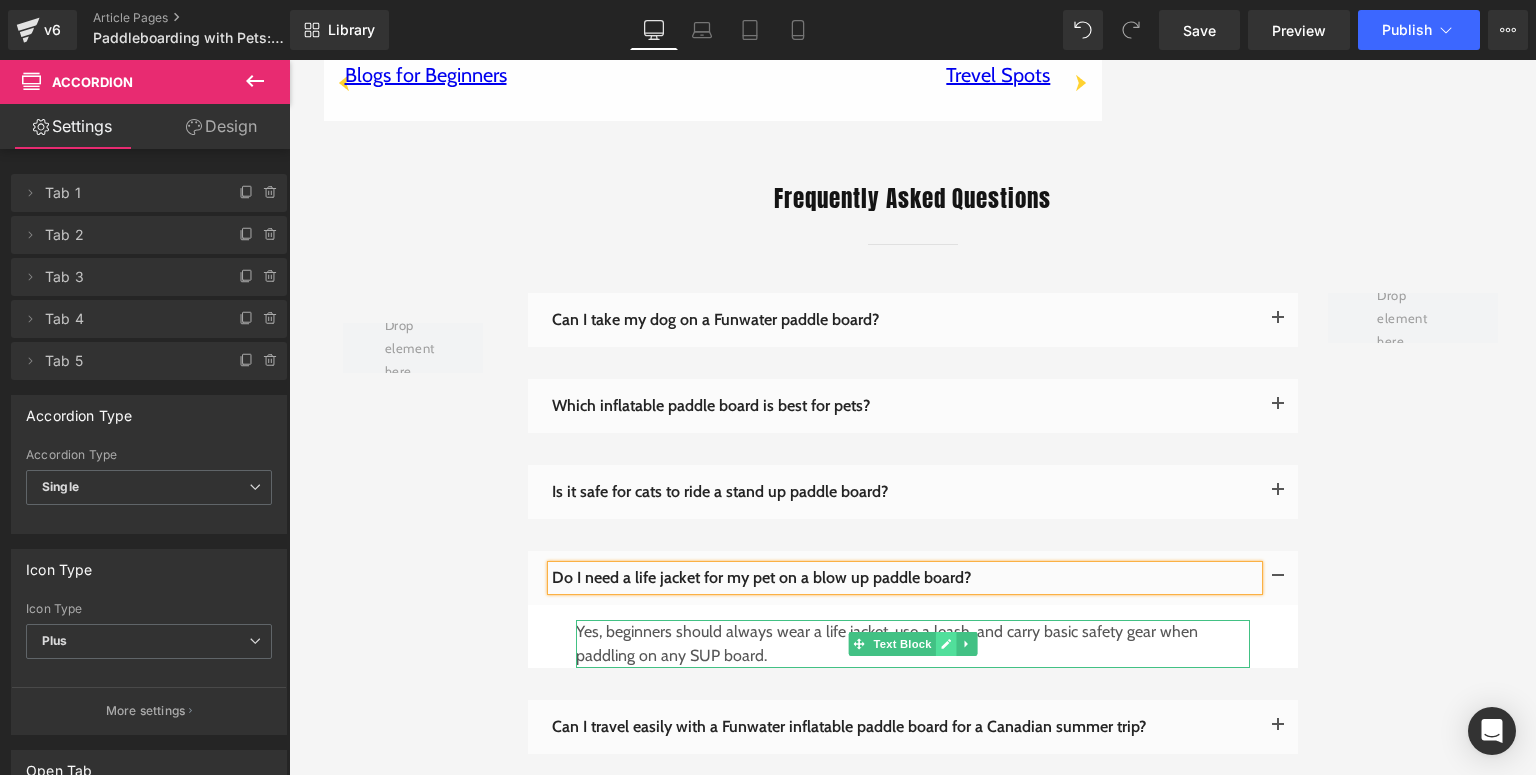 click 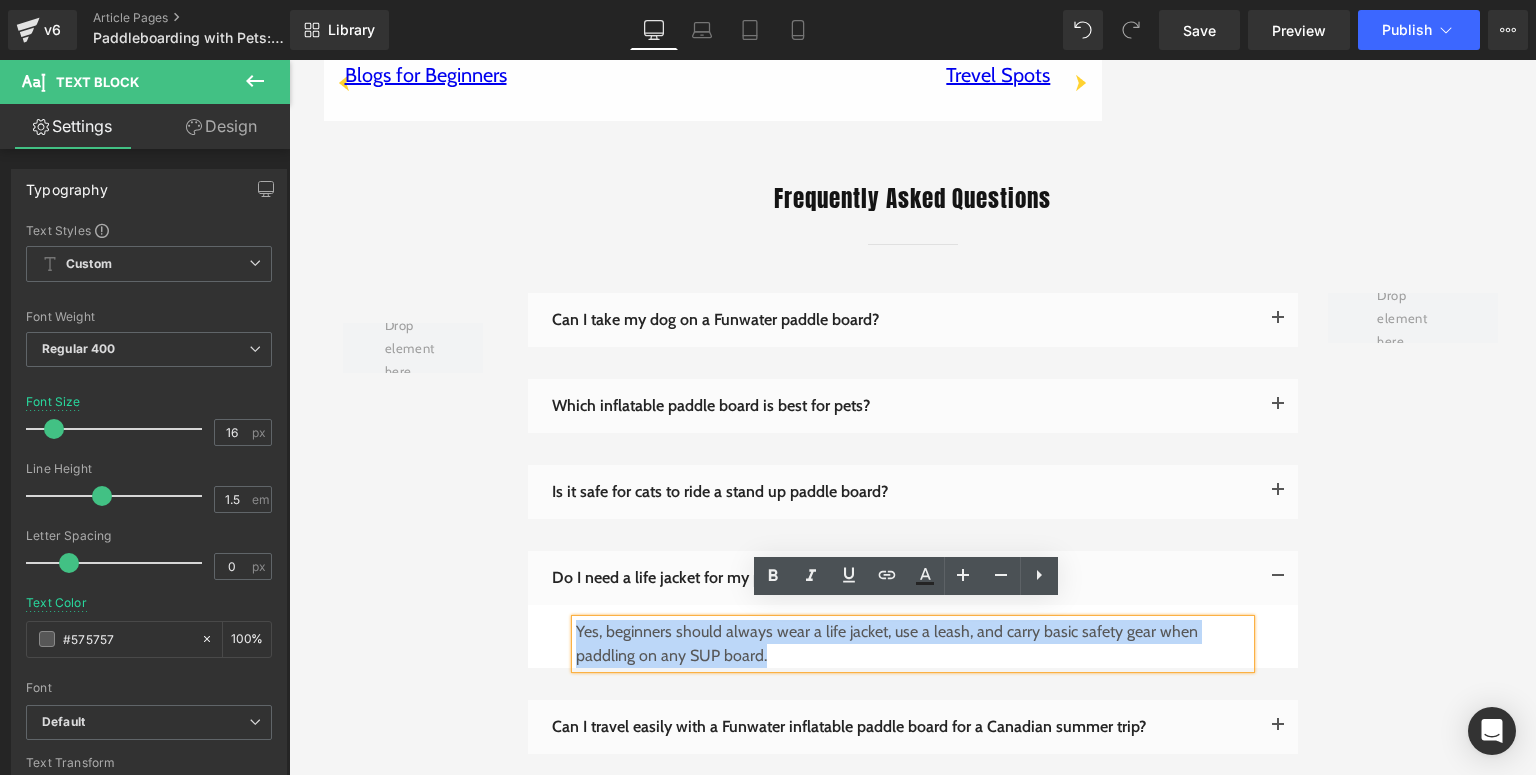 drag, startPoint x: 816, startPoint y: 640, endPoint x: 572, endPoint y: 620, distance: 244.8183 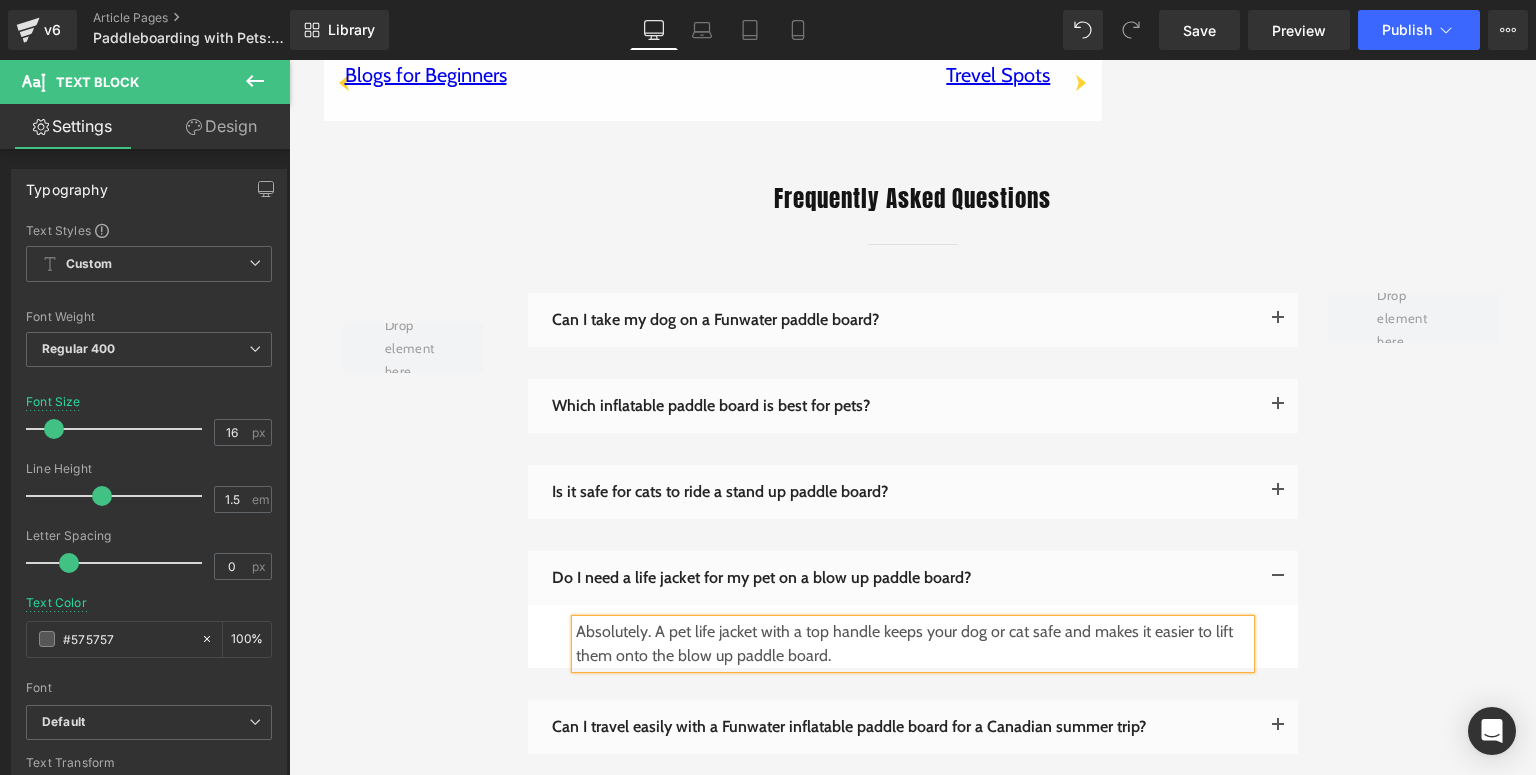 scroll, scrollTop: 4720, scrollLeft: 0, axis: vertical 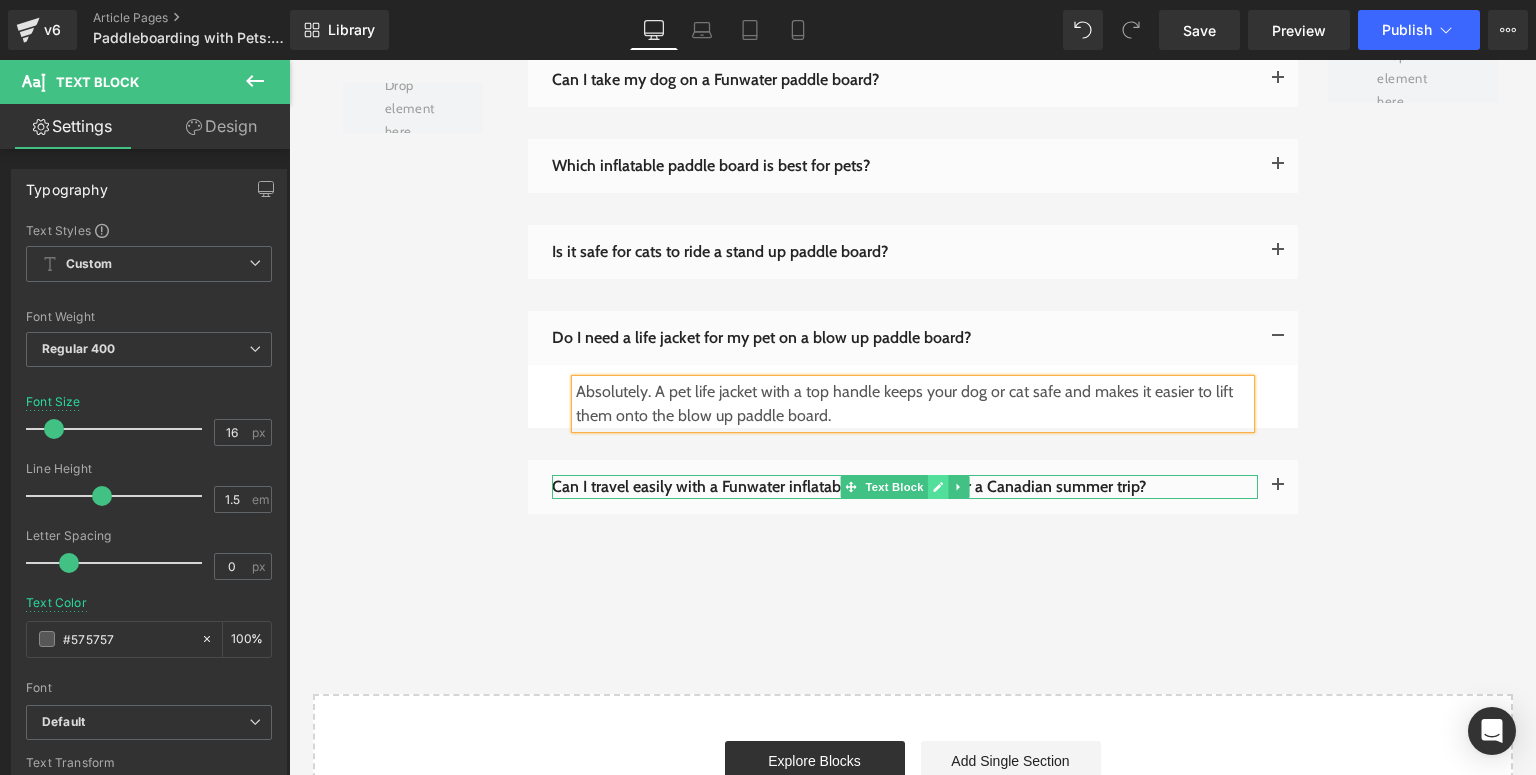 click at bounding box center (937, 487) 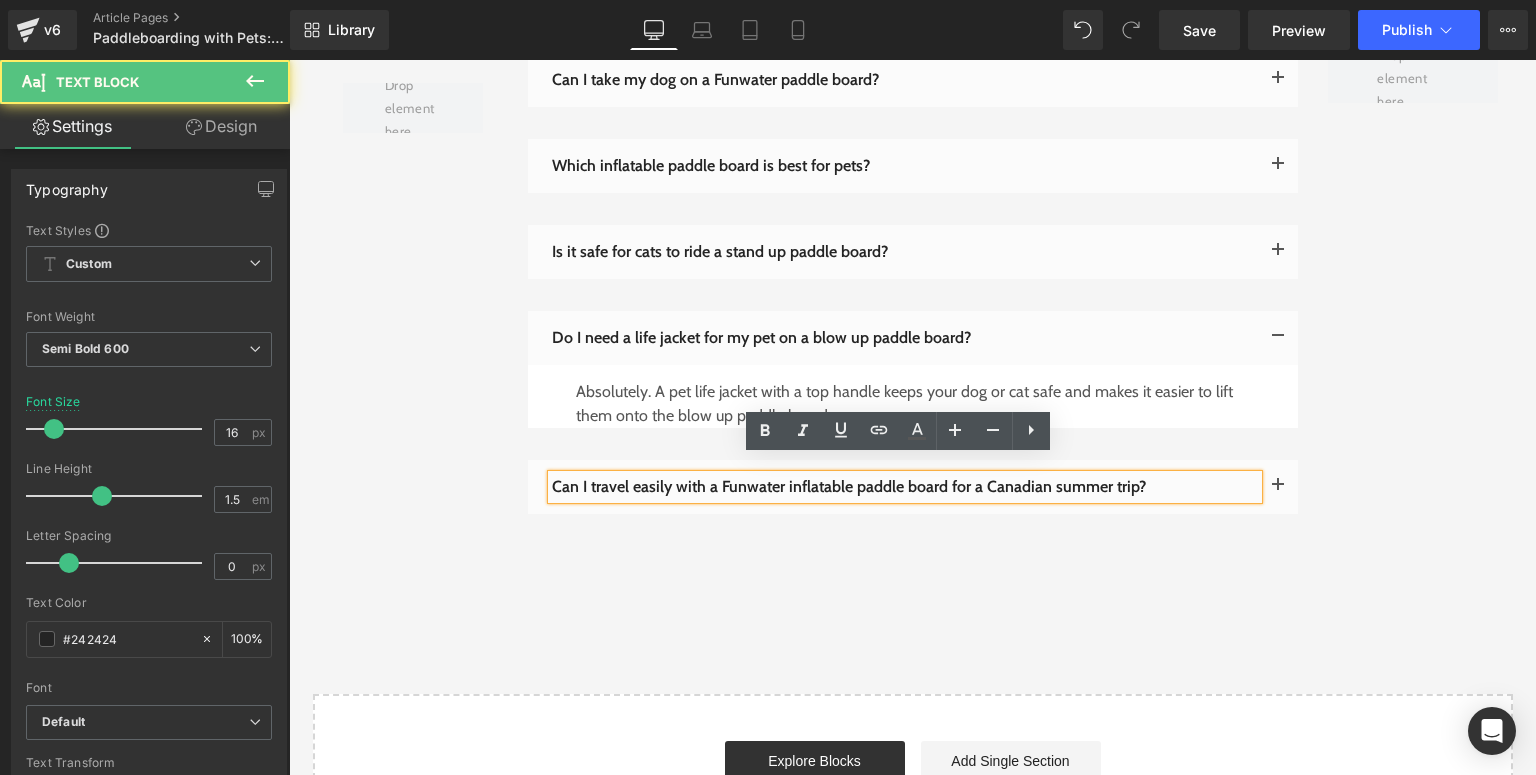 drag, startPoint x: 1153, startPoint y: 472, endPoint x: 548, endPoint y: 466, distance: 605.0297 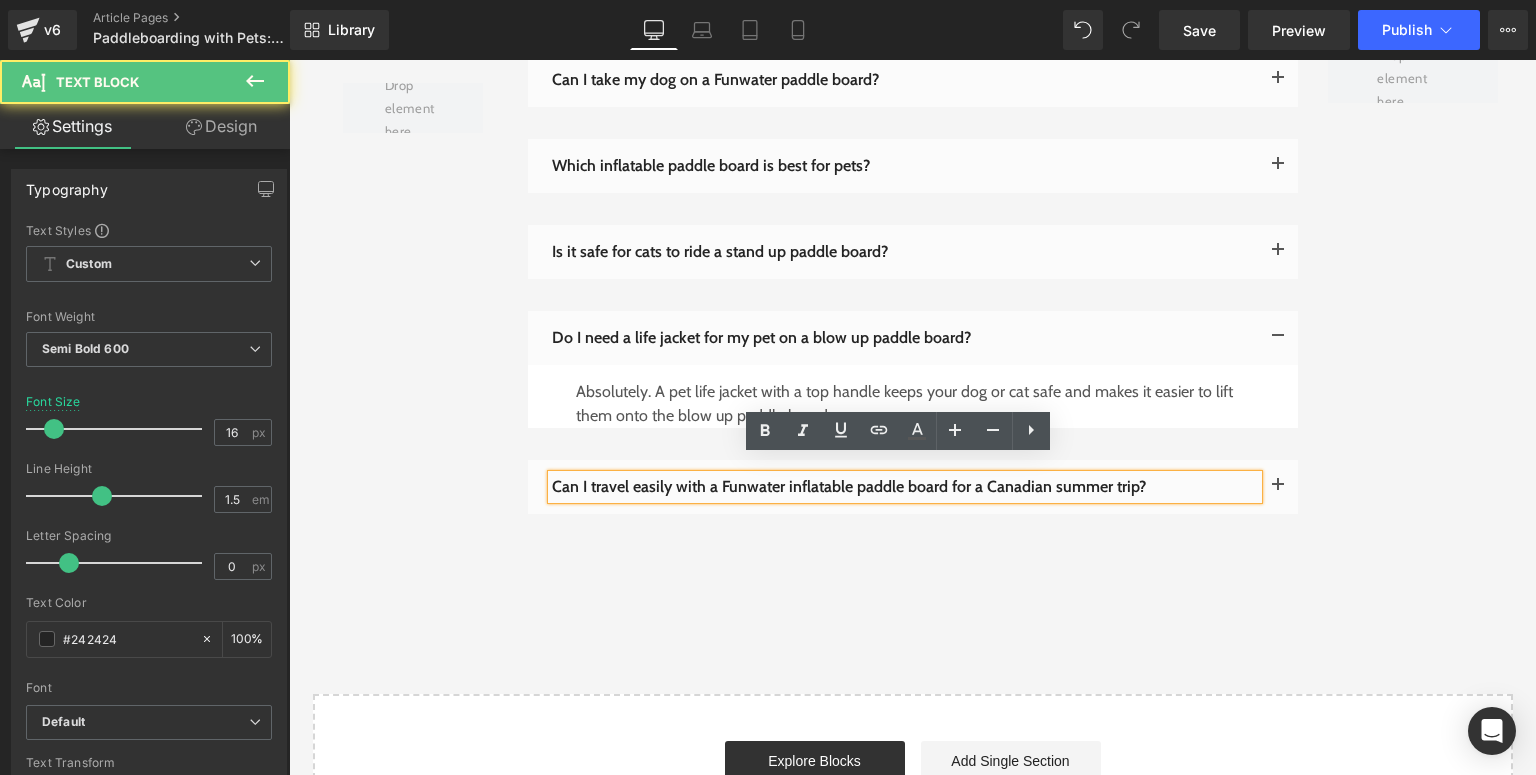 paste 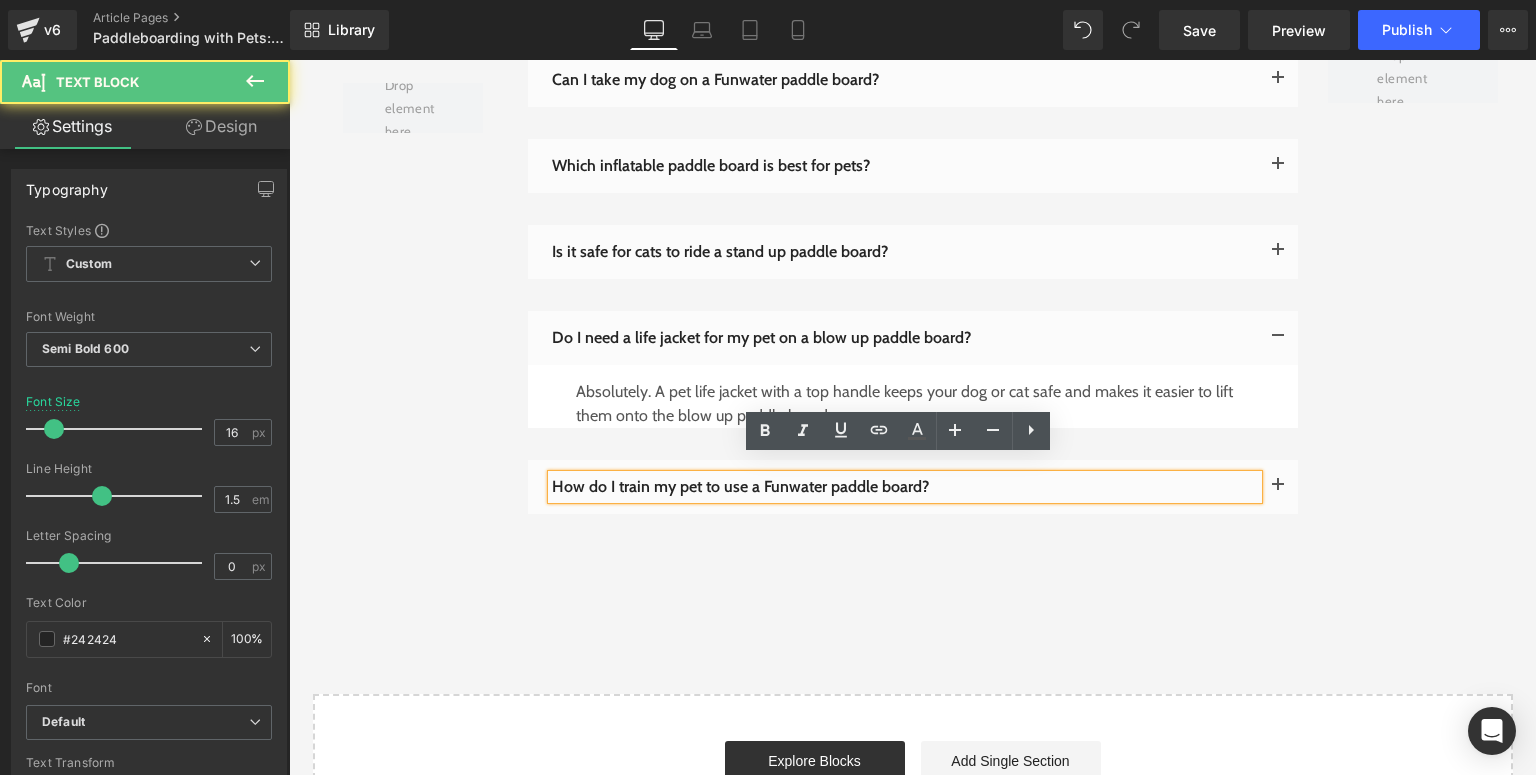 type 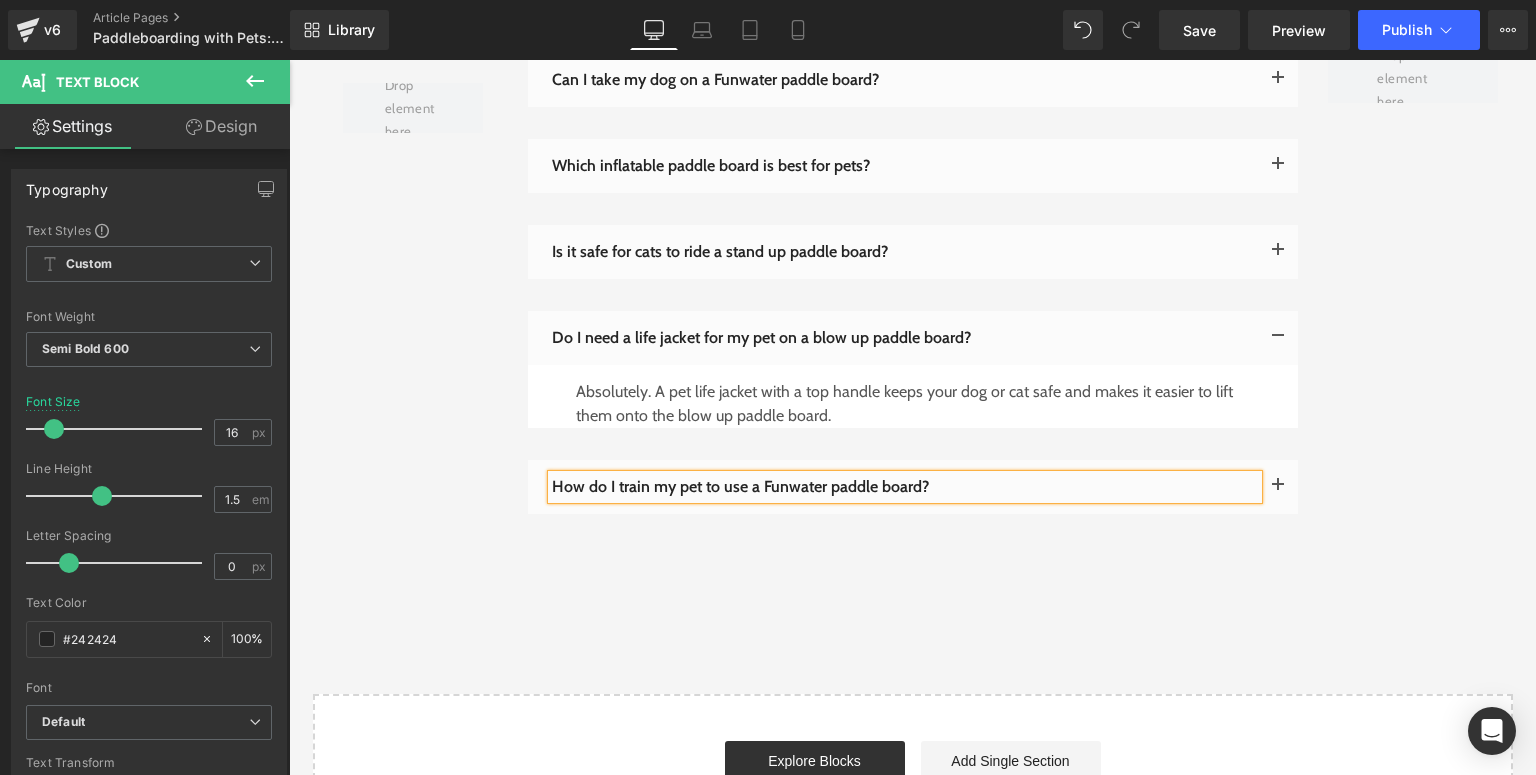 click at bounding box center (1278, 487) 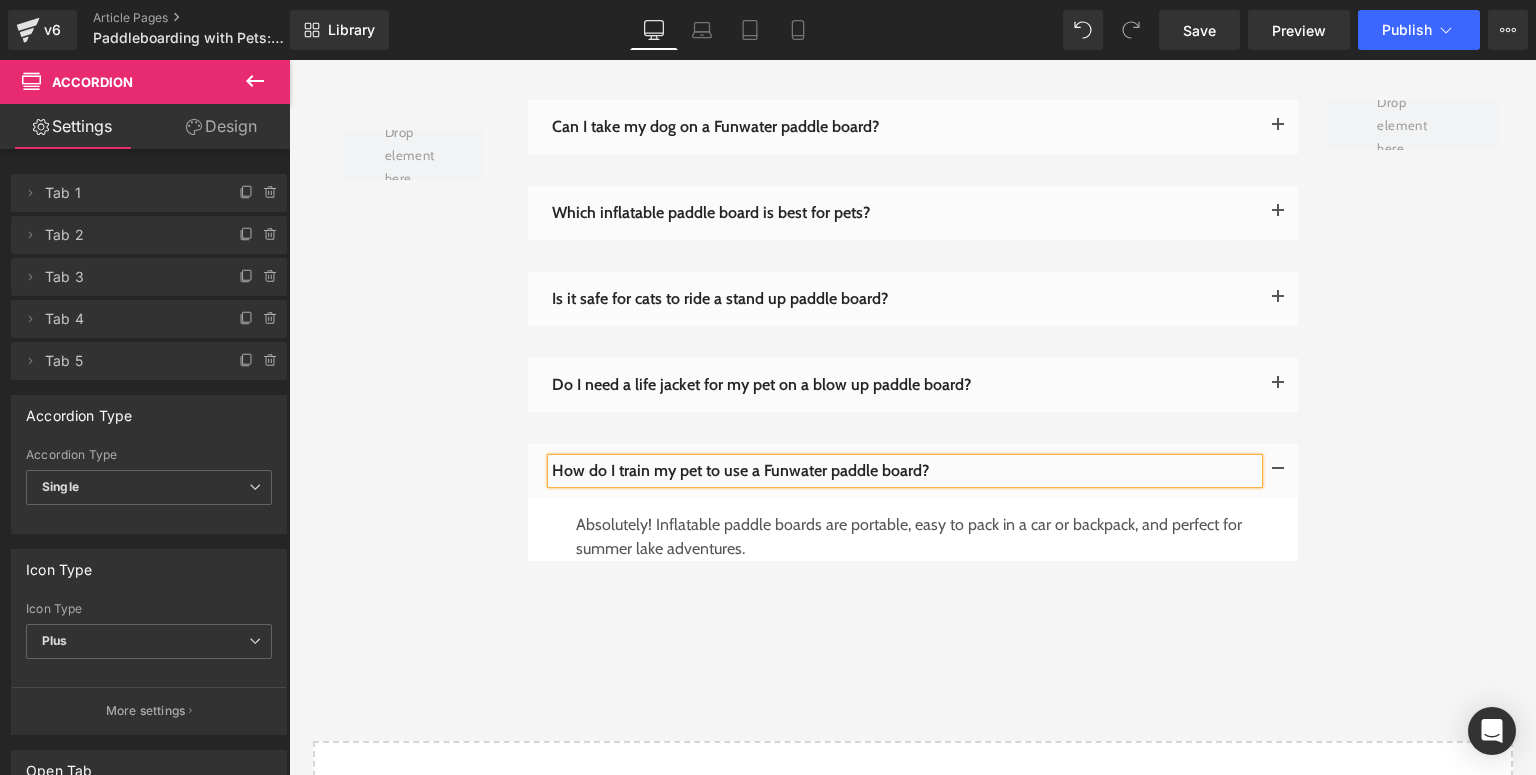 scroll, scrollTop: 4656, scrollLeft: 0, axis: vertical 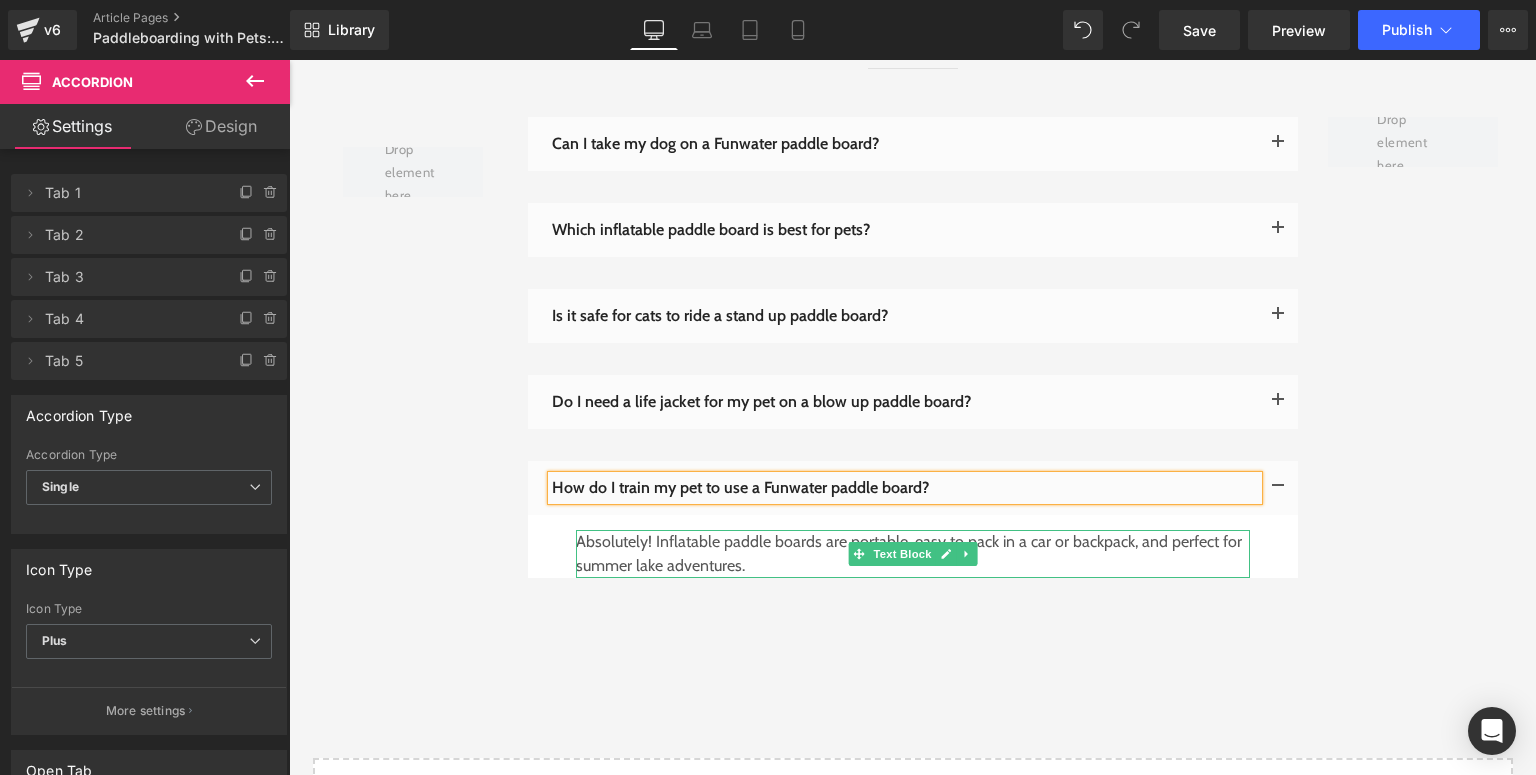 drag, startPoint x: 944, startPoint y: 532, endPoint x: 924, endPoint y: 543, distance: 22.825424 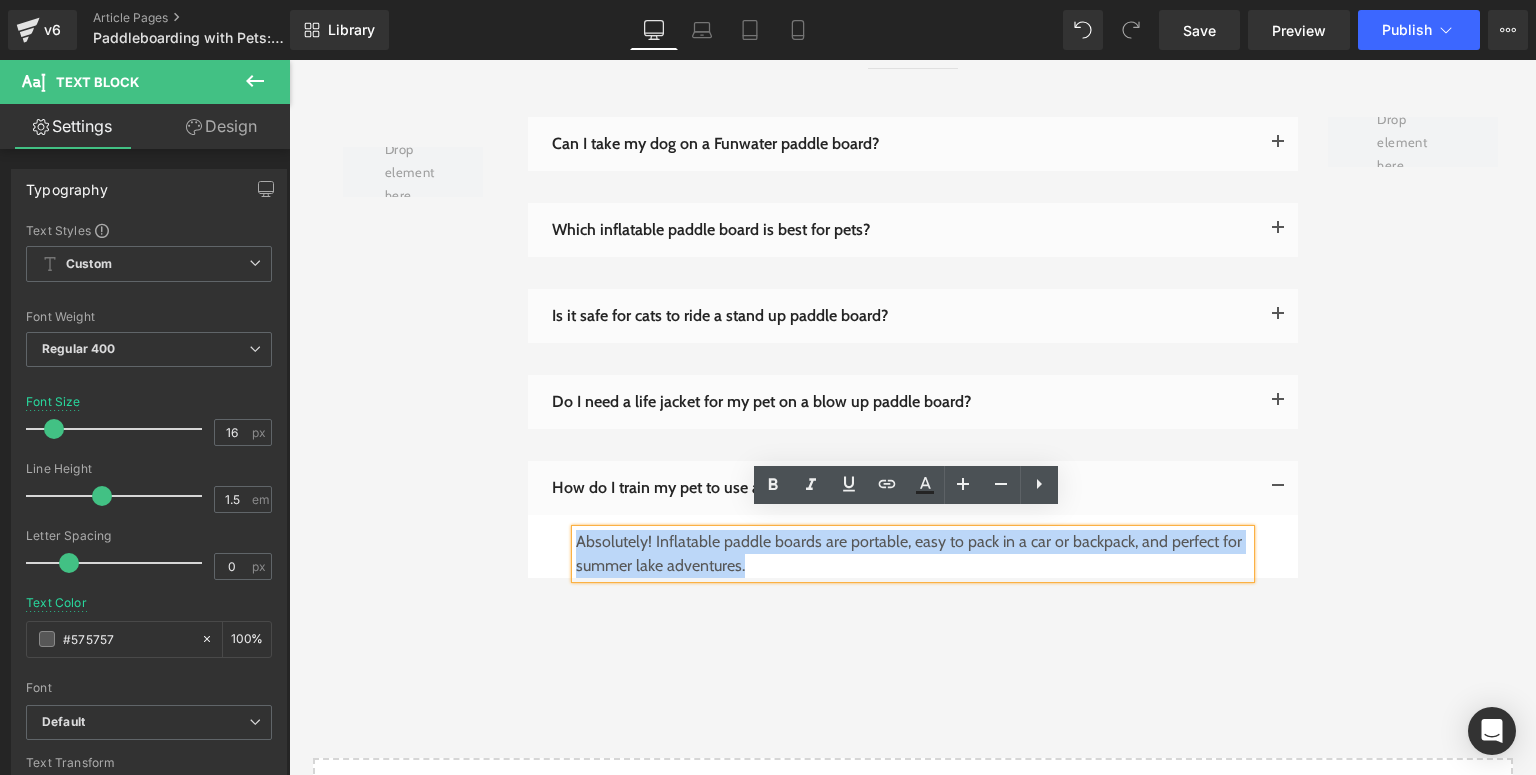 drag, startPoint x: 760, startPoint y: 559, endPoint x: 571, endPoint y: 517, distance: 193.61043 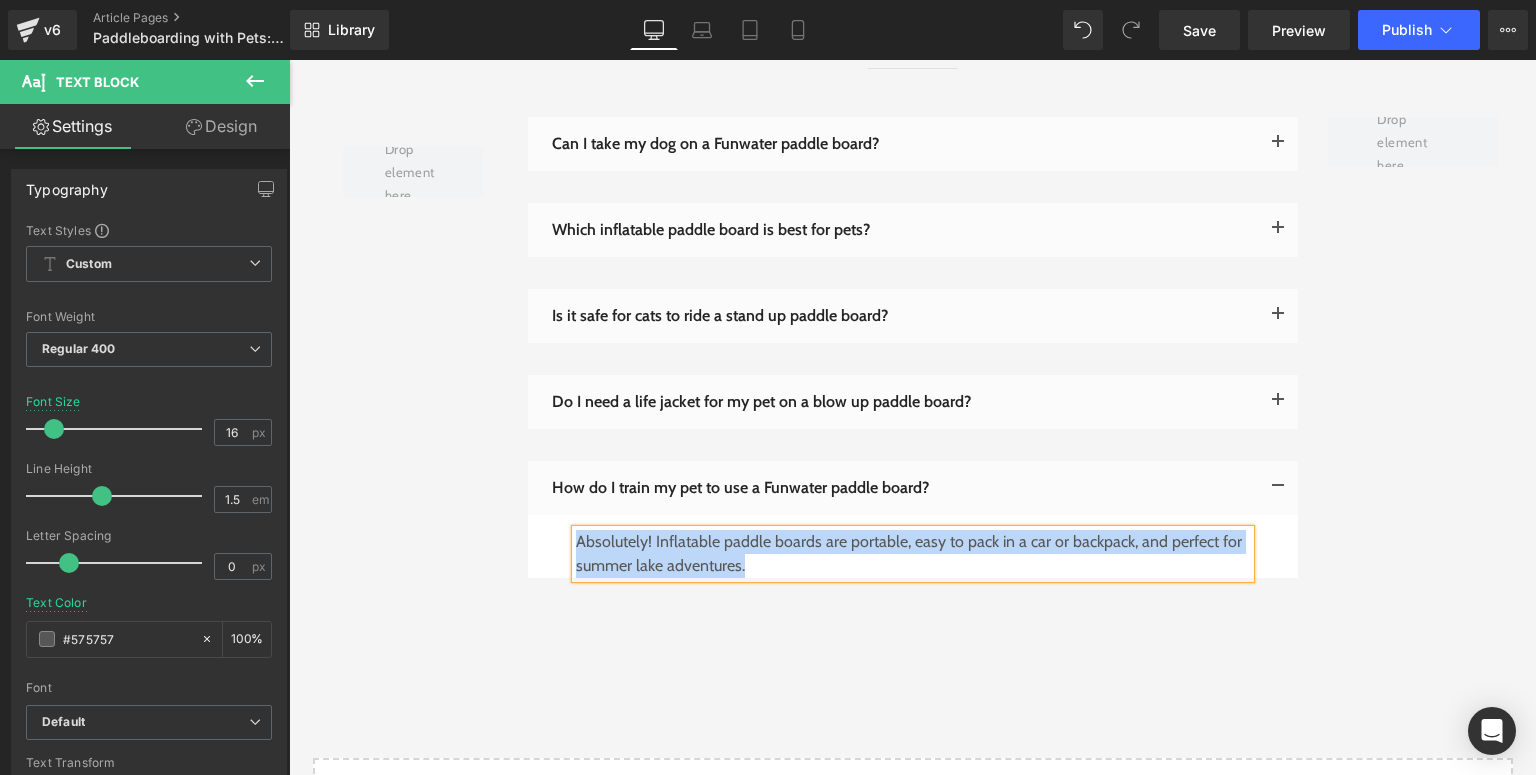 type 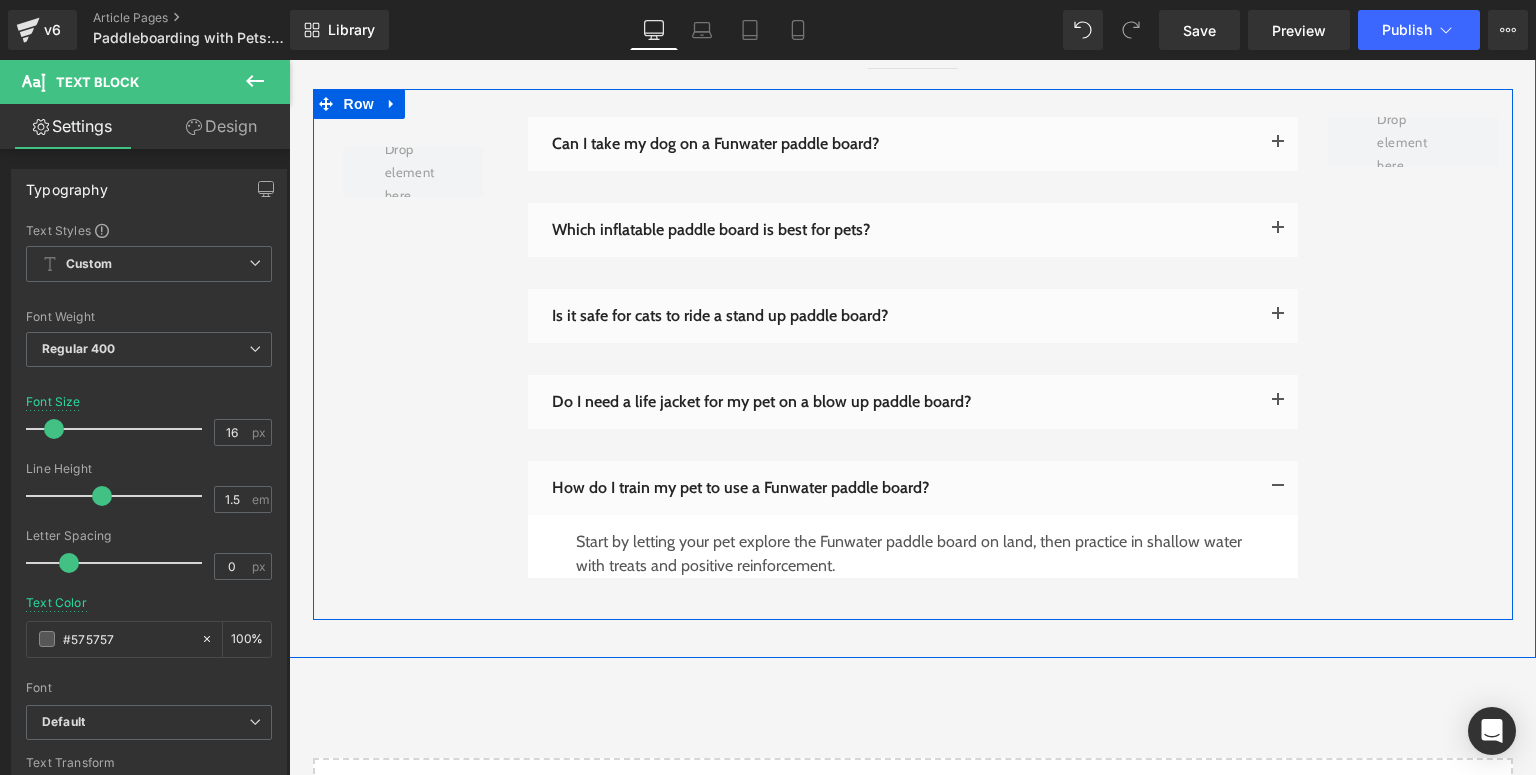 click on "Row
Can I take my dog on a Funwater paddle board?
Text Block" at bounding box center (913, 354) 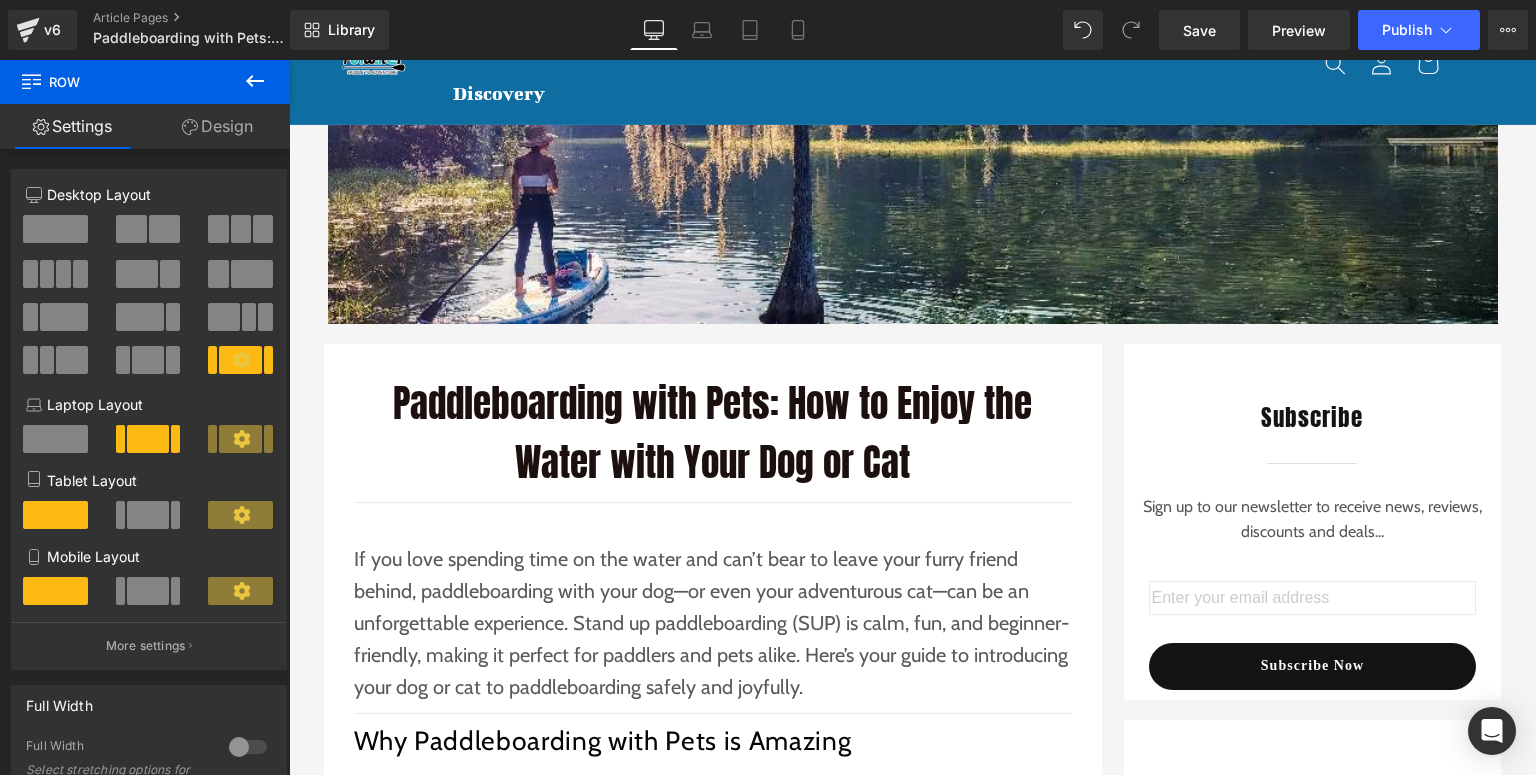 scroll, scrollTop: 0, scrollLeft: 0, axis: both 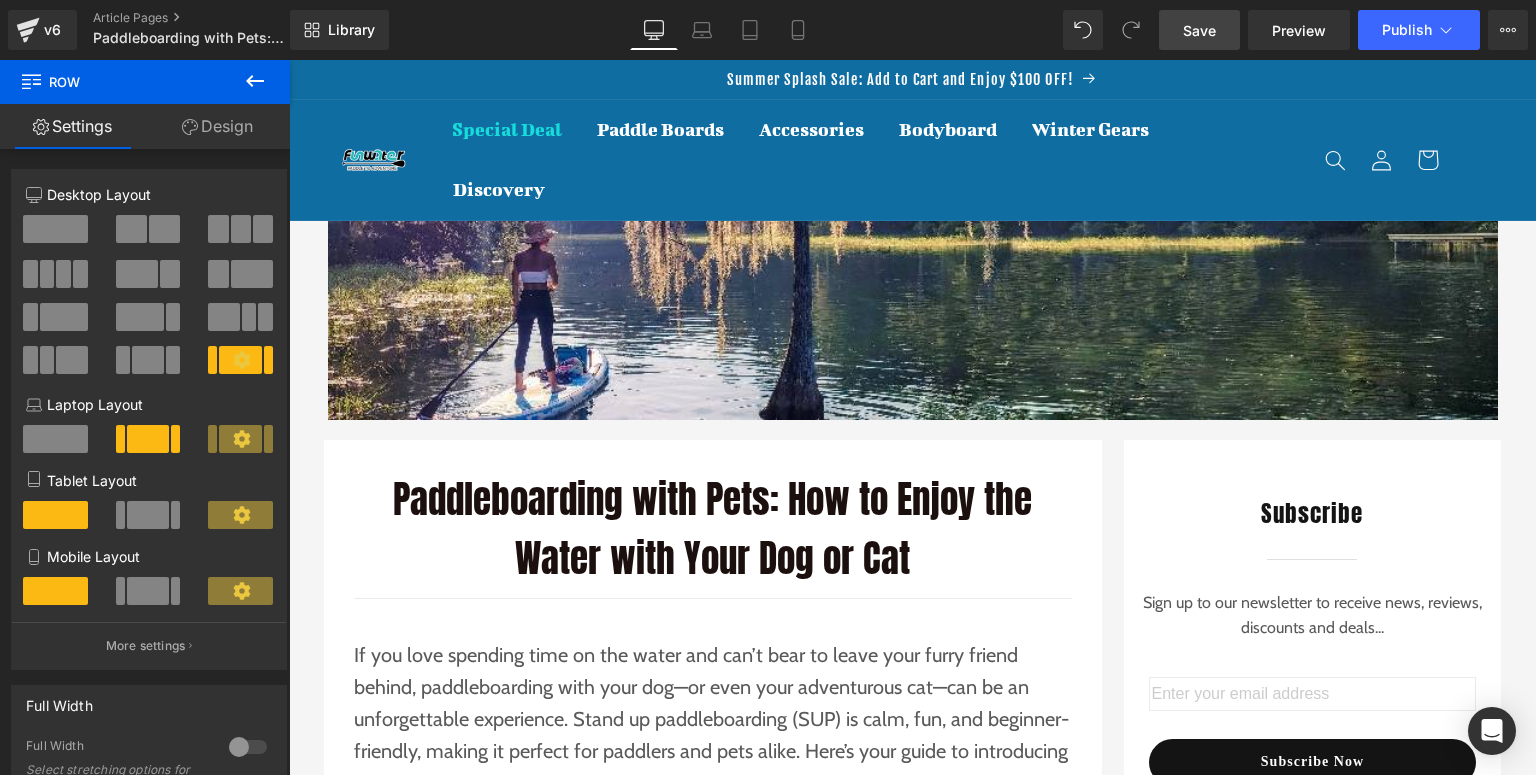 click on "Save" at bounding box center (1199, 30) 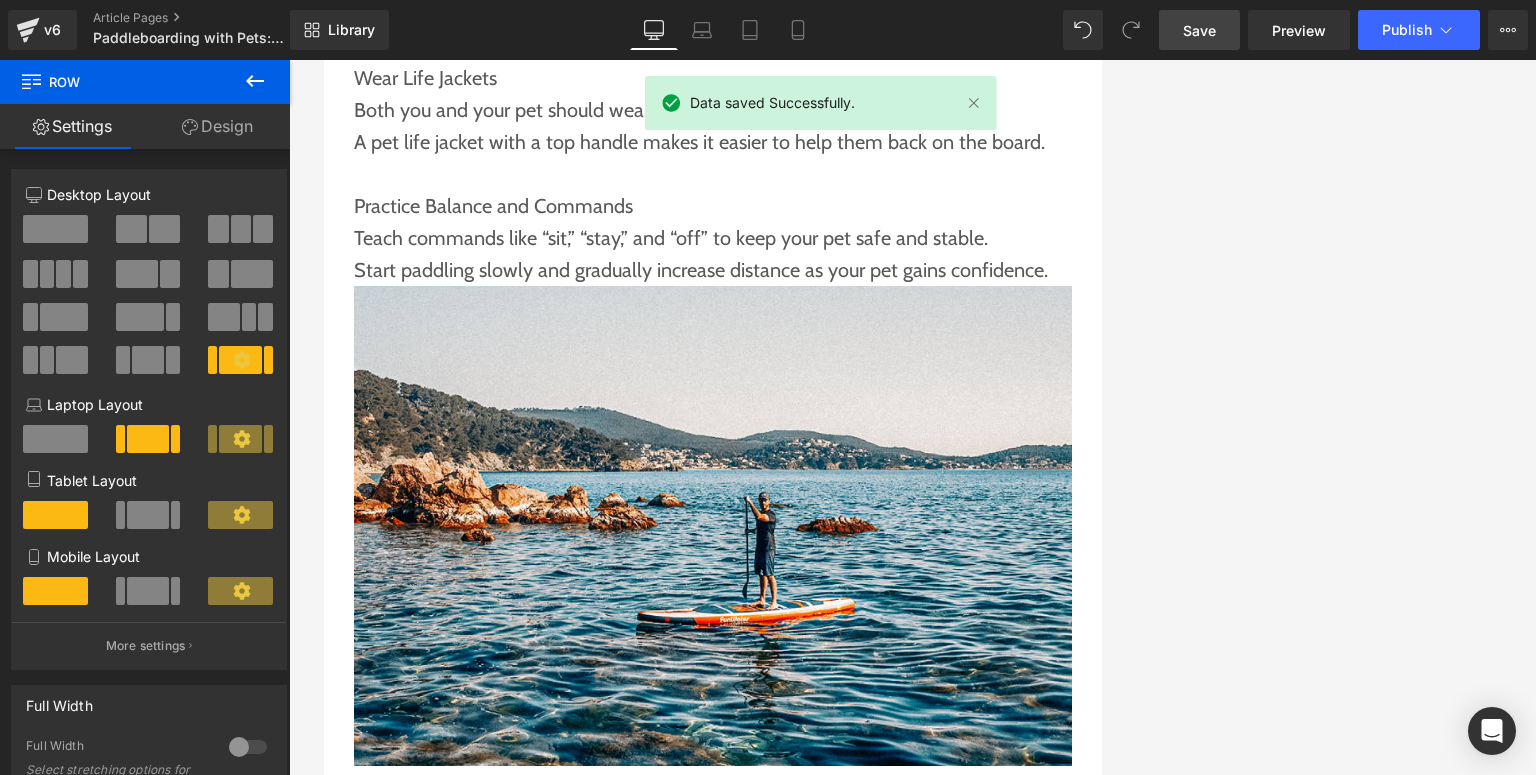 scroll, scrollTop: 2880, scrollLeft: 0, axis: vertical 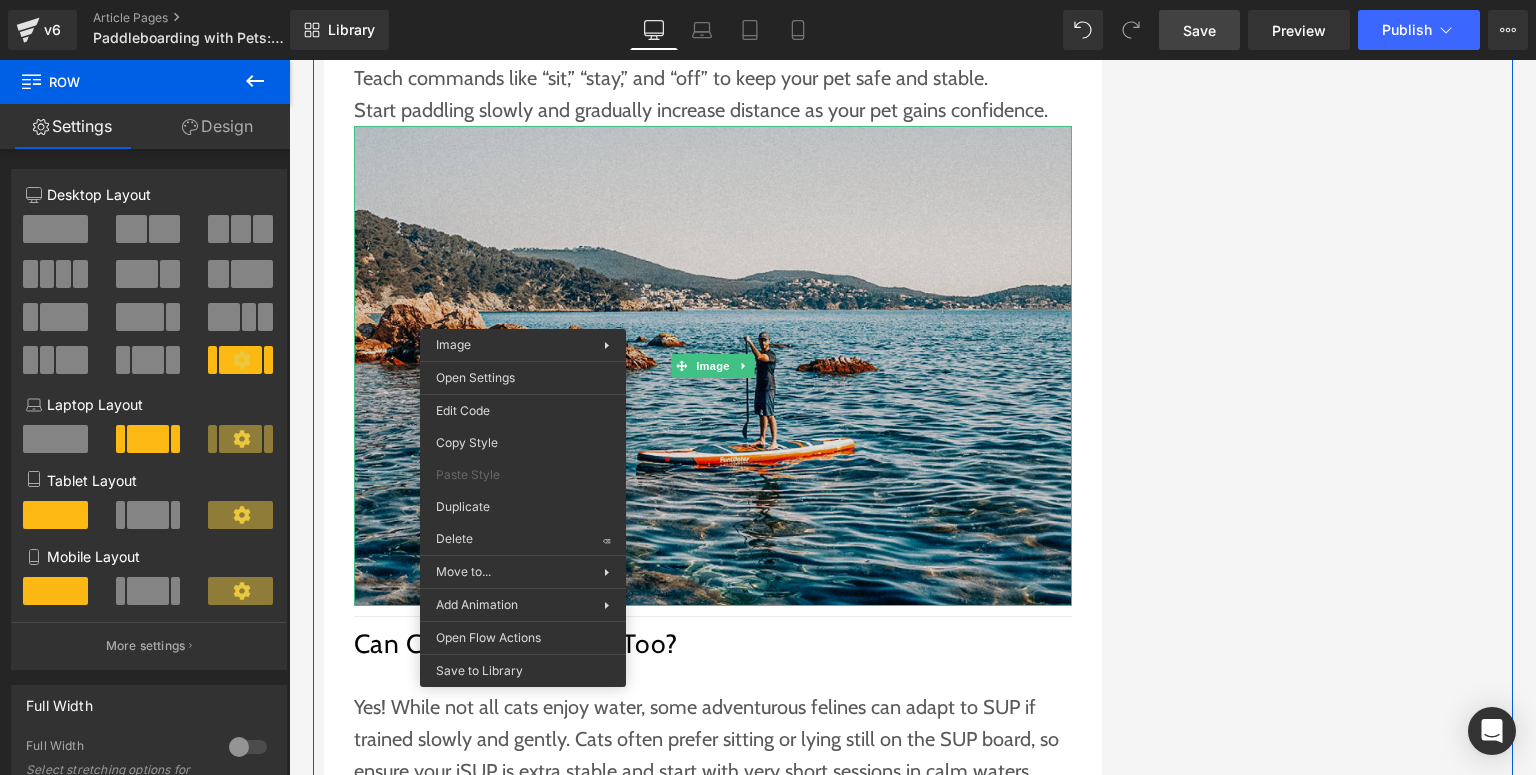 drag, startPoint x: 1261, startPoint y: 340, endPoint x: 625, endPoint y: 297, distance: 637.45197 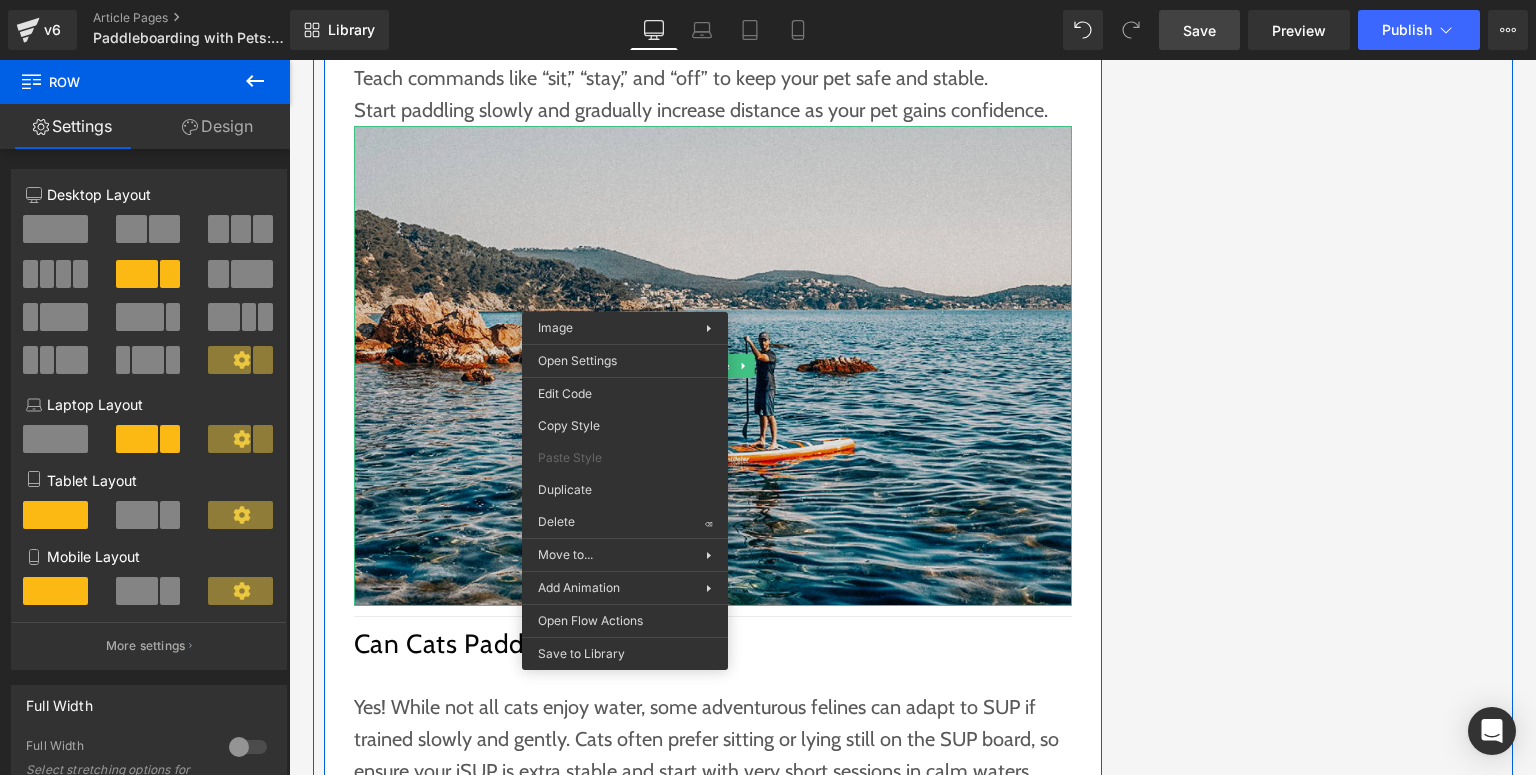 click at bounding box center (713, 366) 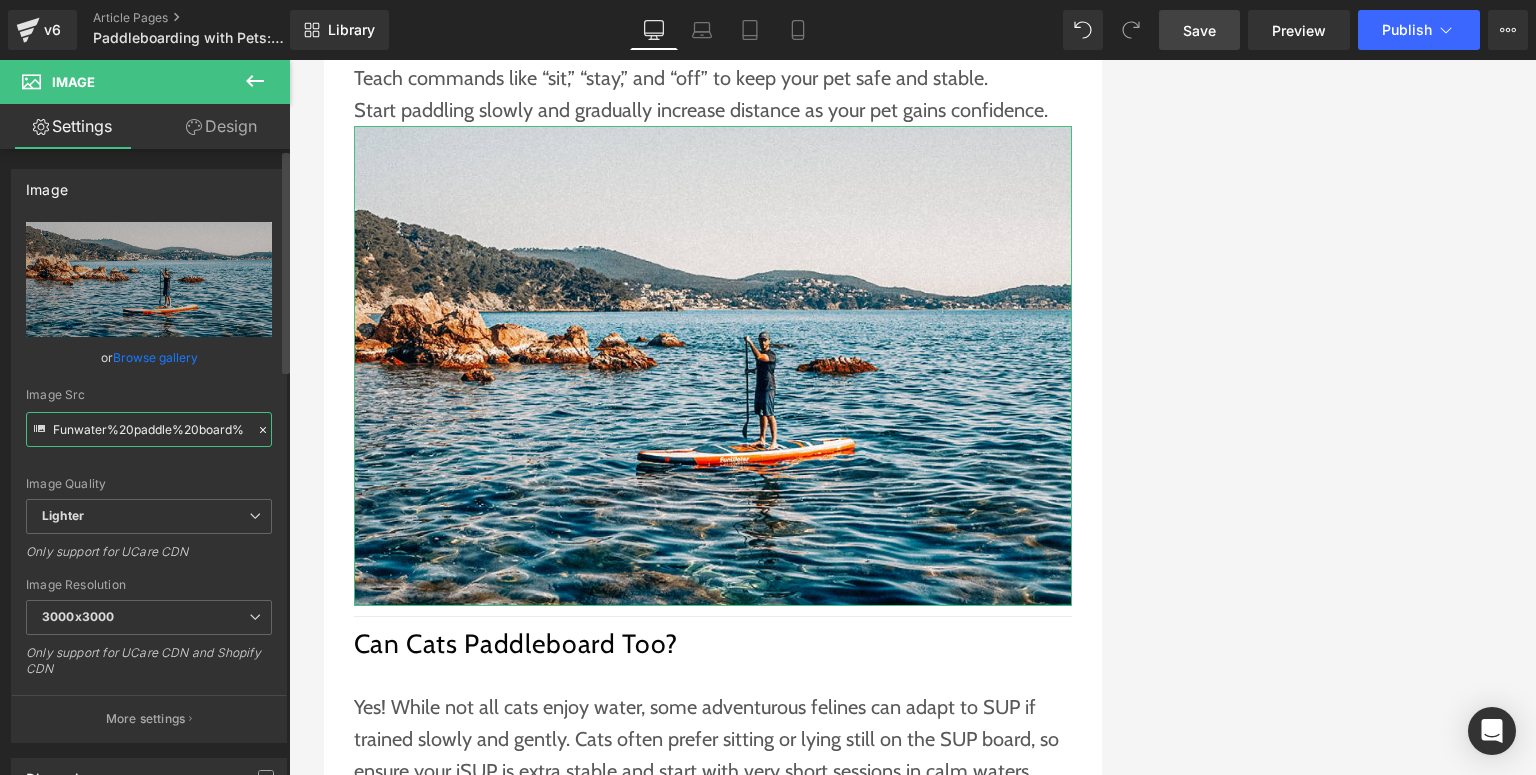 scroll, scrollTop: 0, scrollLeft: 727, axis: horizontal 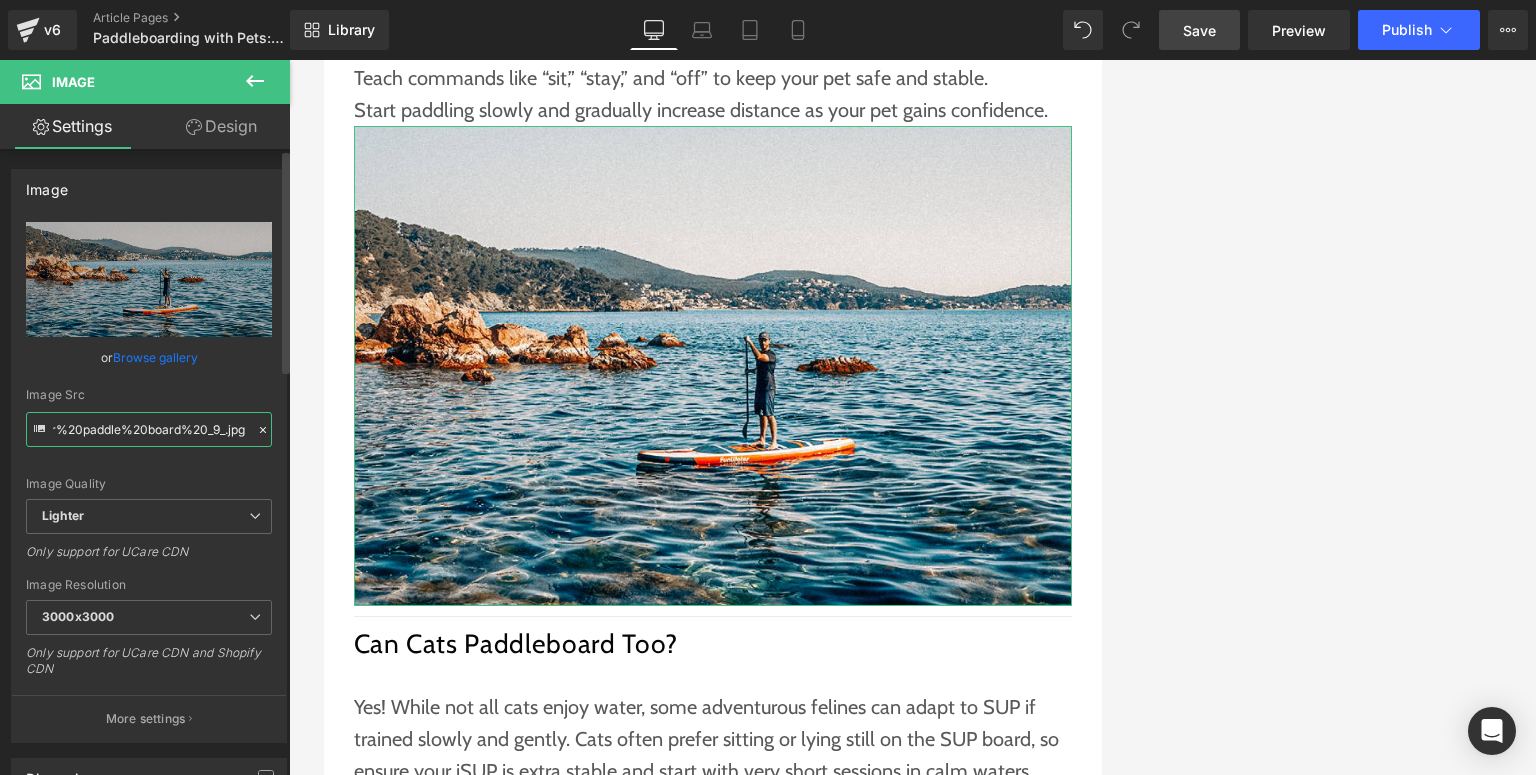 drag, startPoint x: 52, startPoint y: 432, endPoint x: 276, endPoint y: 432, distance: 224 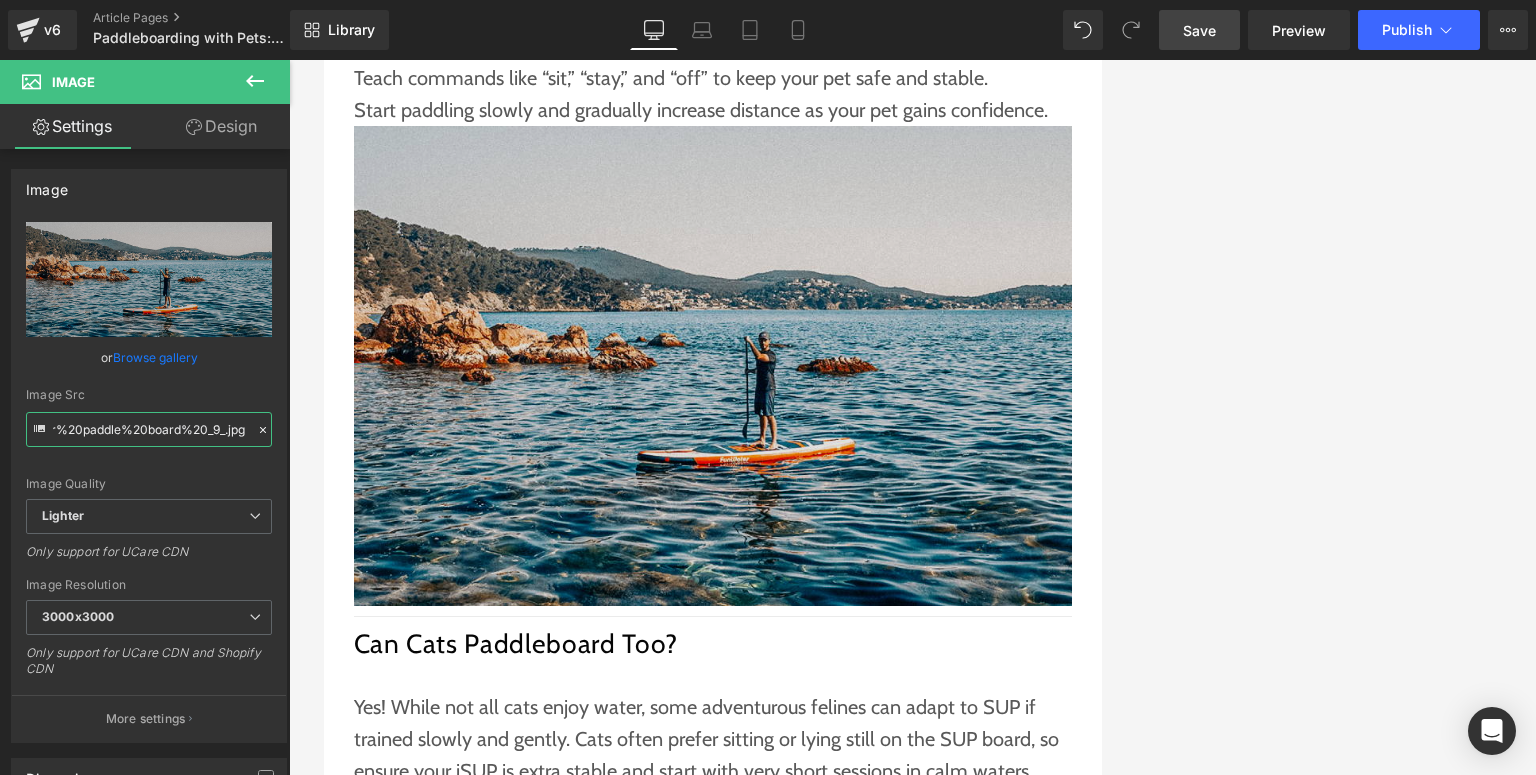 scroll, scrollTop: 0, scrollLeft: 0, axis: both 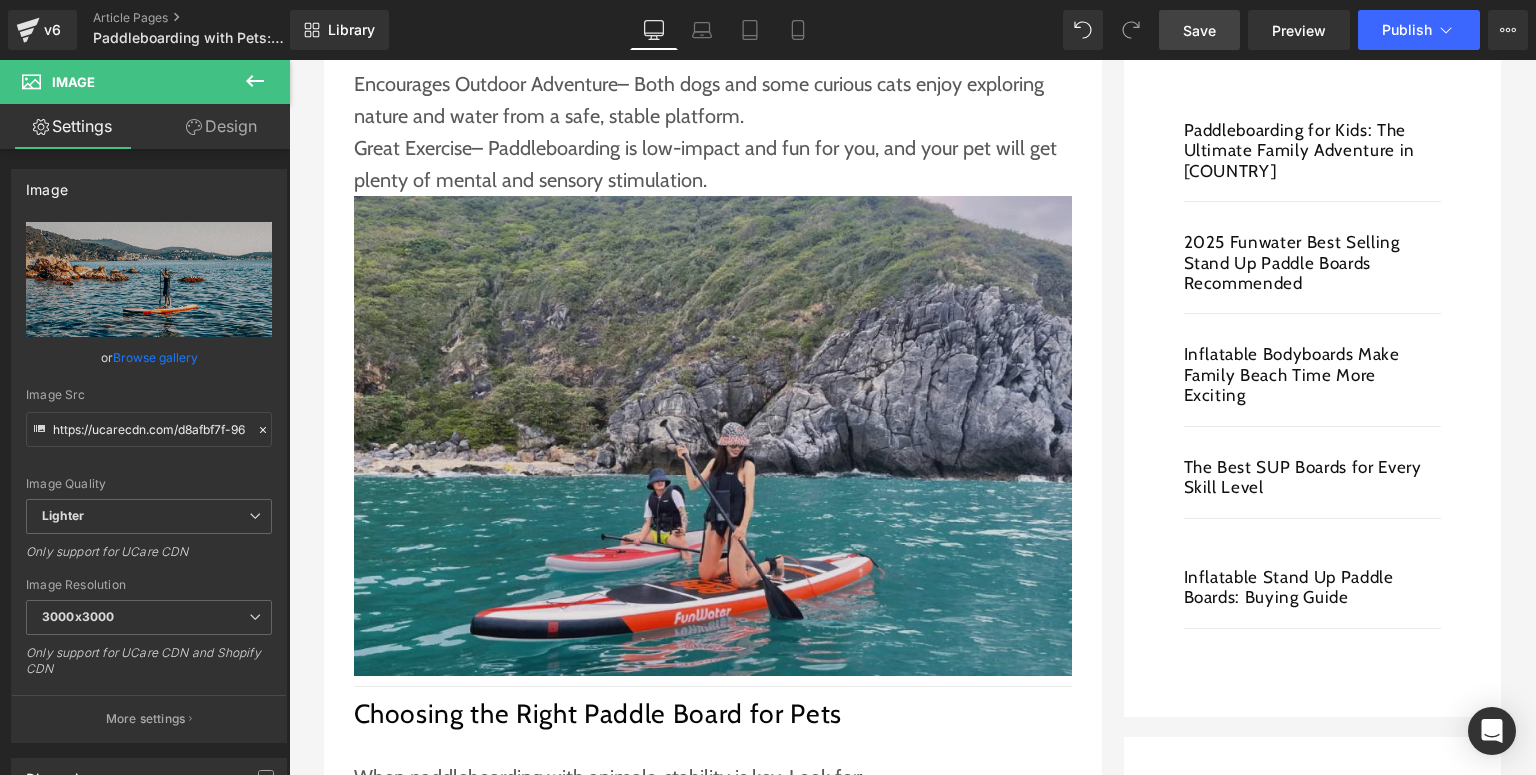 click at bounding box center (713, 436) 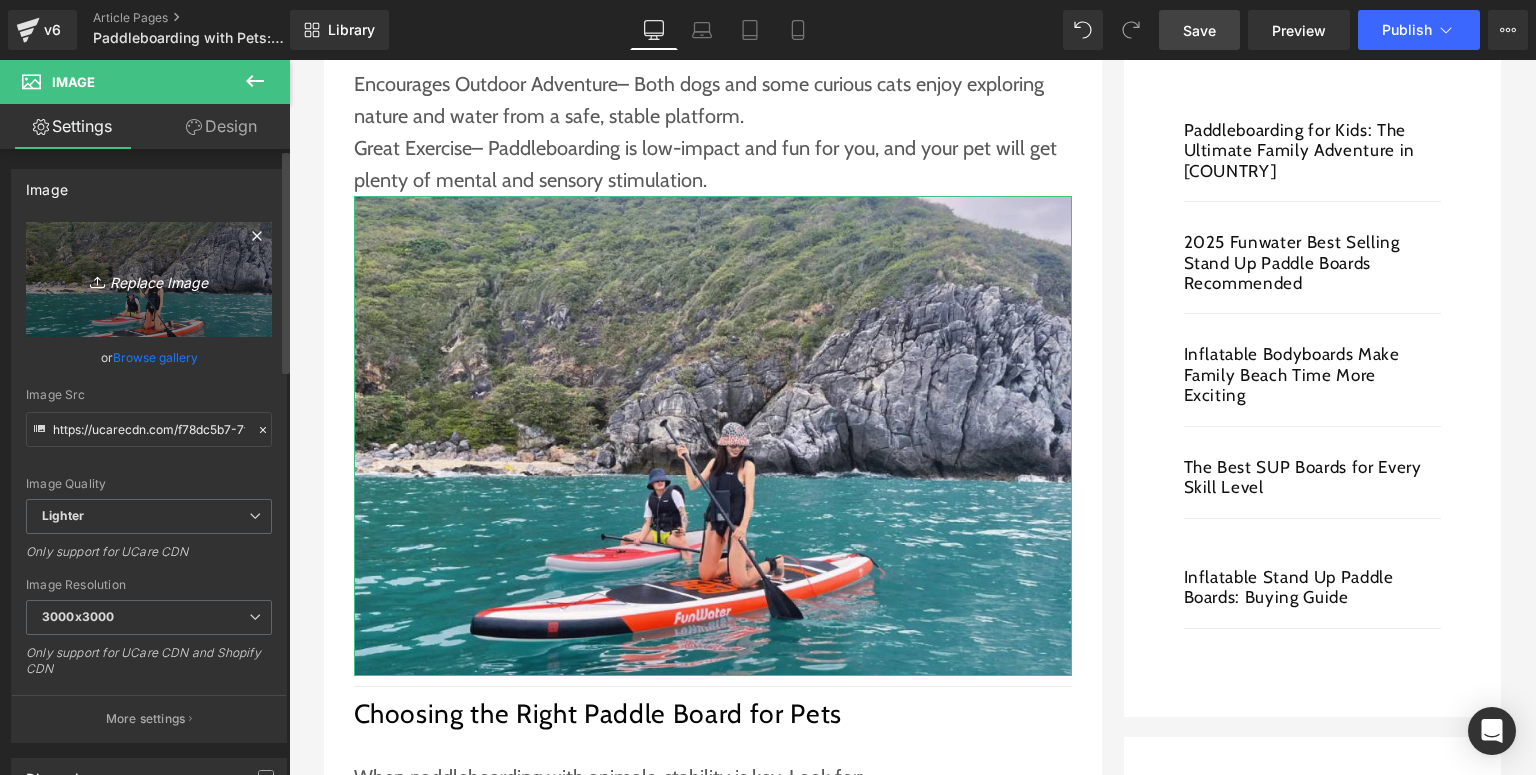 click on "Replace Image" at bounding box center (149, 279) 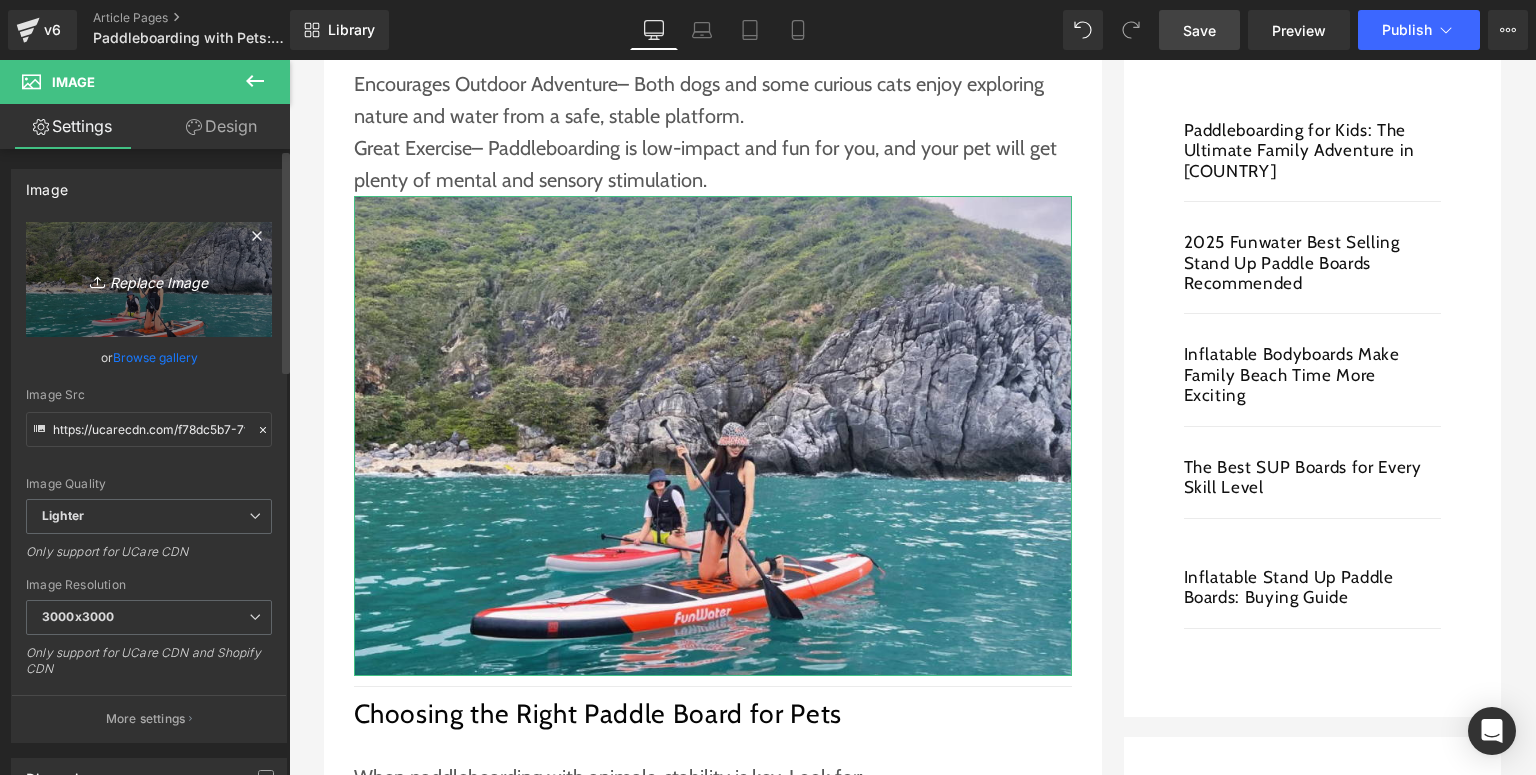 type on "C:\fakepath\[FILENAME]" 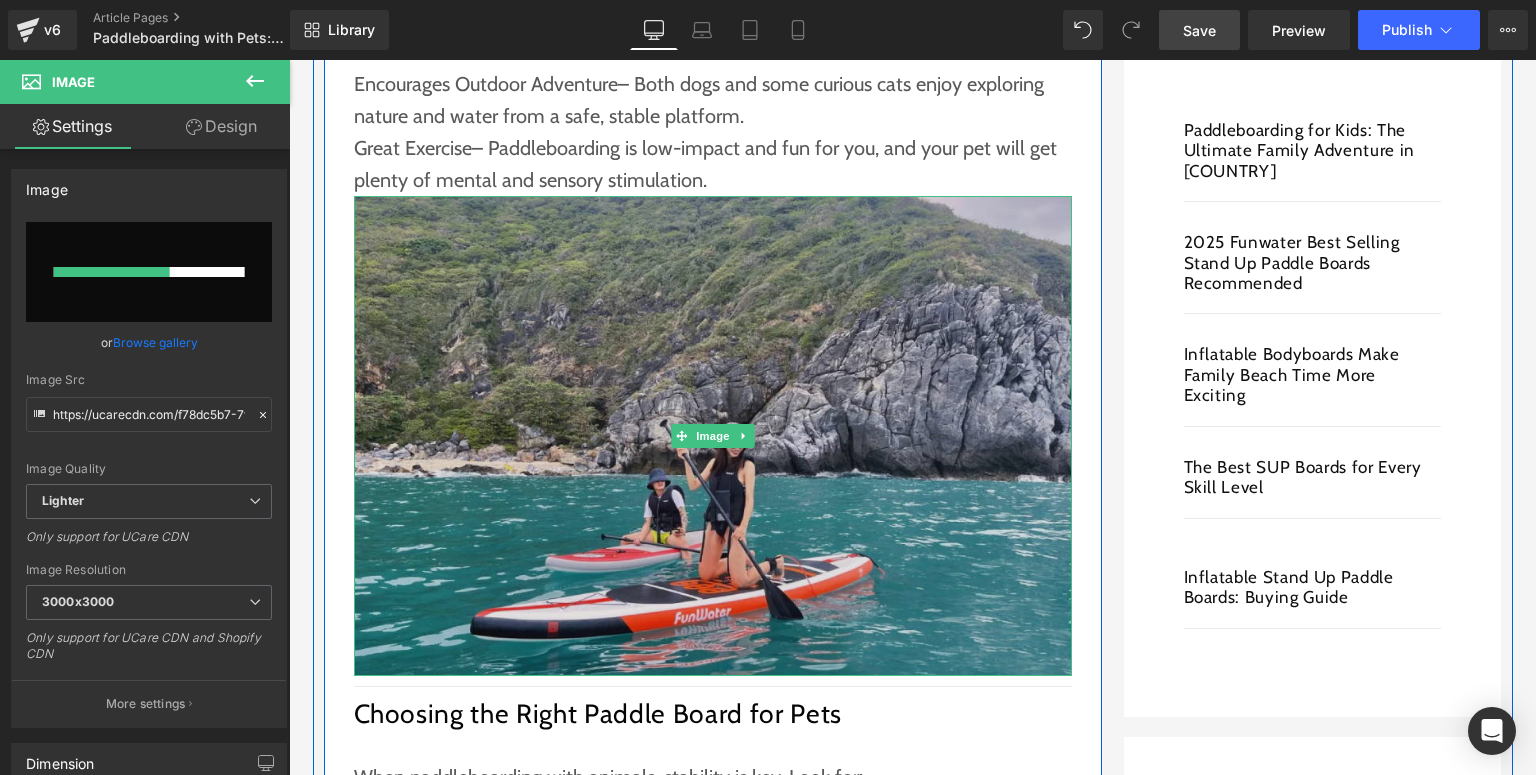 type 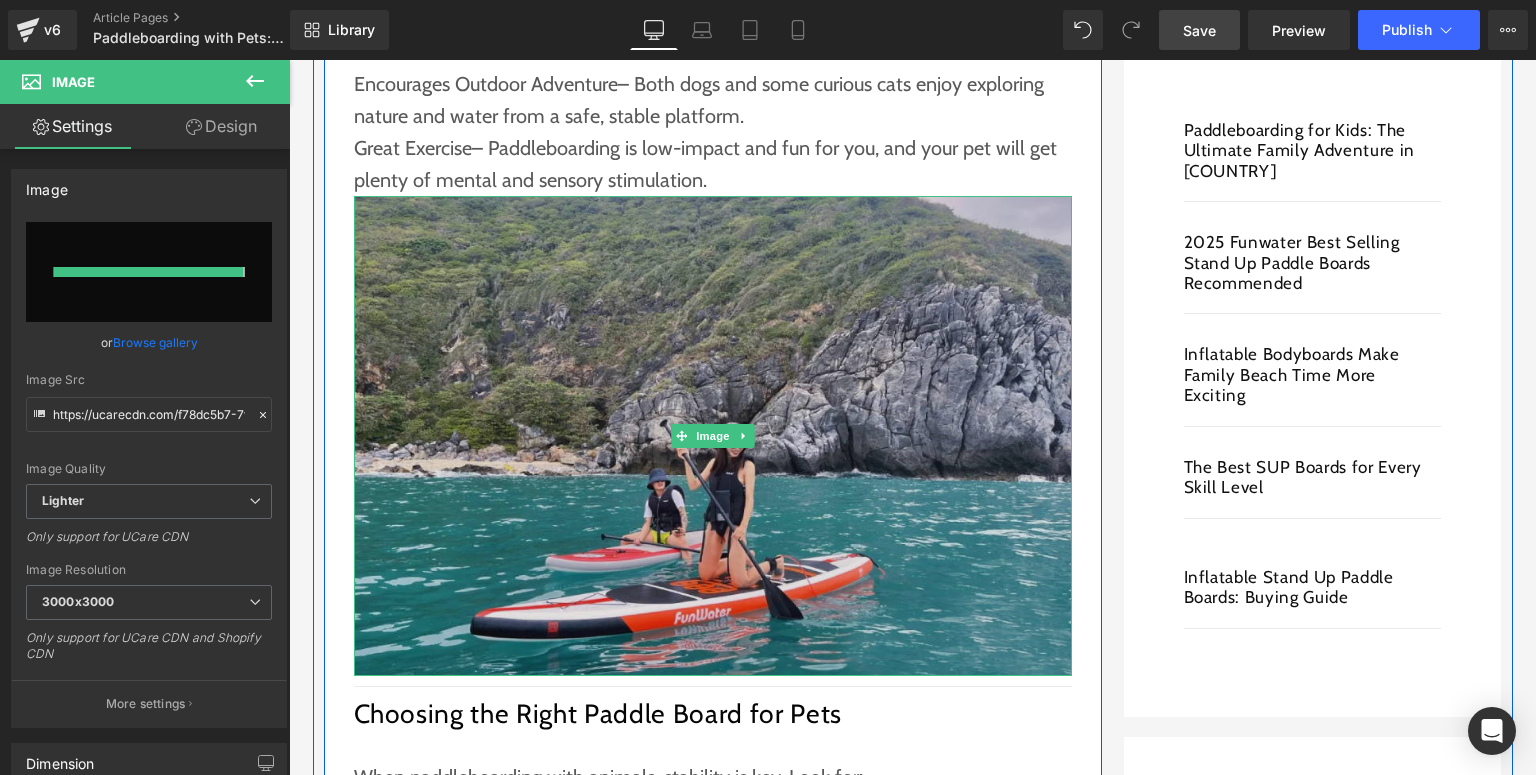 type on "https://ucarecdn.com/2d9b1ace-18ad-4312-9cd3-65832eeb56ff/-/format/auto/-/preview/3000x3000/-/quality/lighter/Funwater%20Paddle%20Board%20_4_.jpg" 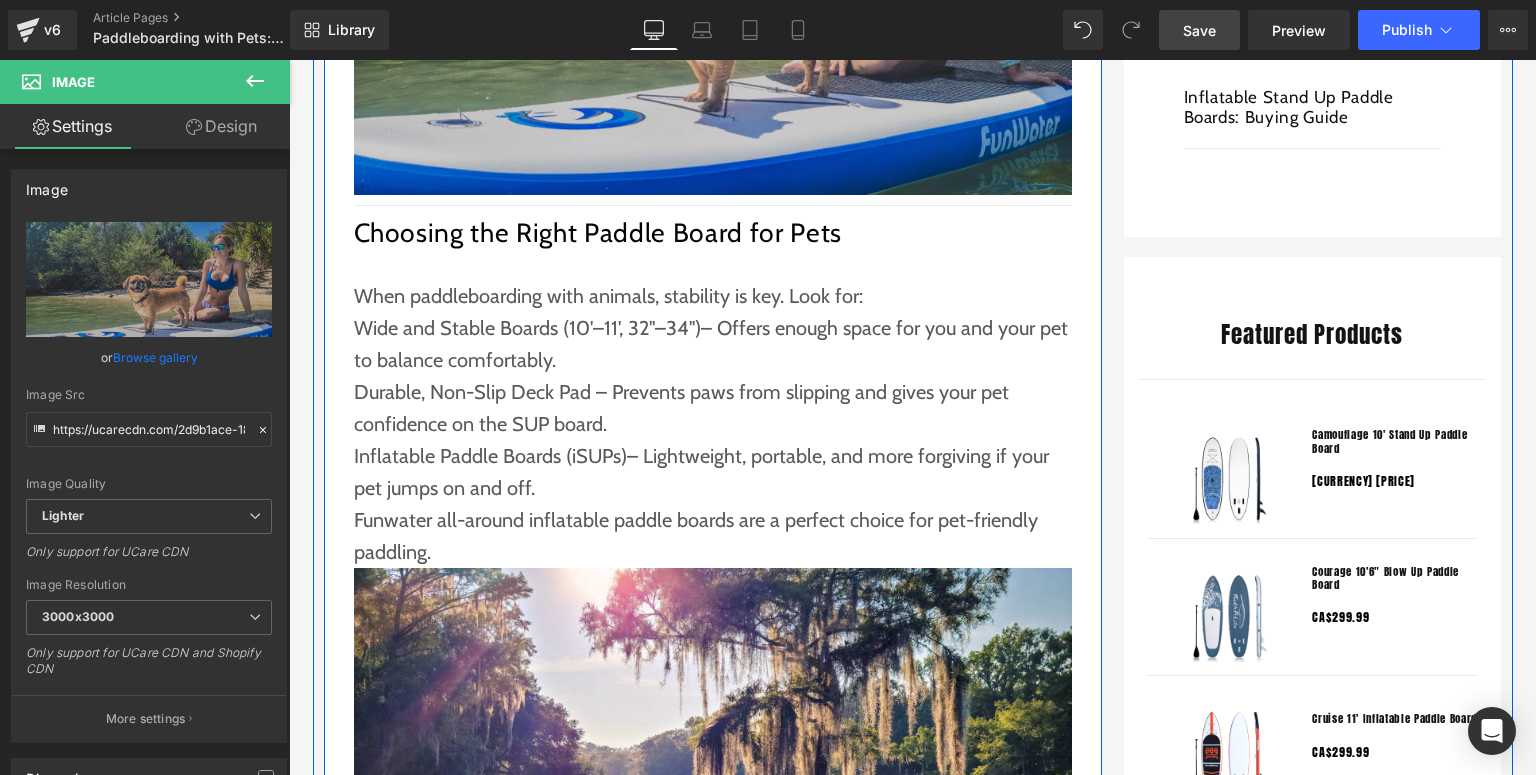 scroll, scrollTop: 1600, scrollLeft: 0, axis: vertical 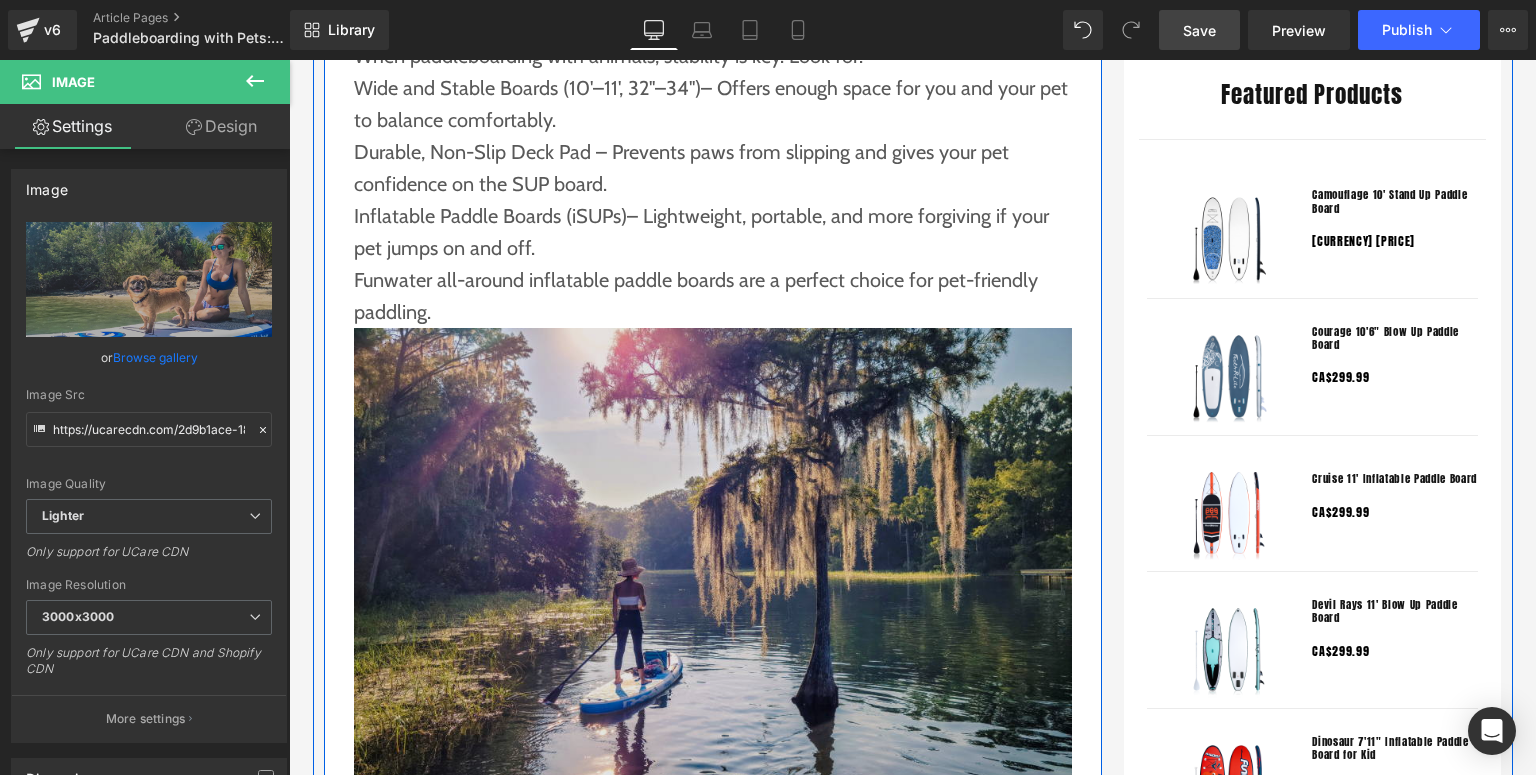 click at bounding box center [713, 568] 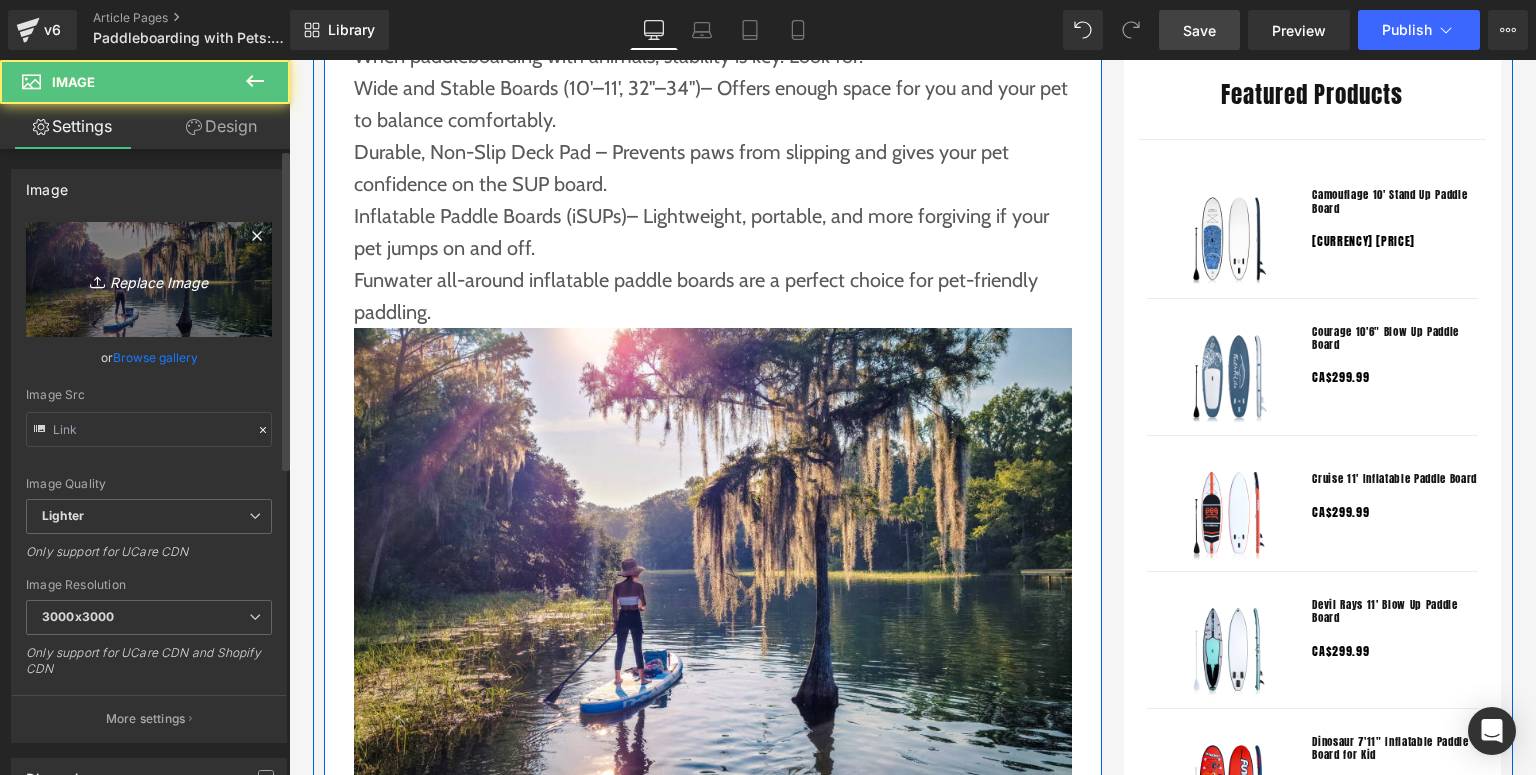 type on "https://ucarecdn.com/15d465ec-5cf5-4ee8-996e-37d52b0a0f18/-/format/auto/-/preview/3000x3000/-/quality/lighter/Funwater%20paddle%20board%20_10_.jpg" 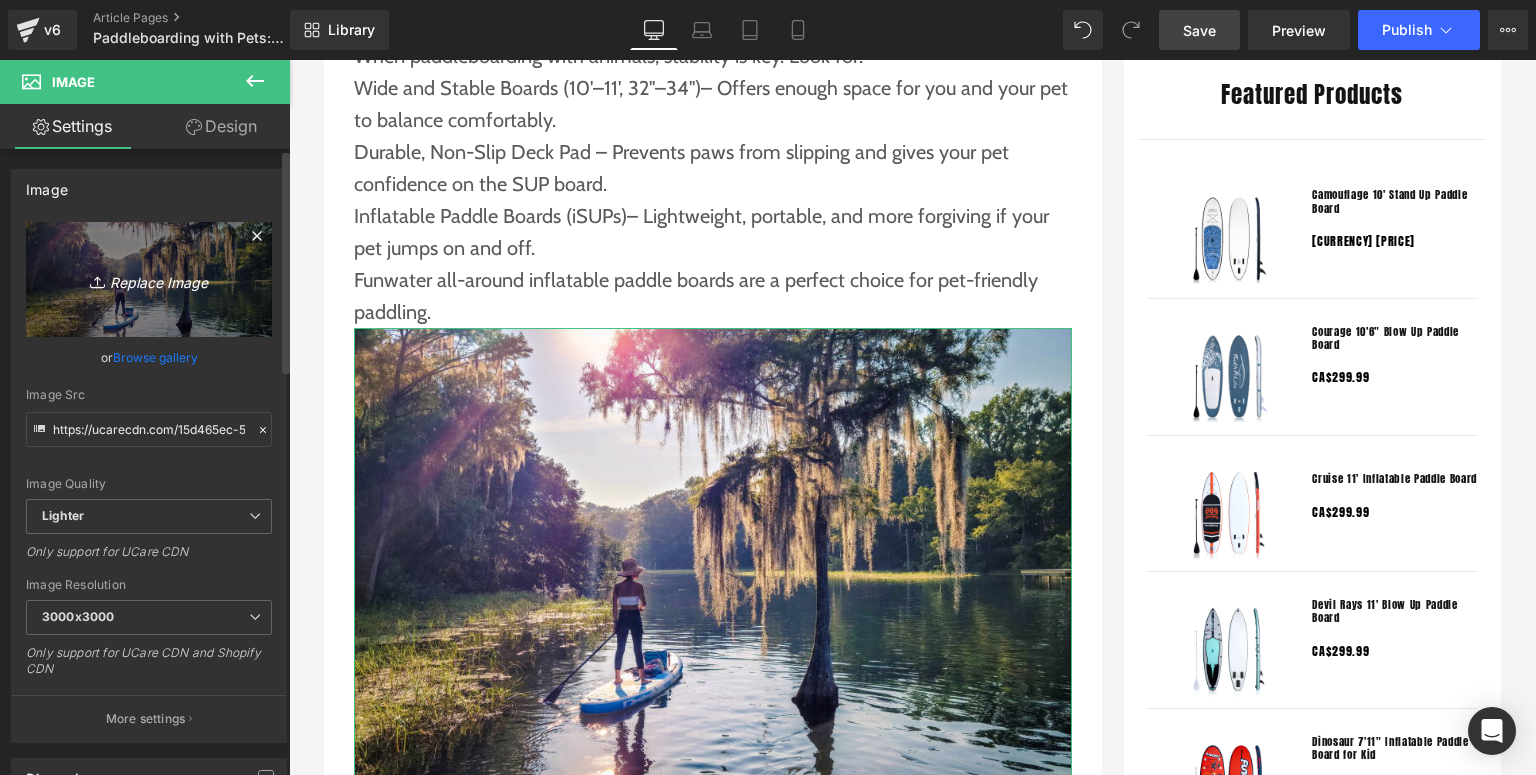 click on "Replace Image" at bounding box center [149, 279] 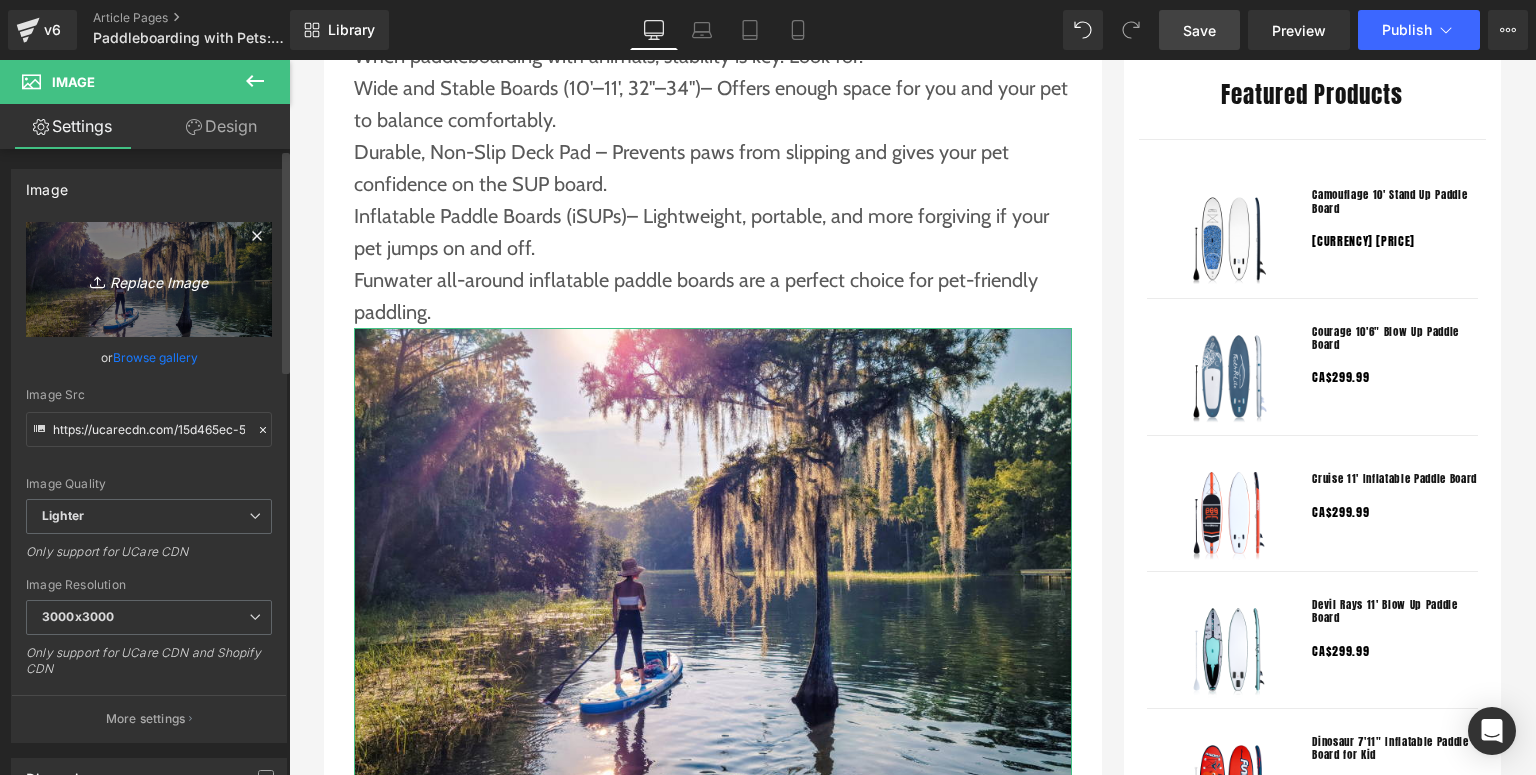 type on "C:\fakepath\Funwater paddle board (5).jpg" 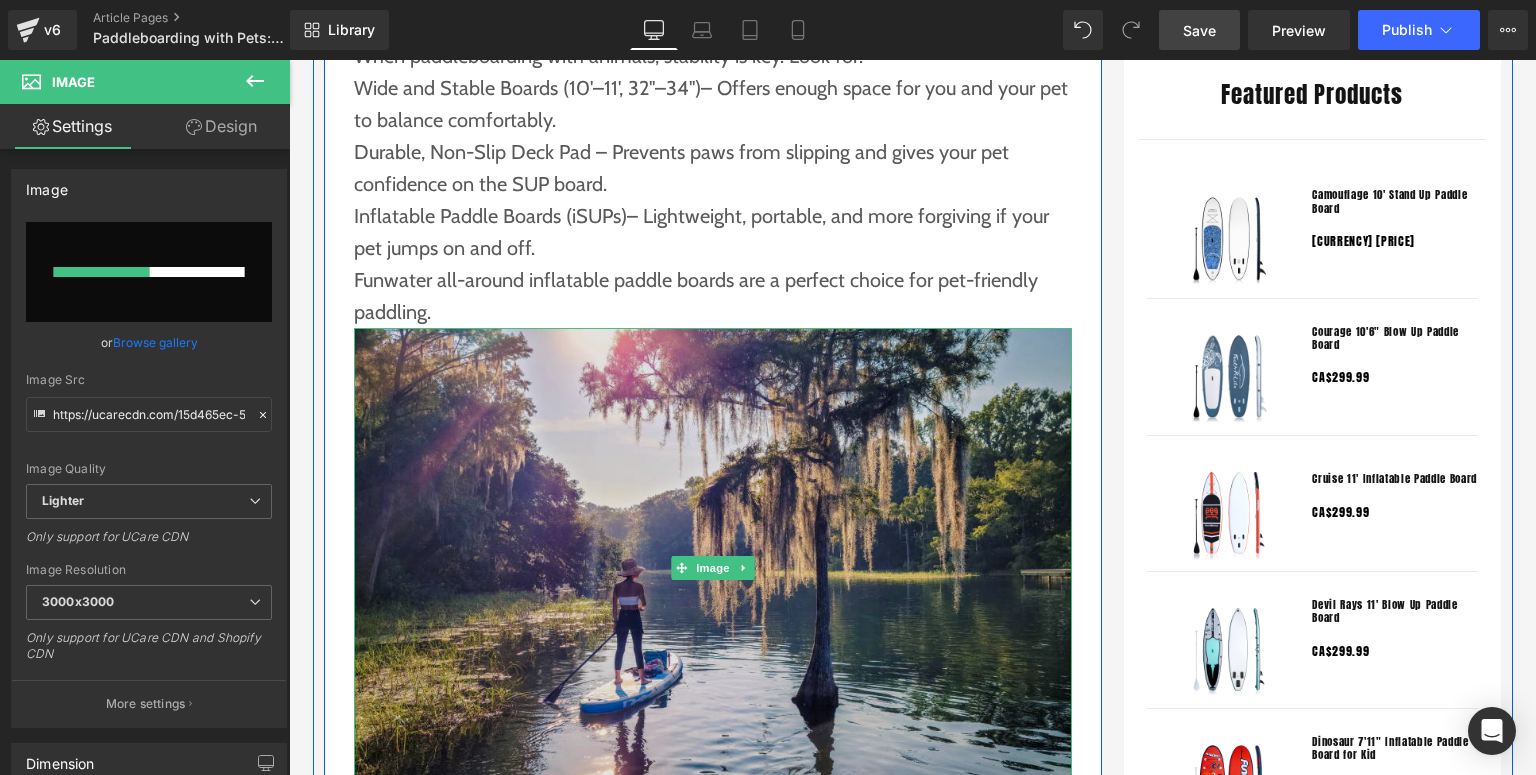 type 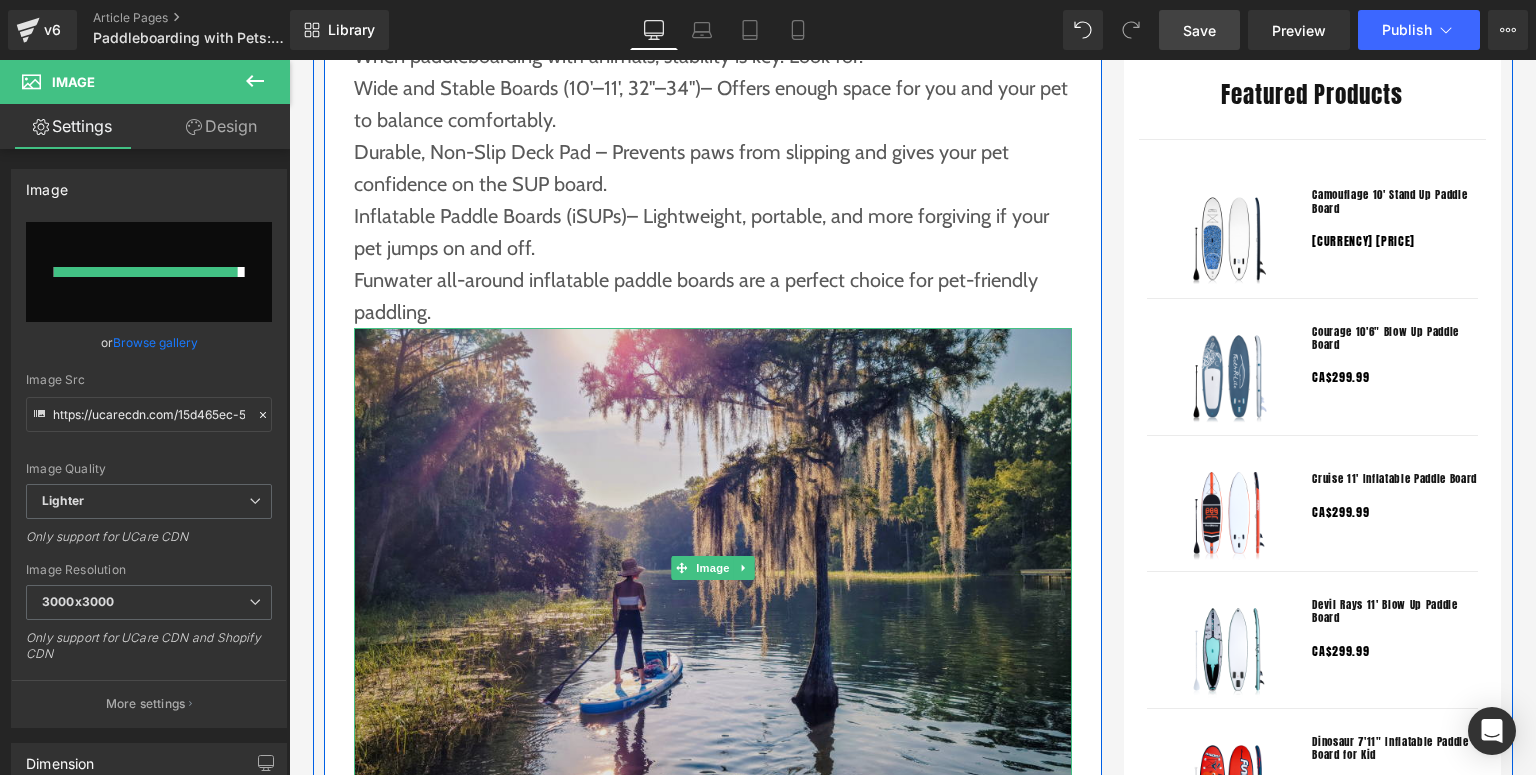 type on "https://ucarecdn.com/9cb952e1-d3ab-40a4-9476-85196f080765/-/format/auto/-/preview/3000x3000/-/quality/lighter/Funwater%20paddle%20board%20_5_.jpg" 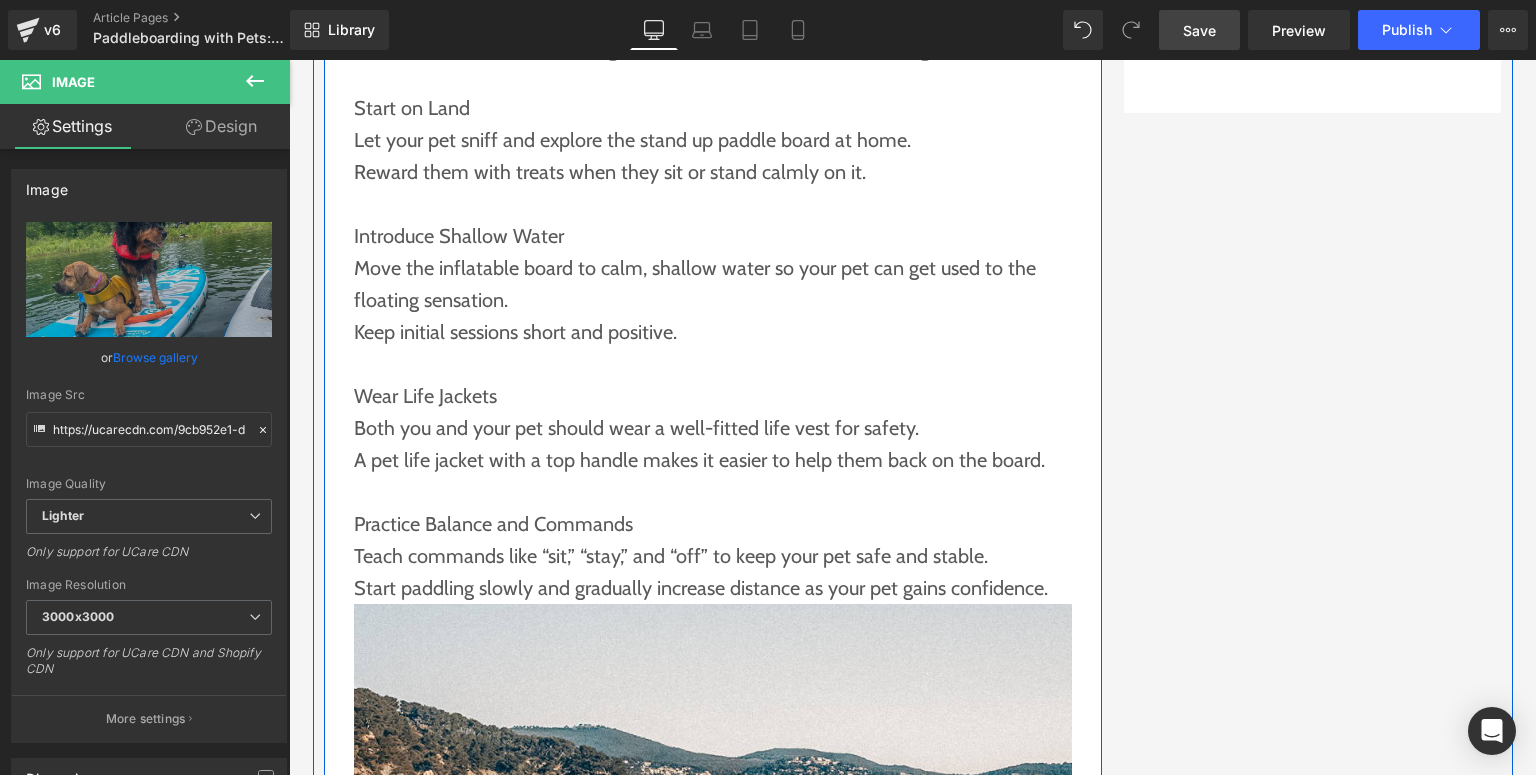 scroll, scrollTop: 2640, scrollLeft: 0, axis: vertical 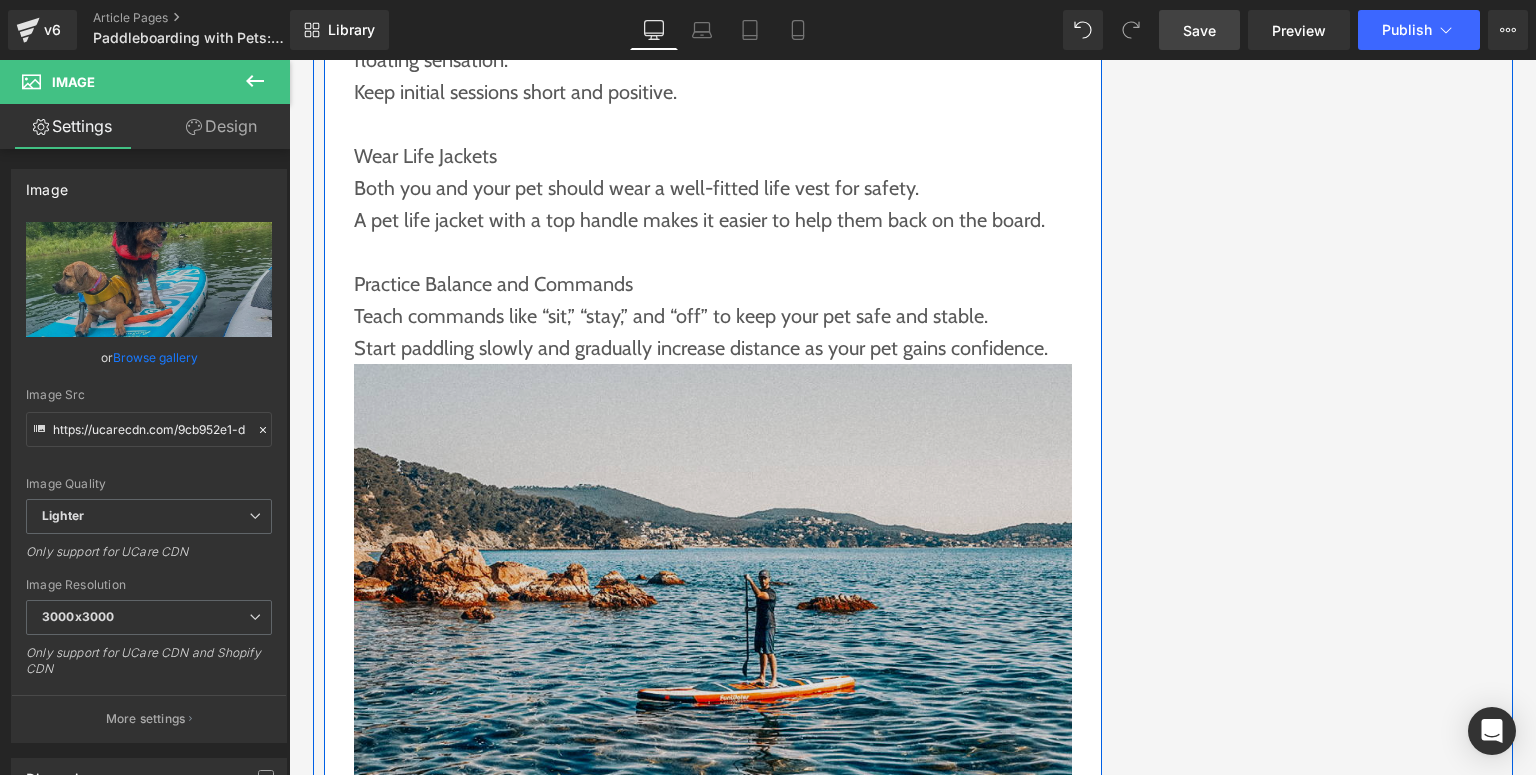 click at bounding box center [713, 604] 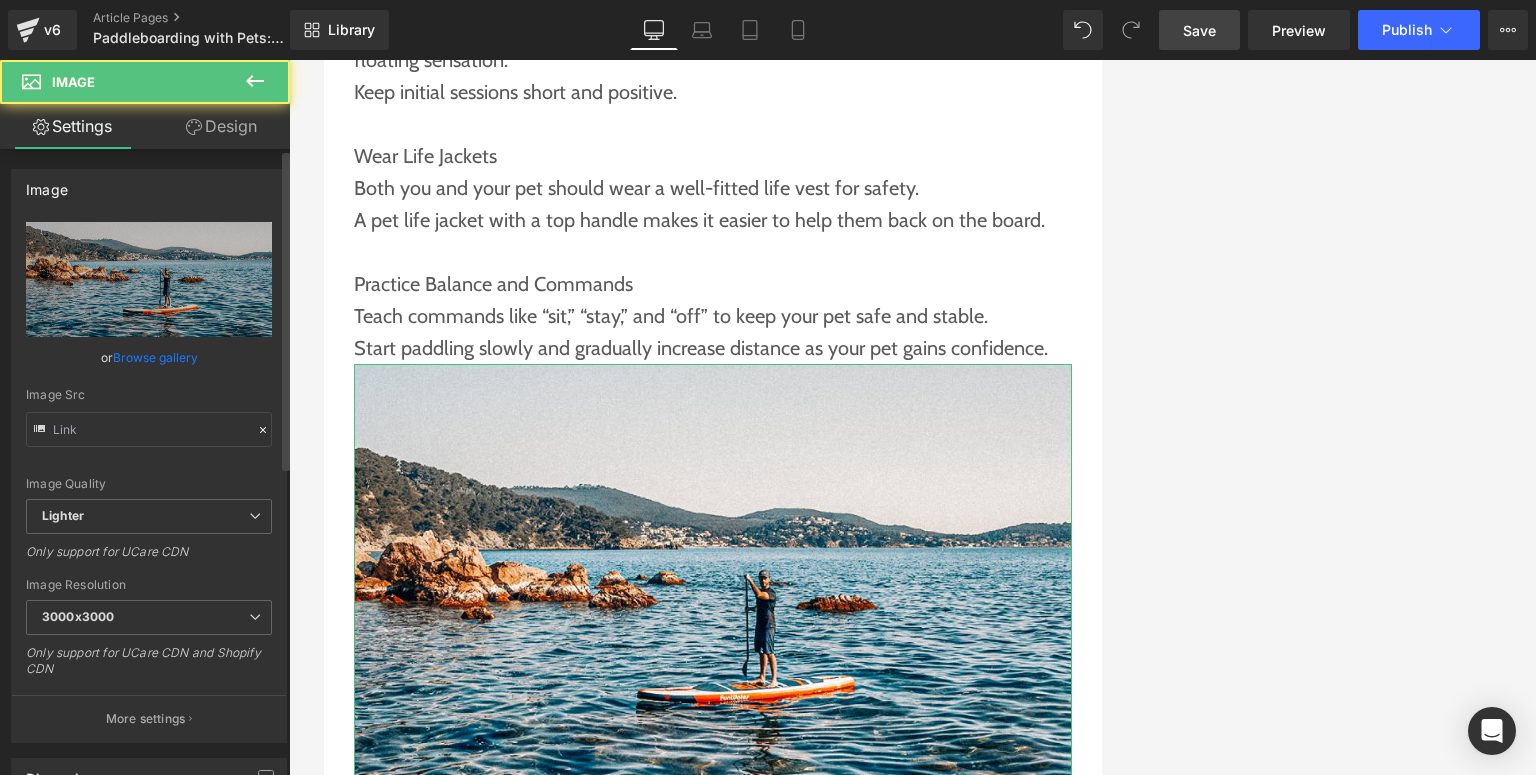 type on "https://ucarecdn.com/d8afbf7f-967d-450f-bc26-08b027af9cdd/-/format/auto/-/preview/3000x3000/-/quality/lighter/Funwater%20paddle%20board%20_9_.jpg" 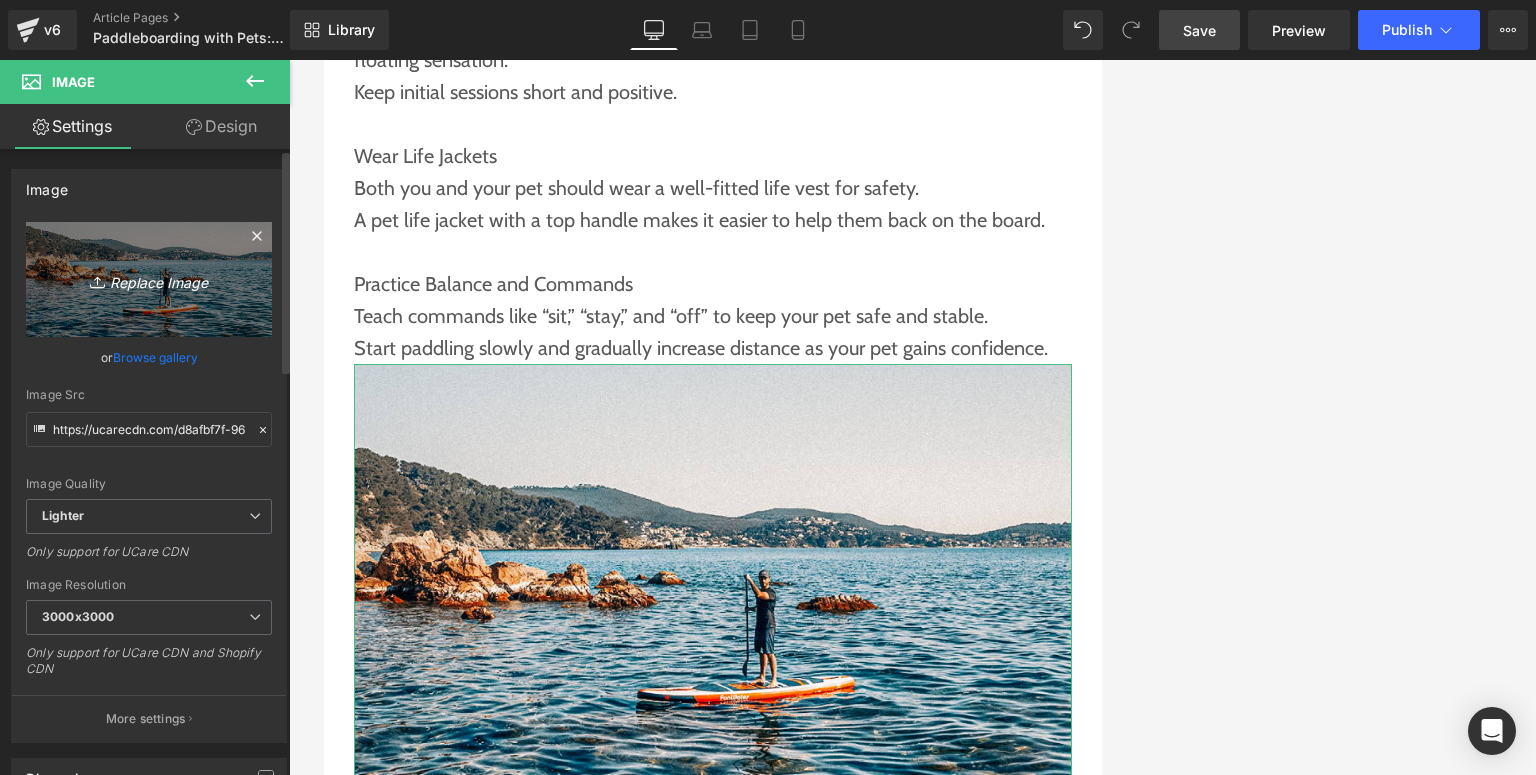click on "Replace Image" at bounding box center [149, 279] 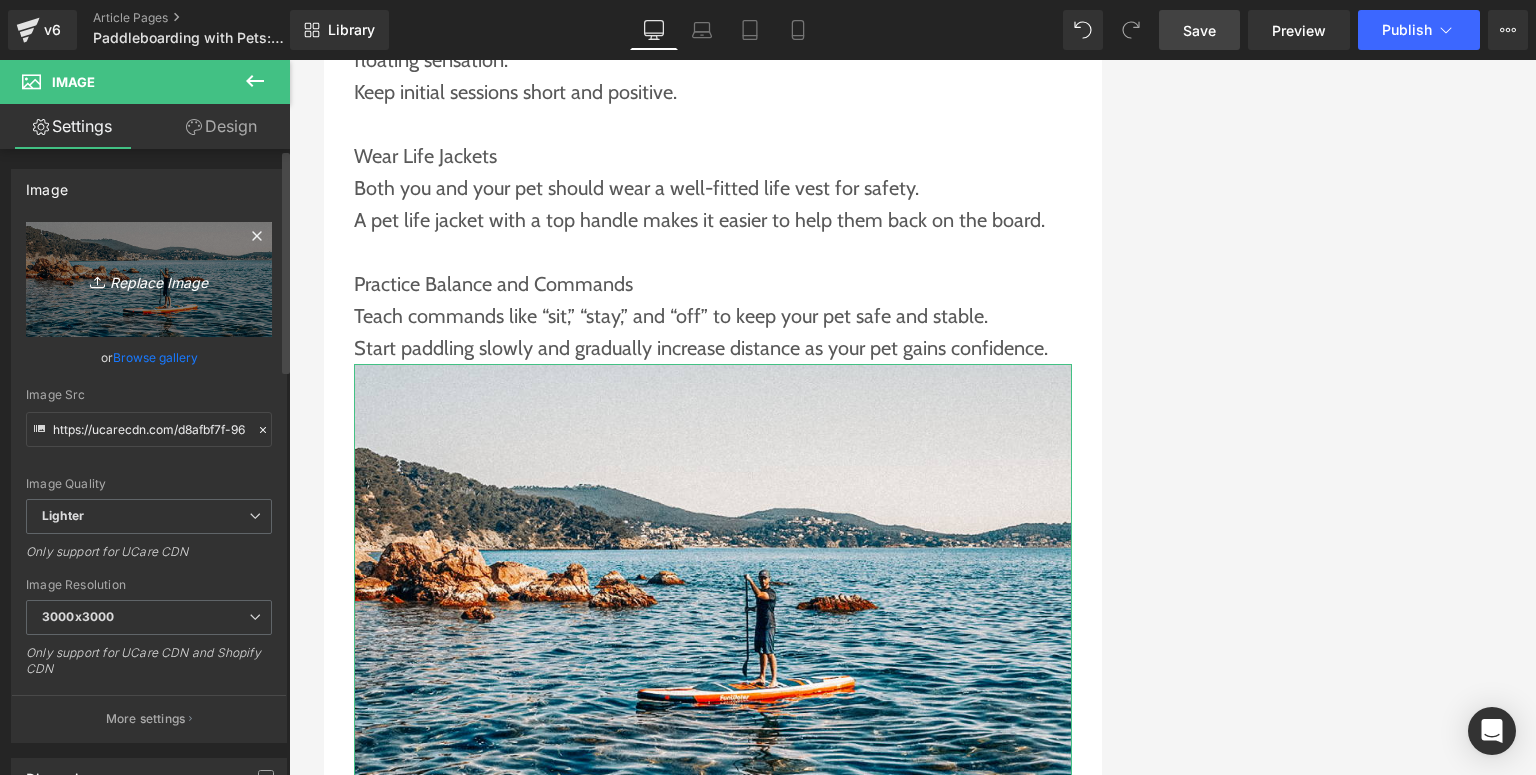 type on "C:\fakepath\Funwater paddle board (6).jpg" 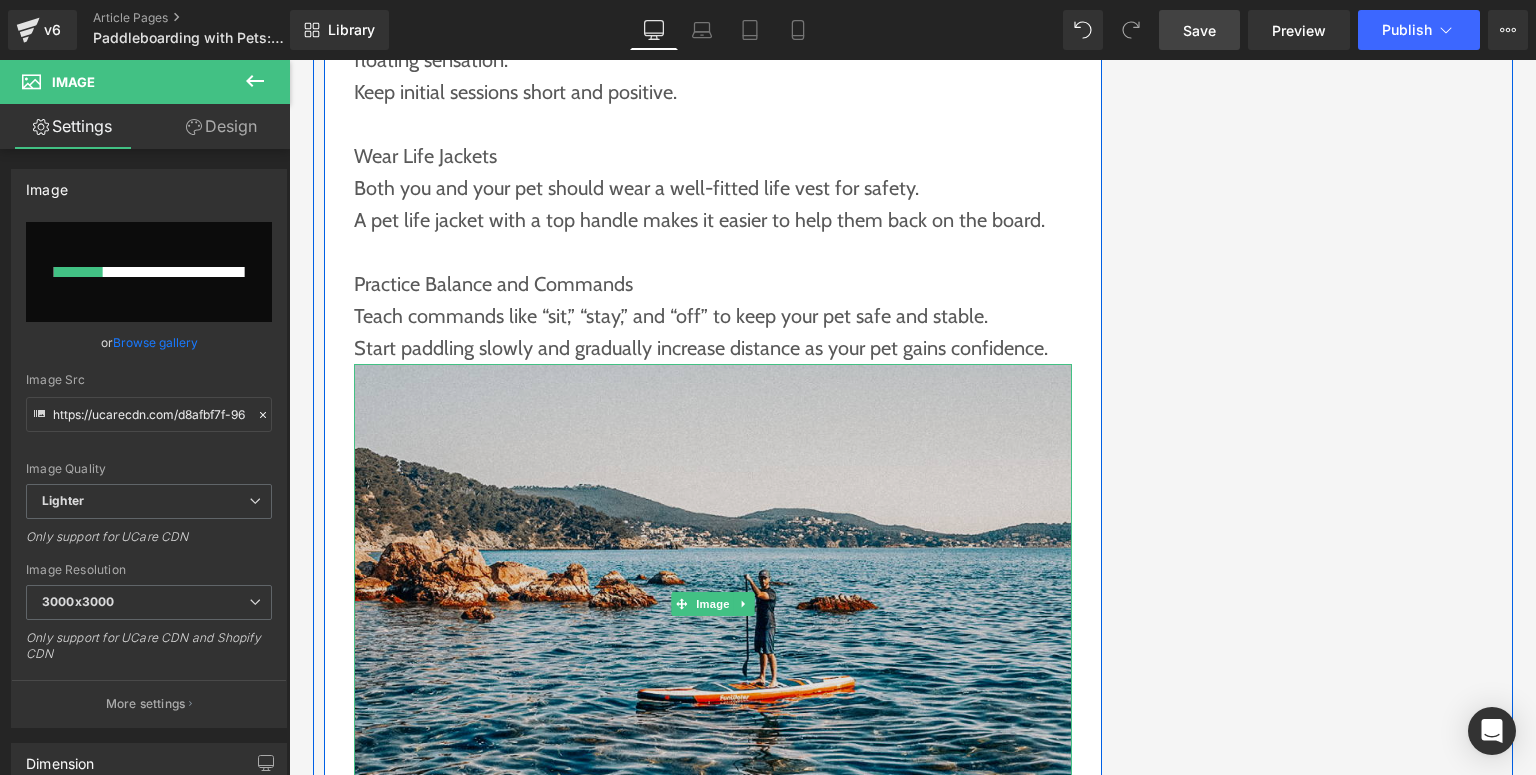 scroll, scrollTop: 2880, scrollLeft: 0, axis: vertical 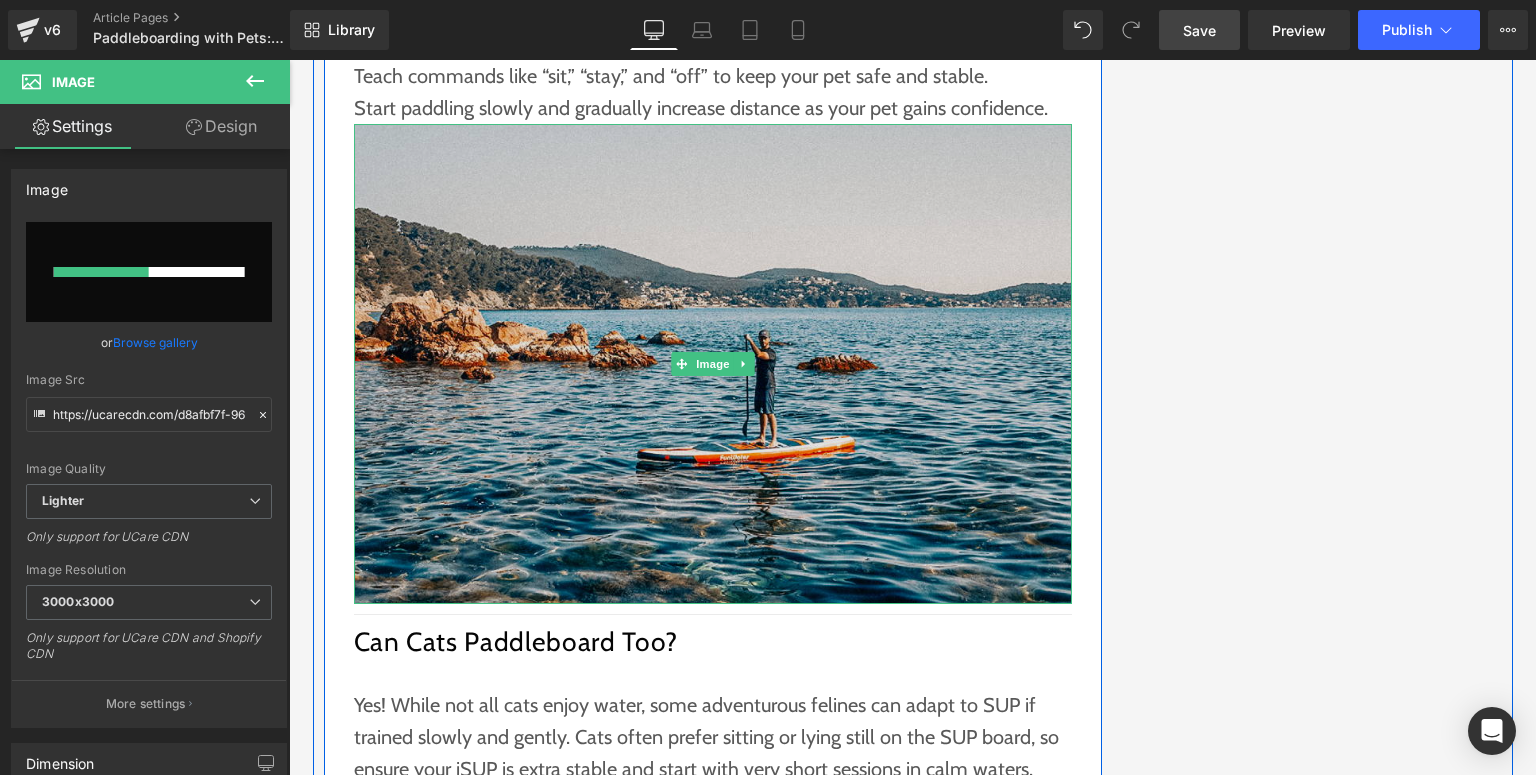type 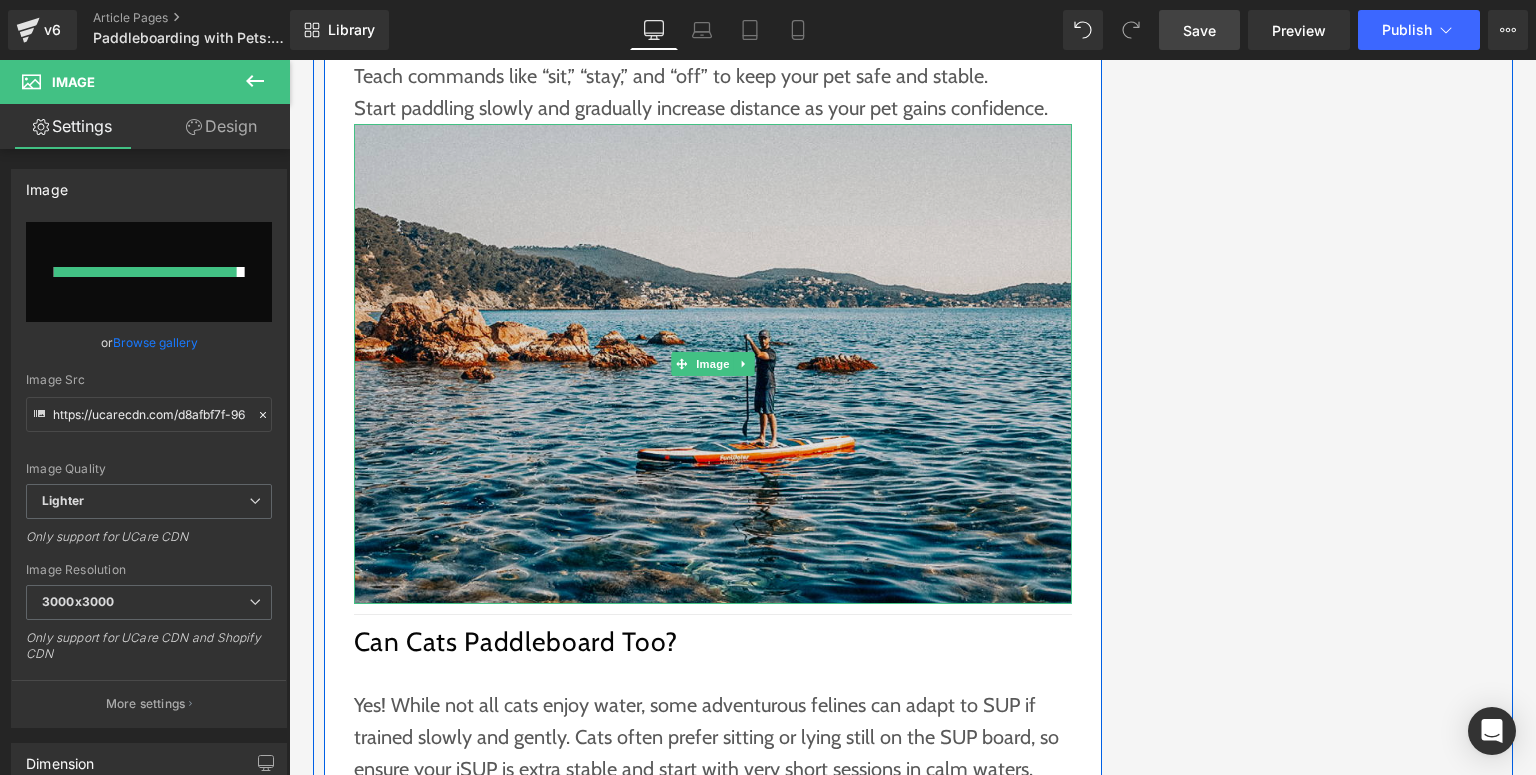 type on "https://ucarecdn.com/634f8bb8-cedd-4dc4-b52e-bc6327a4e2b6/-/format/auto/-/preview/3000x3000/-/quality/lighter/Funwater%20paddle%20board%20_6_.jpg" 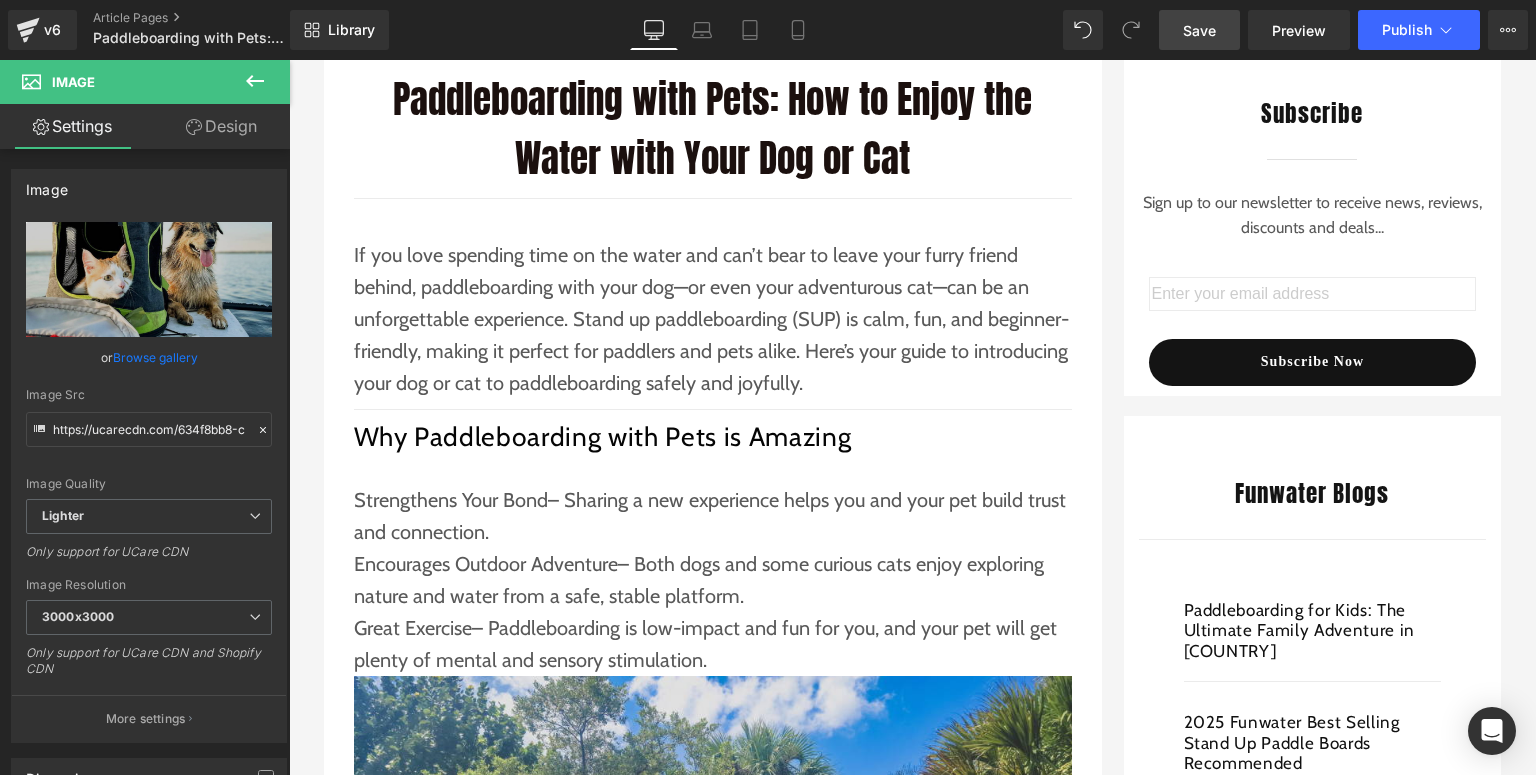 scroll, scrollTop: 0, scrollLeft: 0, axis: both 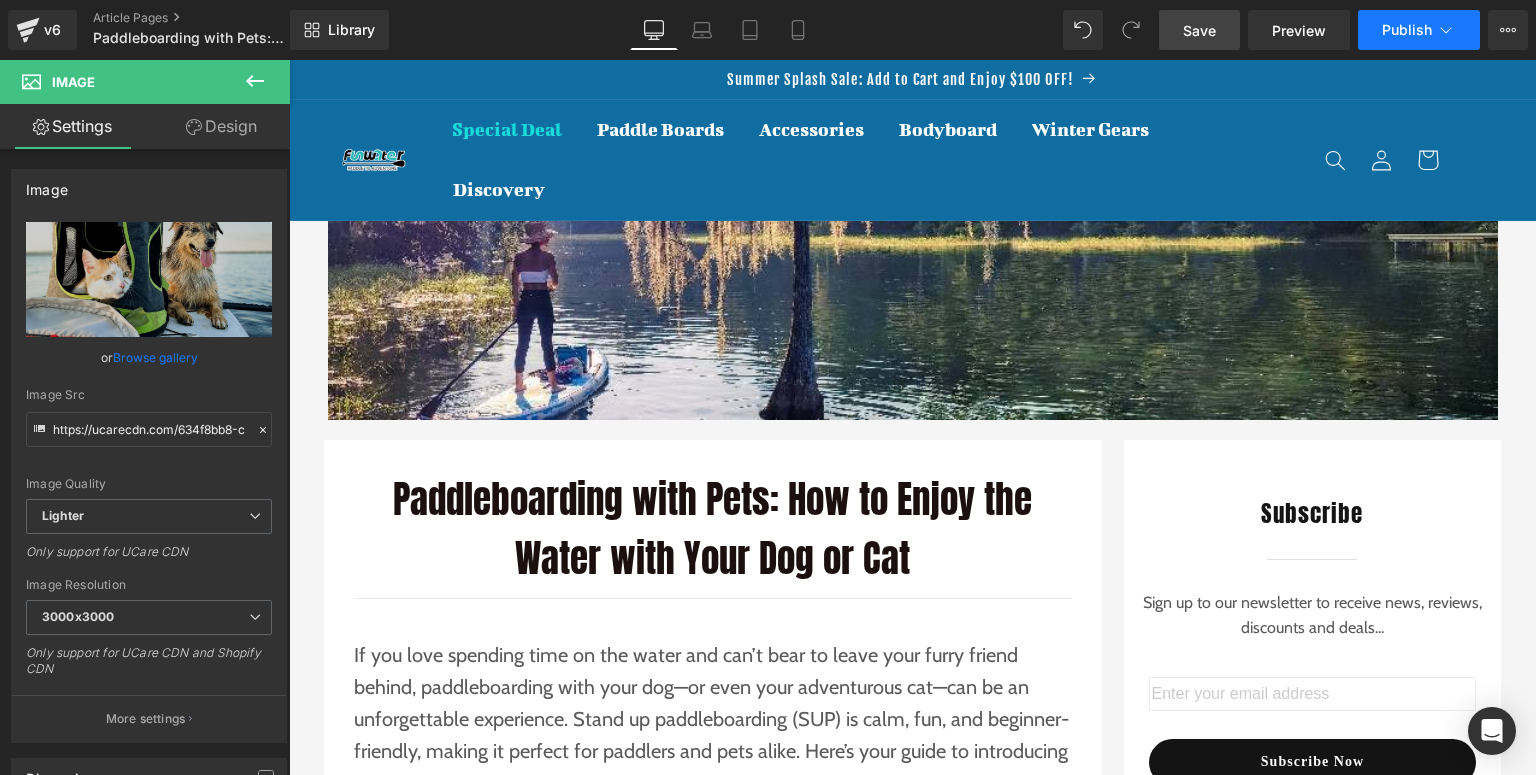 click on "Publish" at bounding box center [1407, 30] 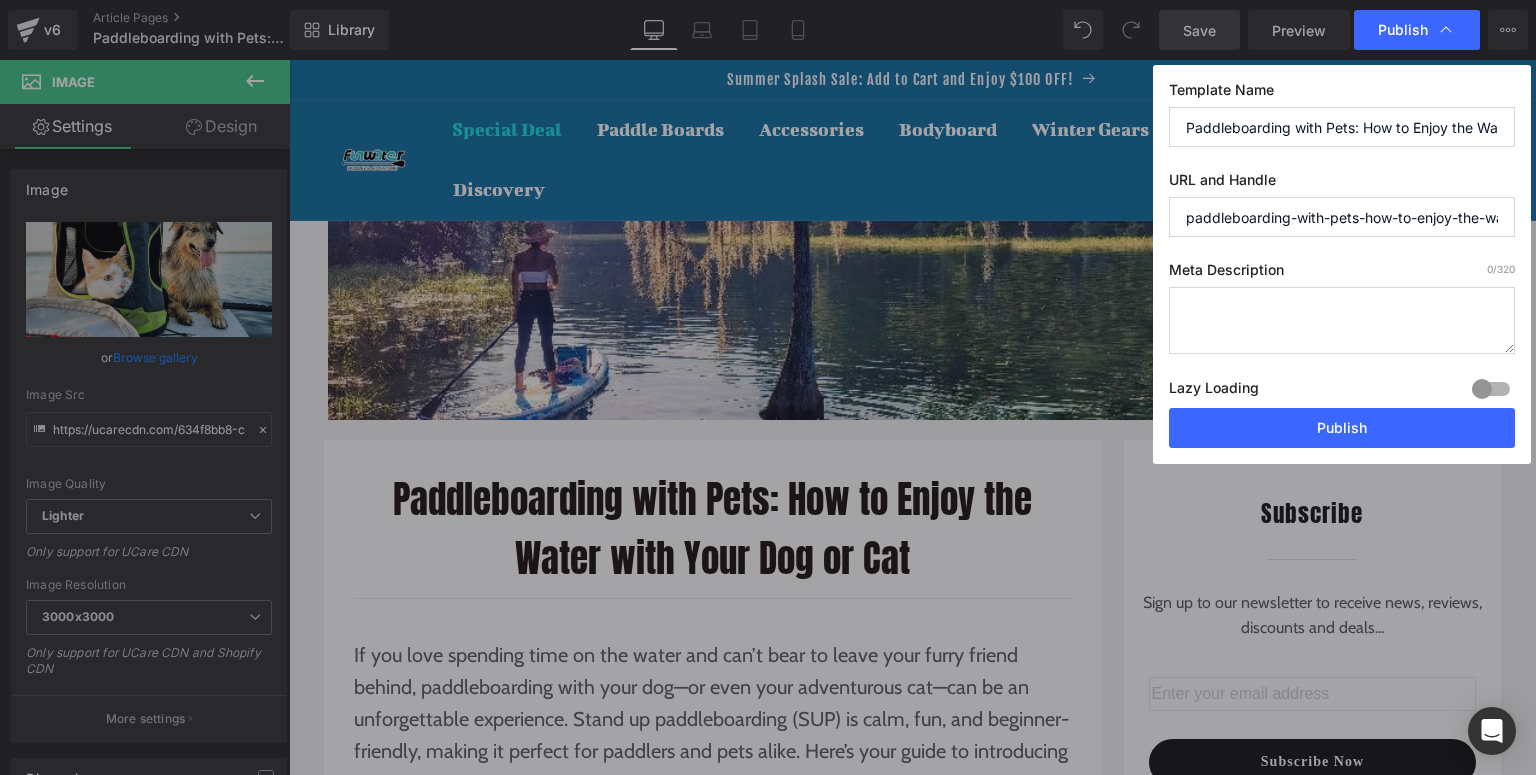 click at bounding box center (1342, 320) 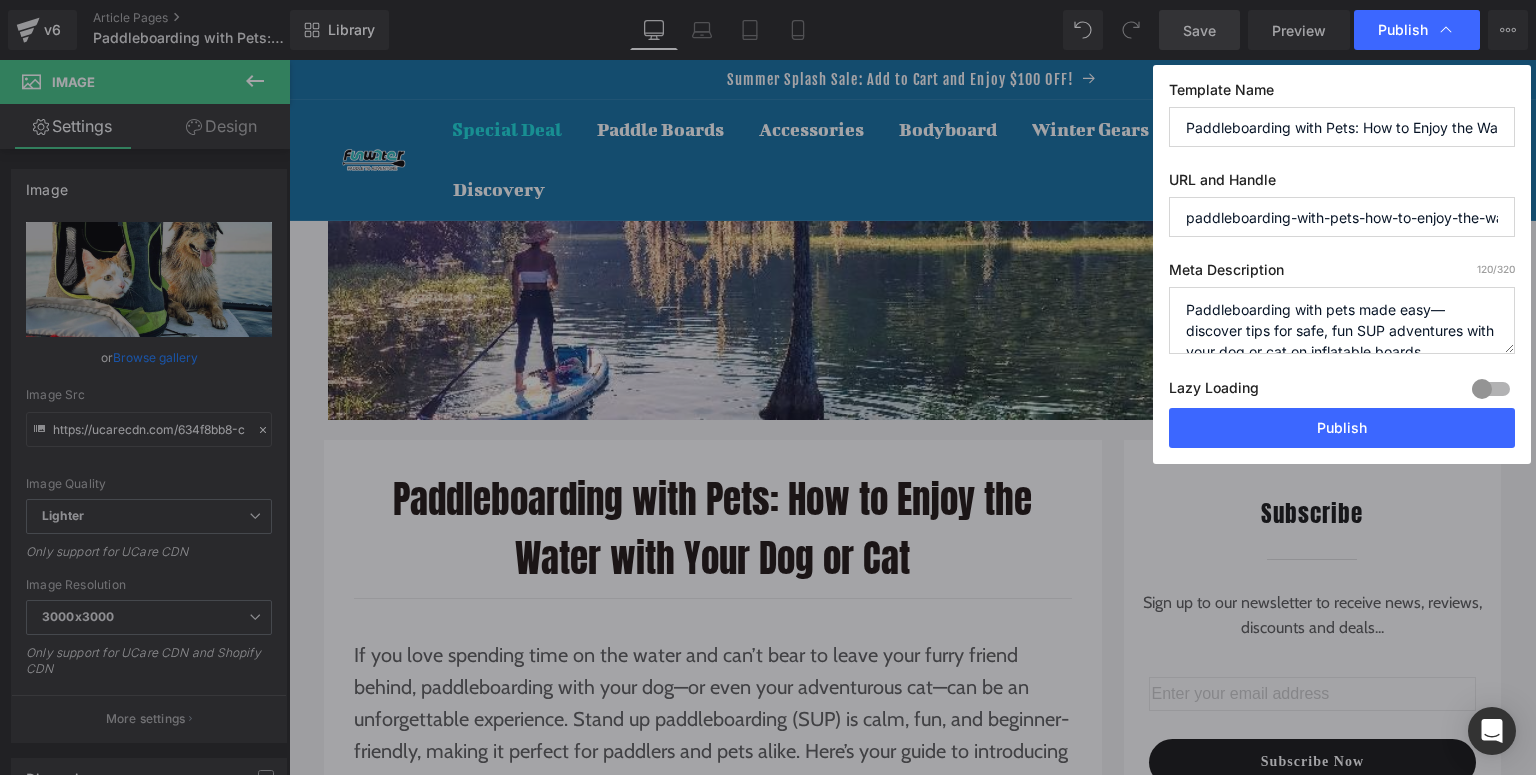 scroll, scrollTop: 6, scrollLeft: 0, axis: vertical 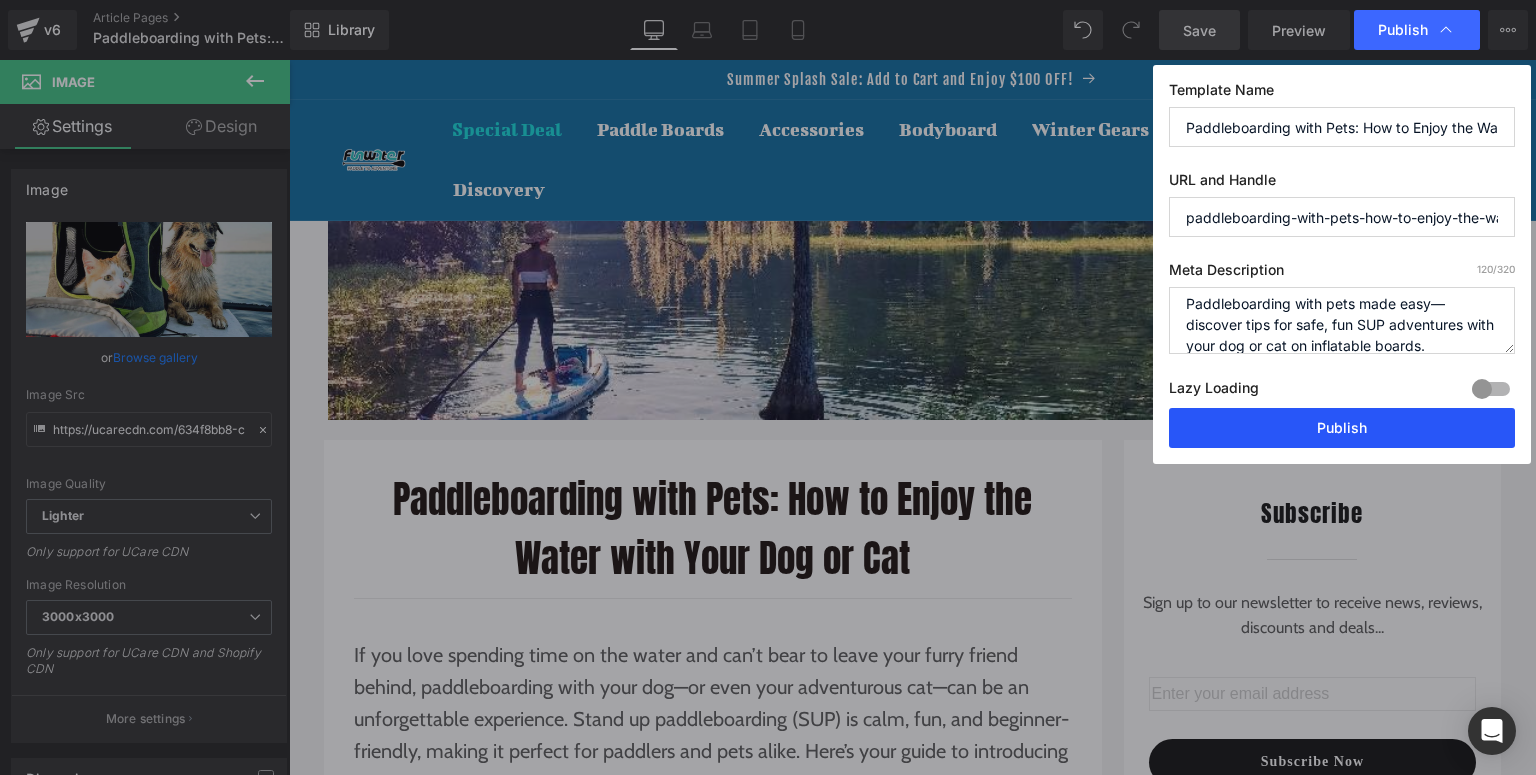 type on "Paddleboarding with pets made easy—discover tips for safe, fun SUP adventures with your dog or cat on inflatable boards." 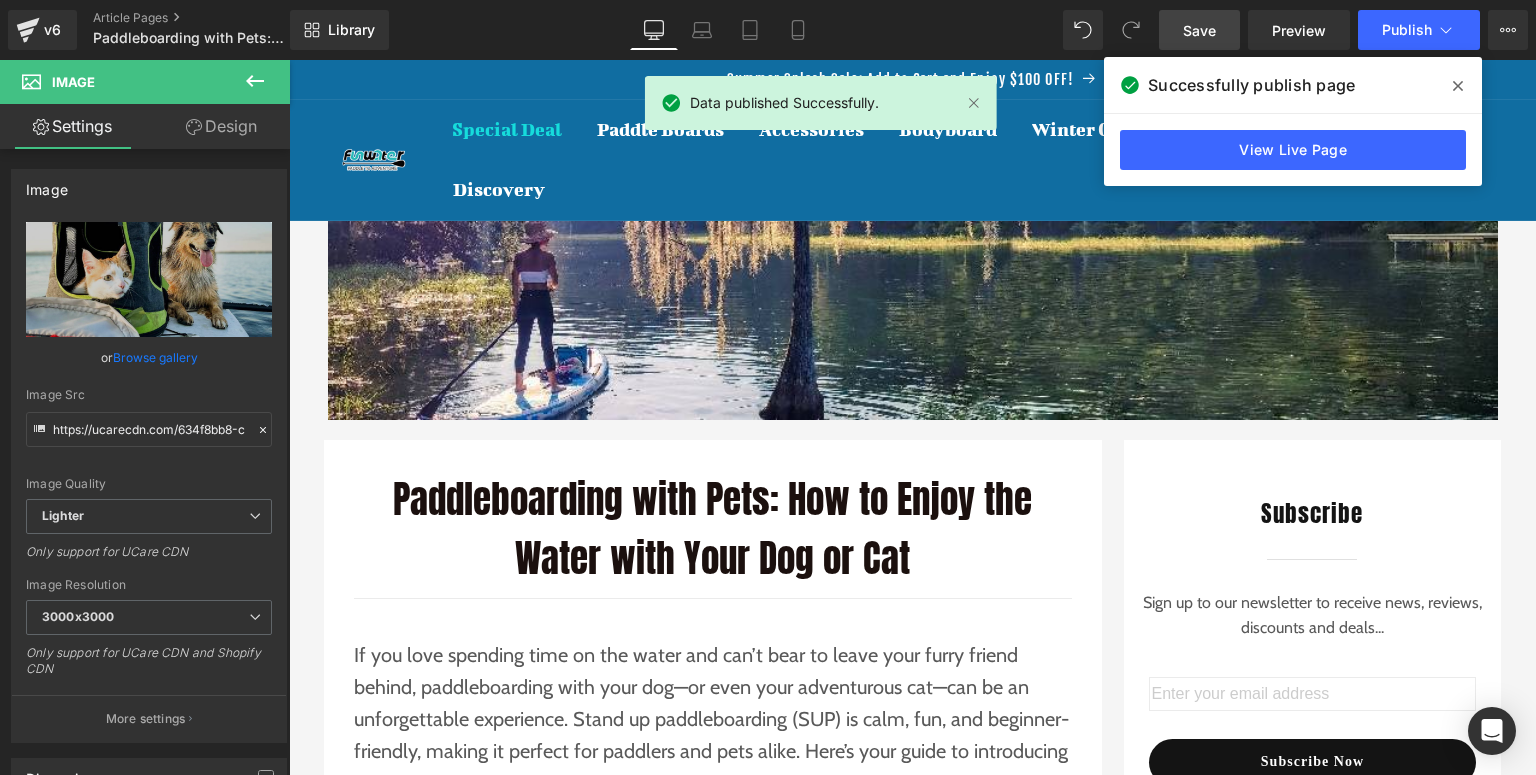 click 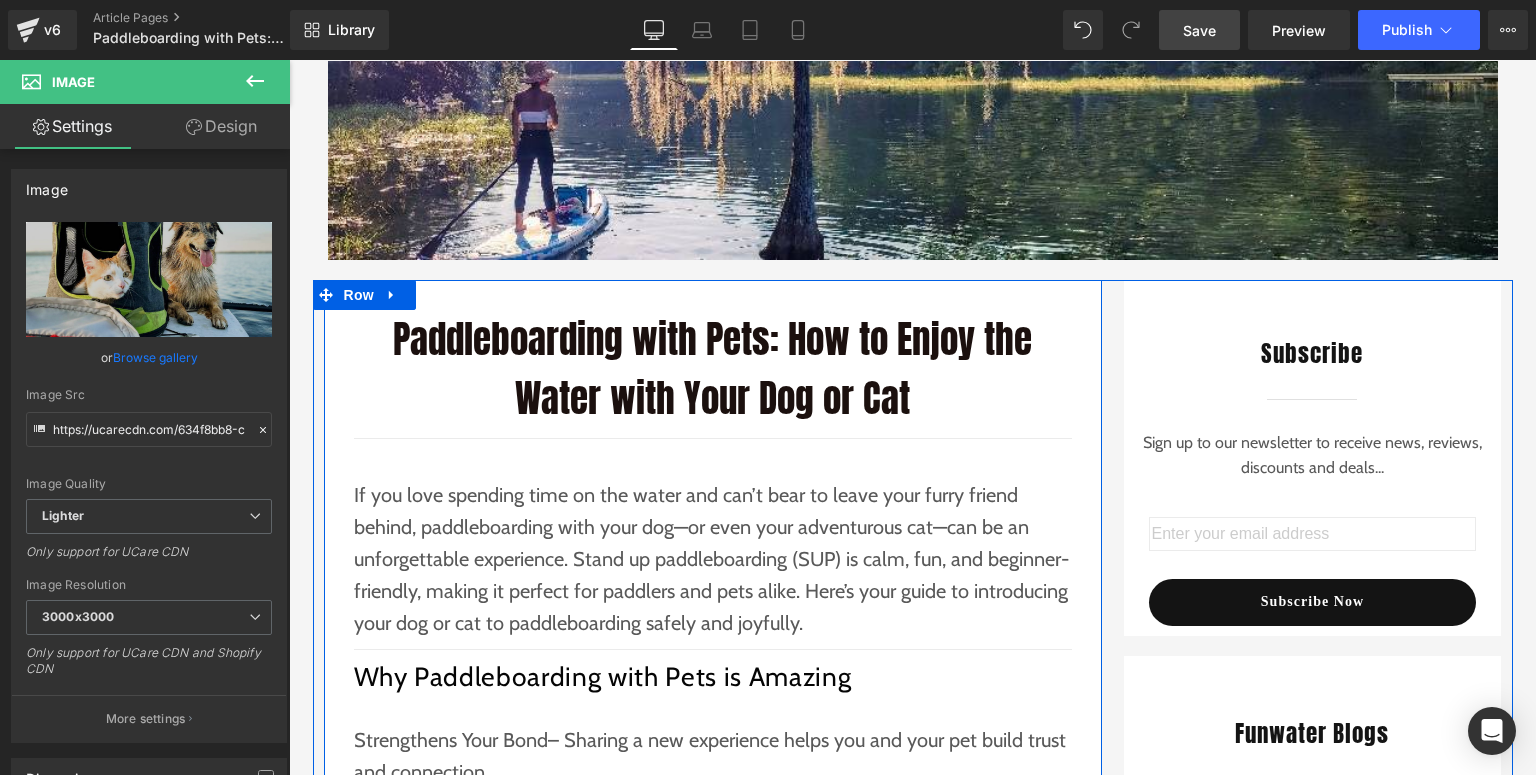 scroll, scrollTop: 240, scrollLeft: 0, axis: vertical 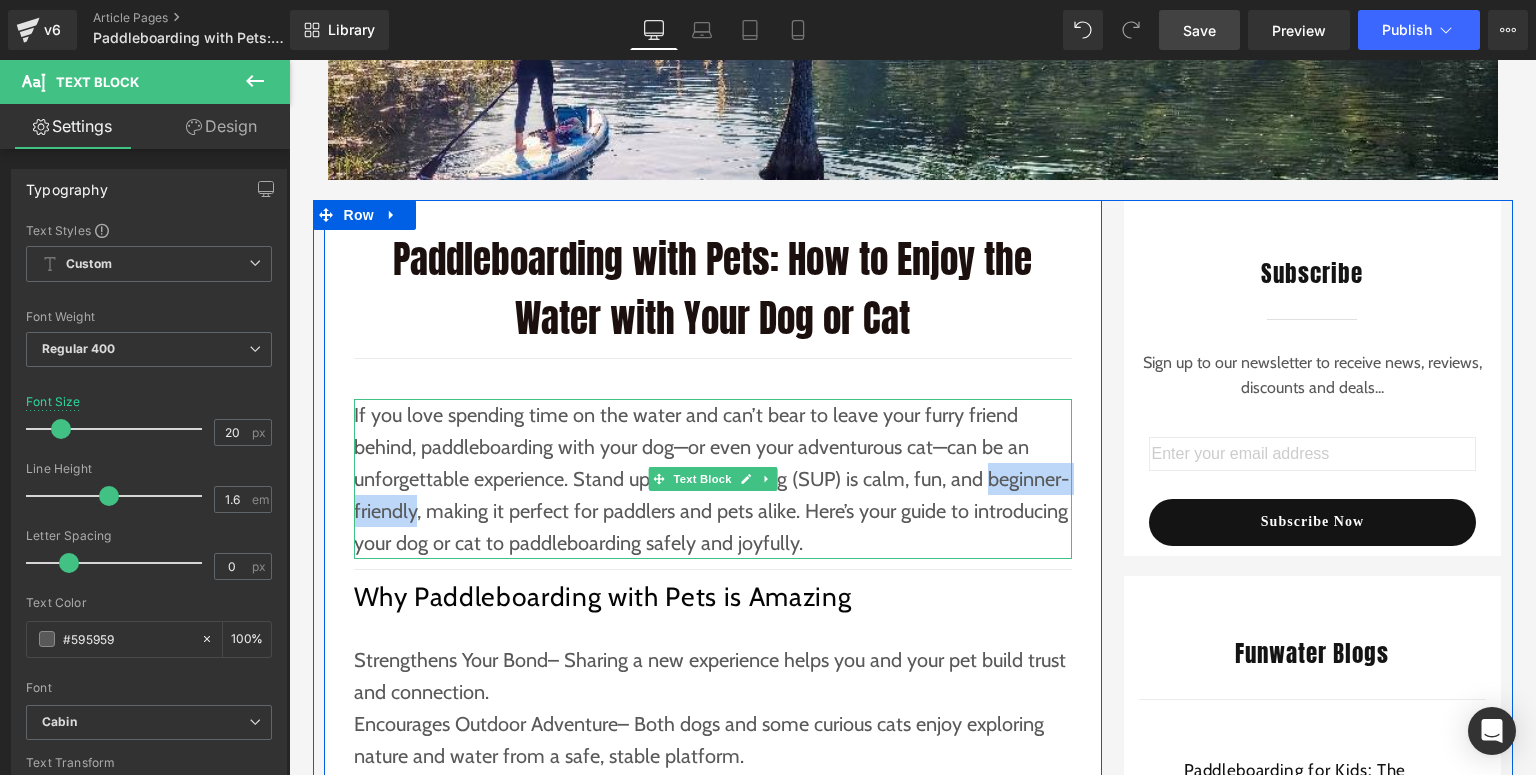 drag, startPoint x: 980, startPoint y: 483, endPoint x: 408, endPoint y: 517, distance: 573.0096 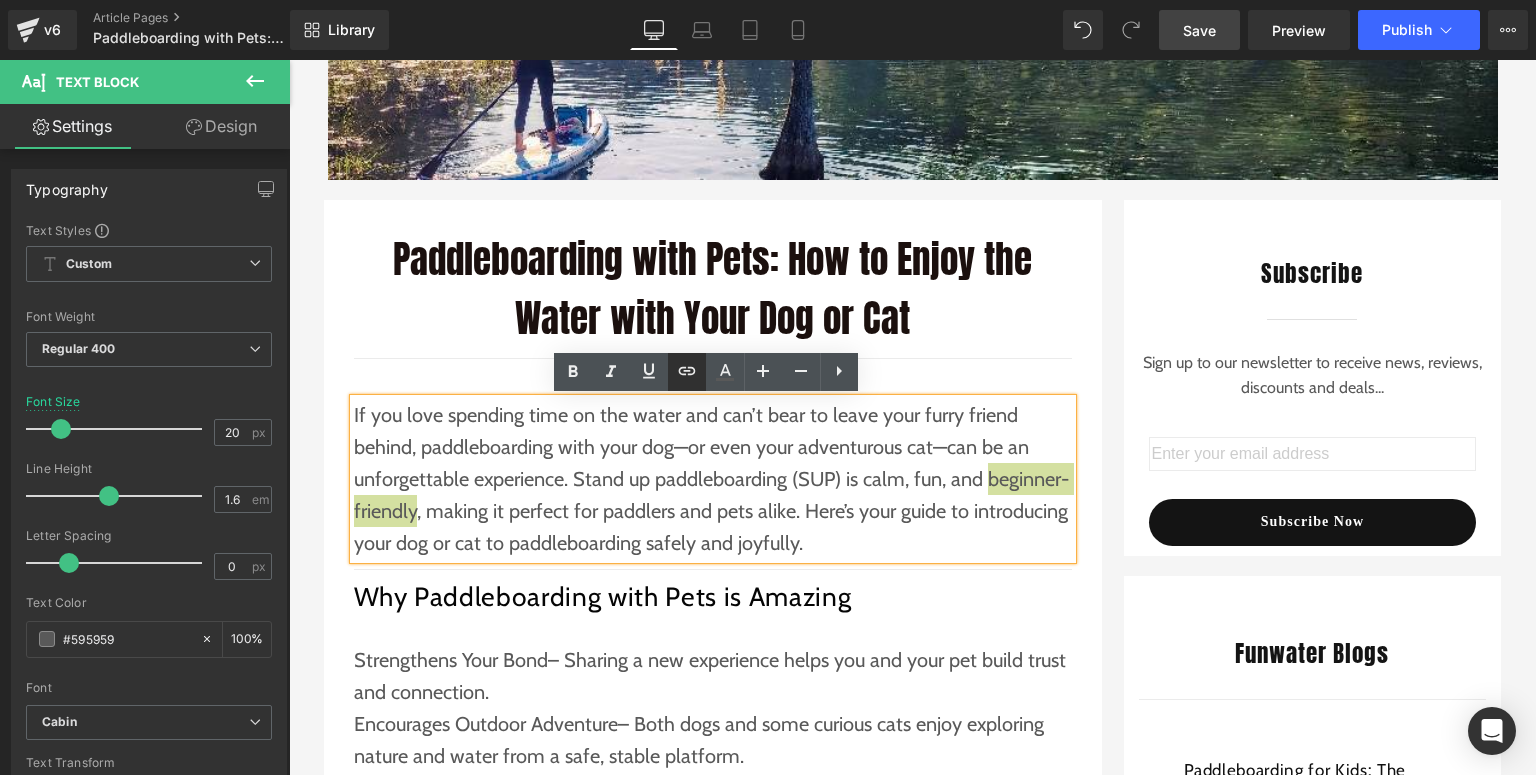 click 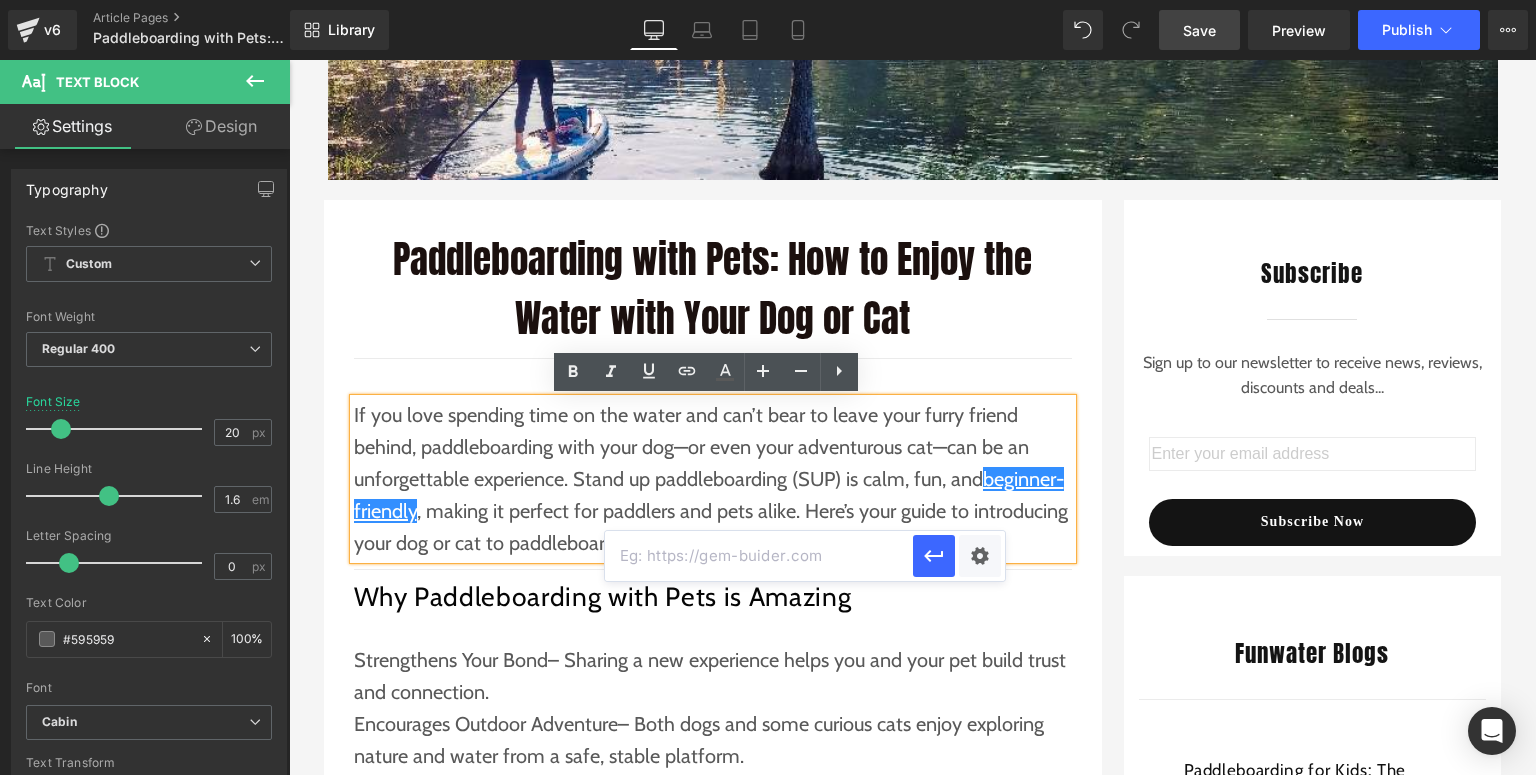 click at bounding box center (759, 556) 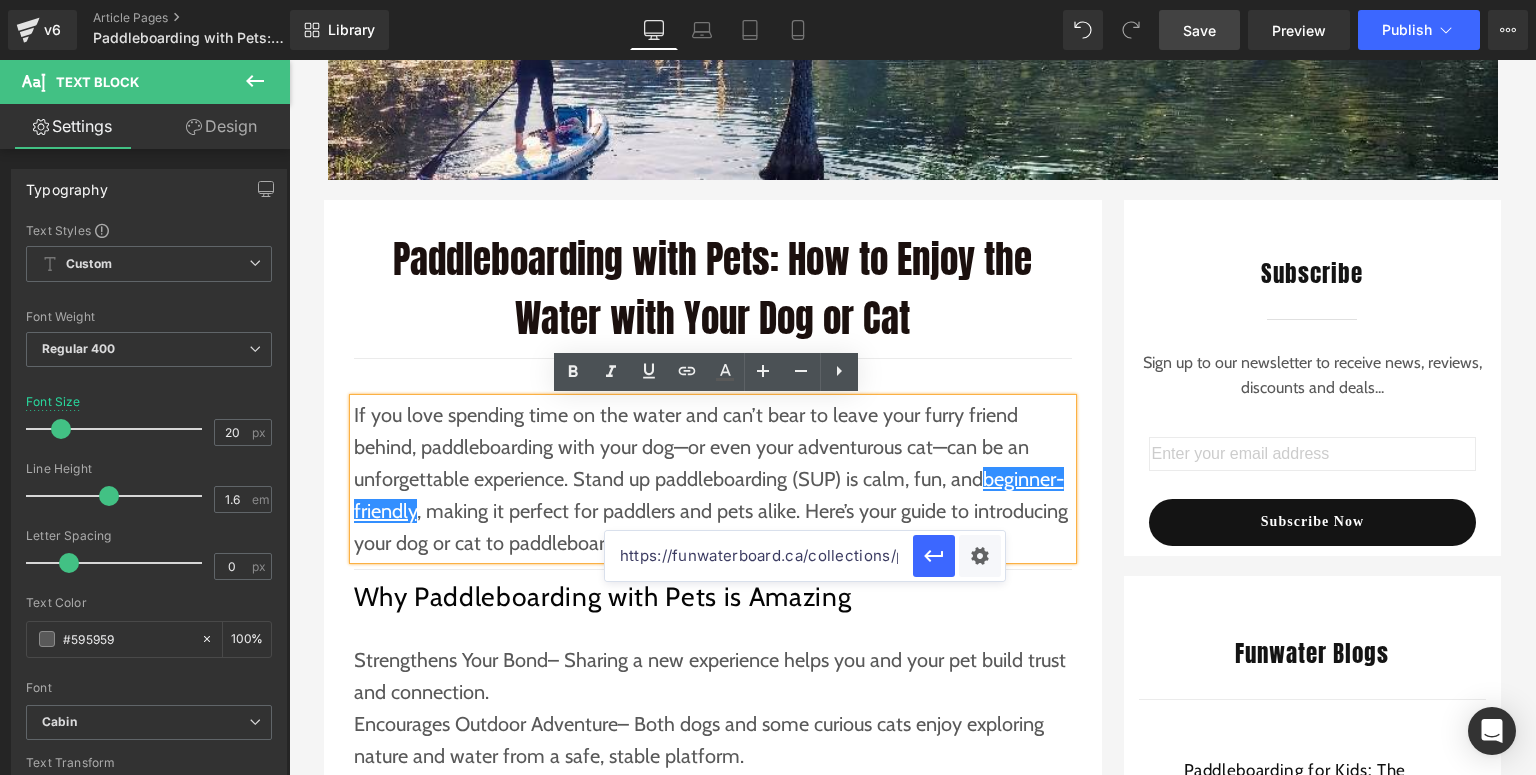 scroll, scrollTop: 0, scrollLeft: 208, axis: horizontal 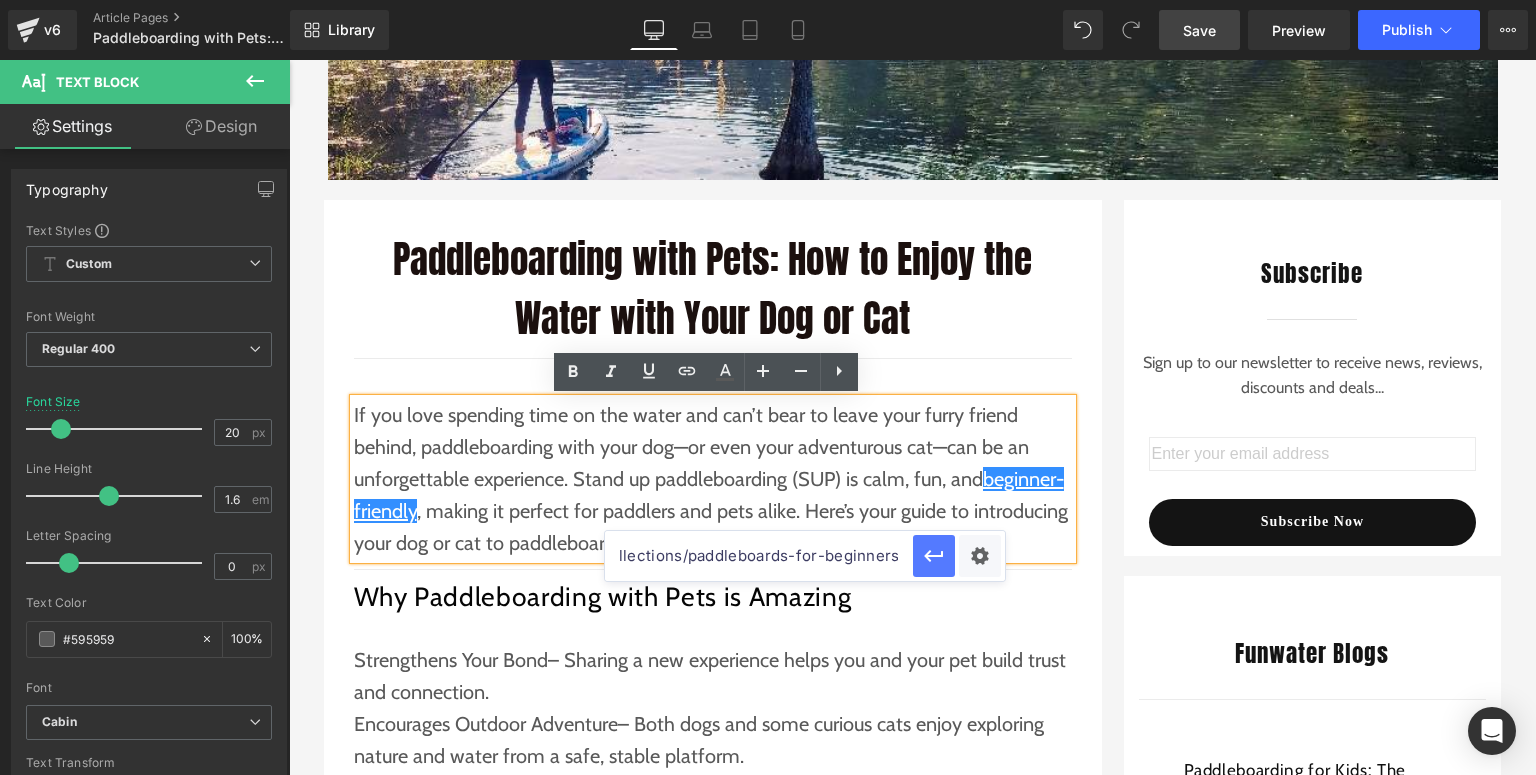 type on "https://funwaterboard.ca/collections/paddleboards-for-beginners" 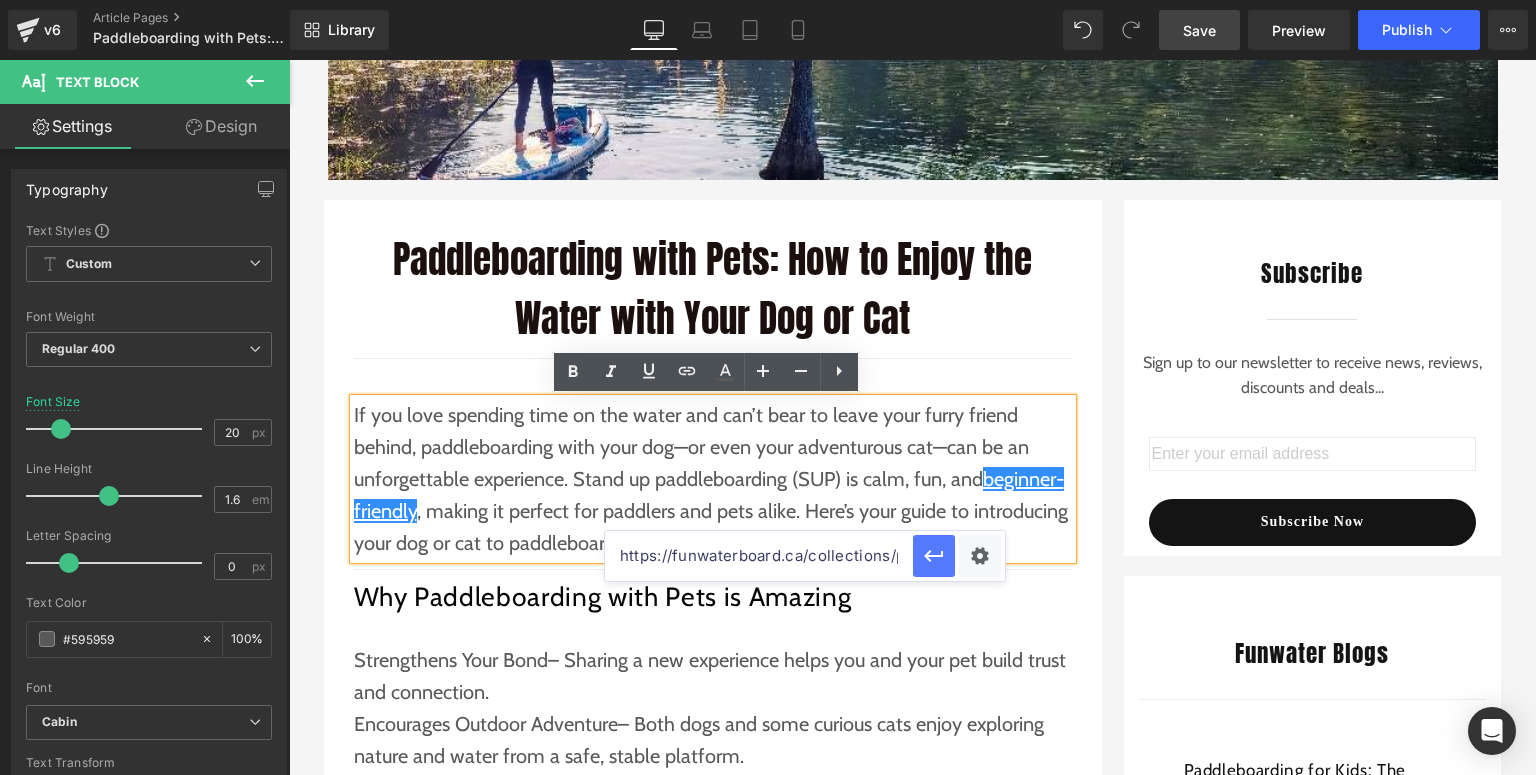 click 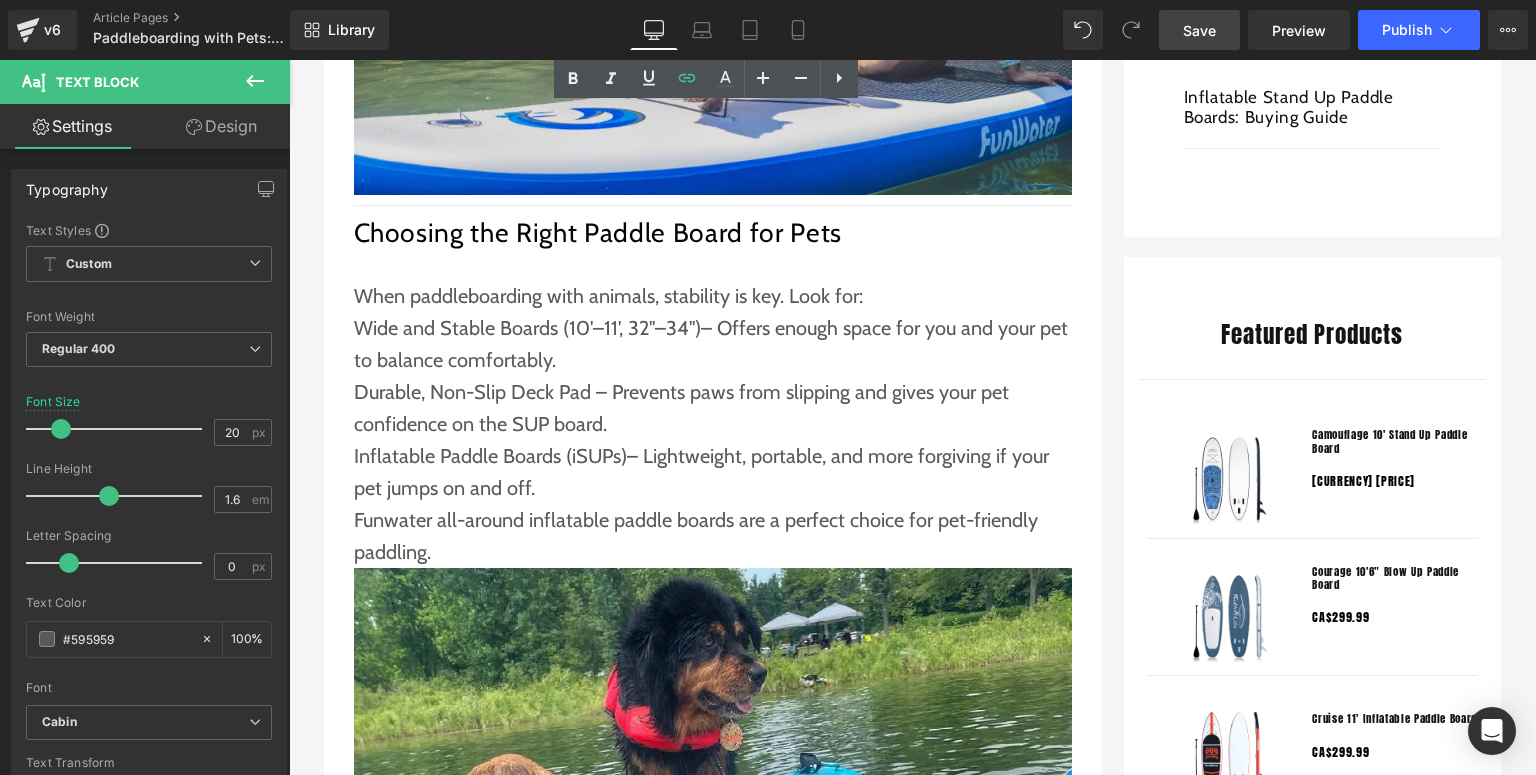 scroll, scrollTop: 1440, scrollLeft: 0, axis: vertical 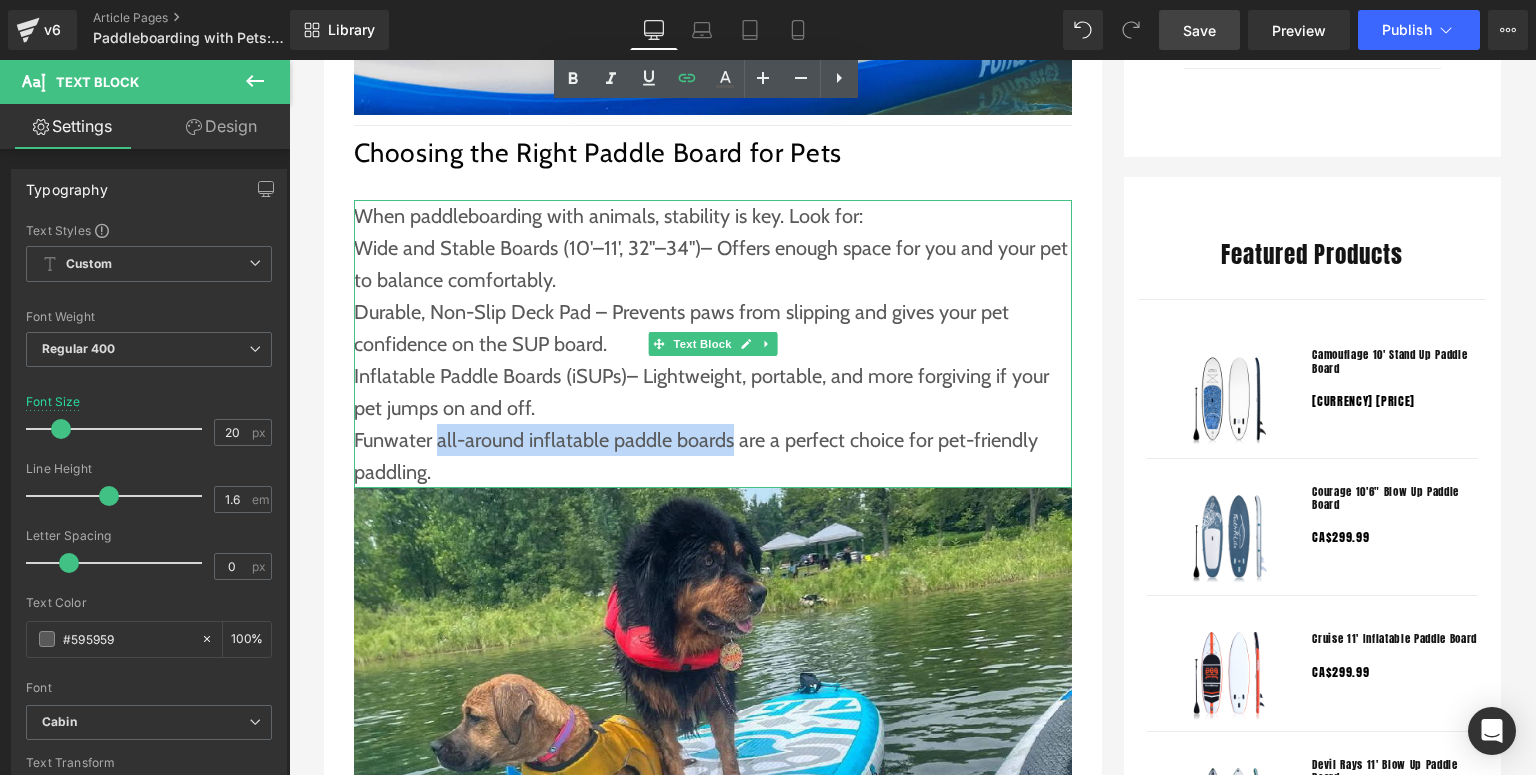 drag, startPoint x: 432, startPoint y: 443, endPoint x: 726, endPoint y: 443, distance: 294 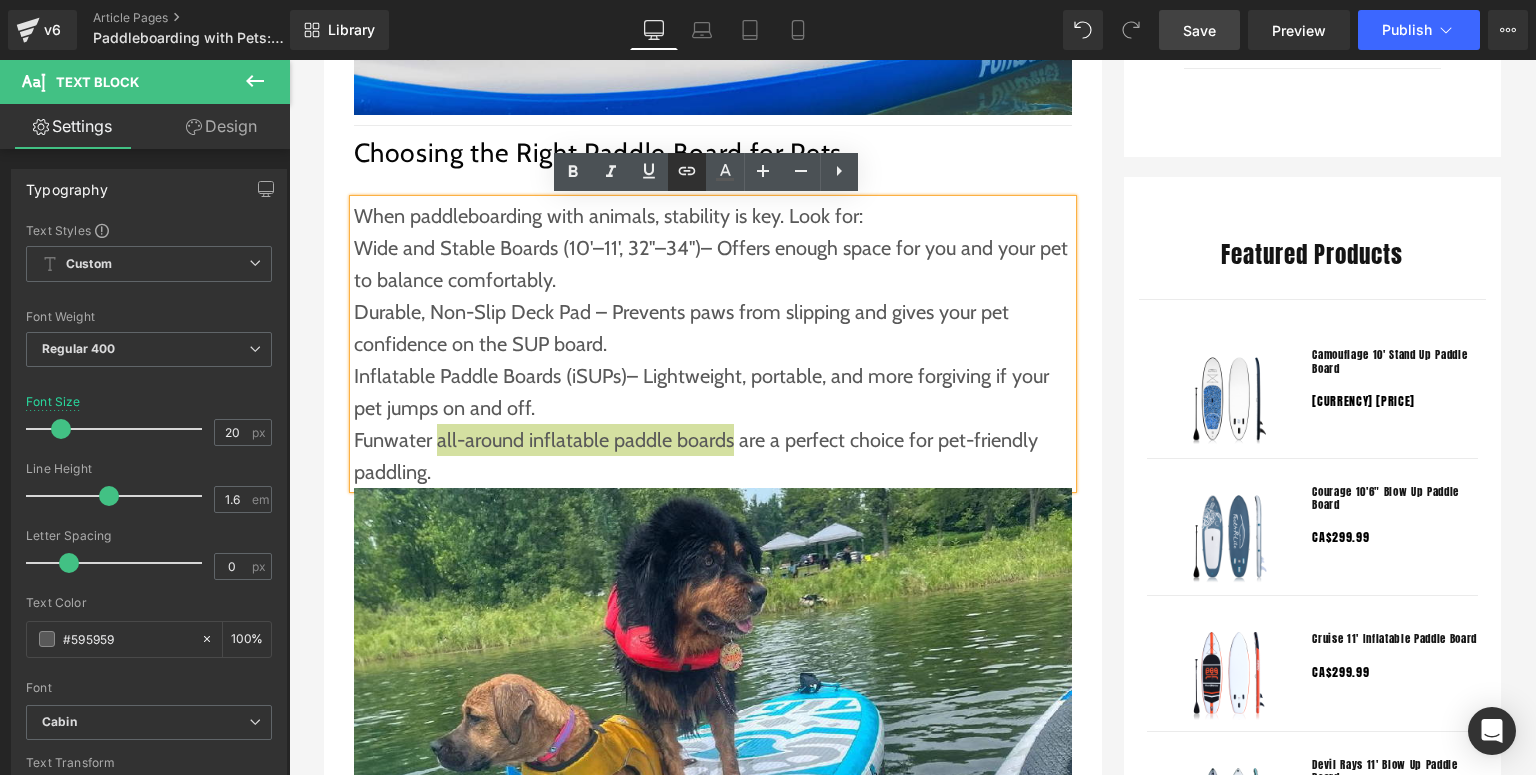 click 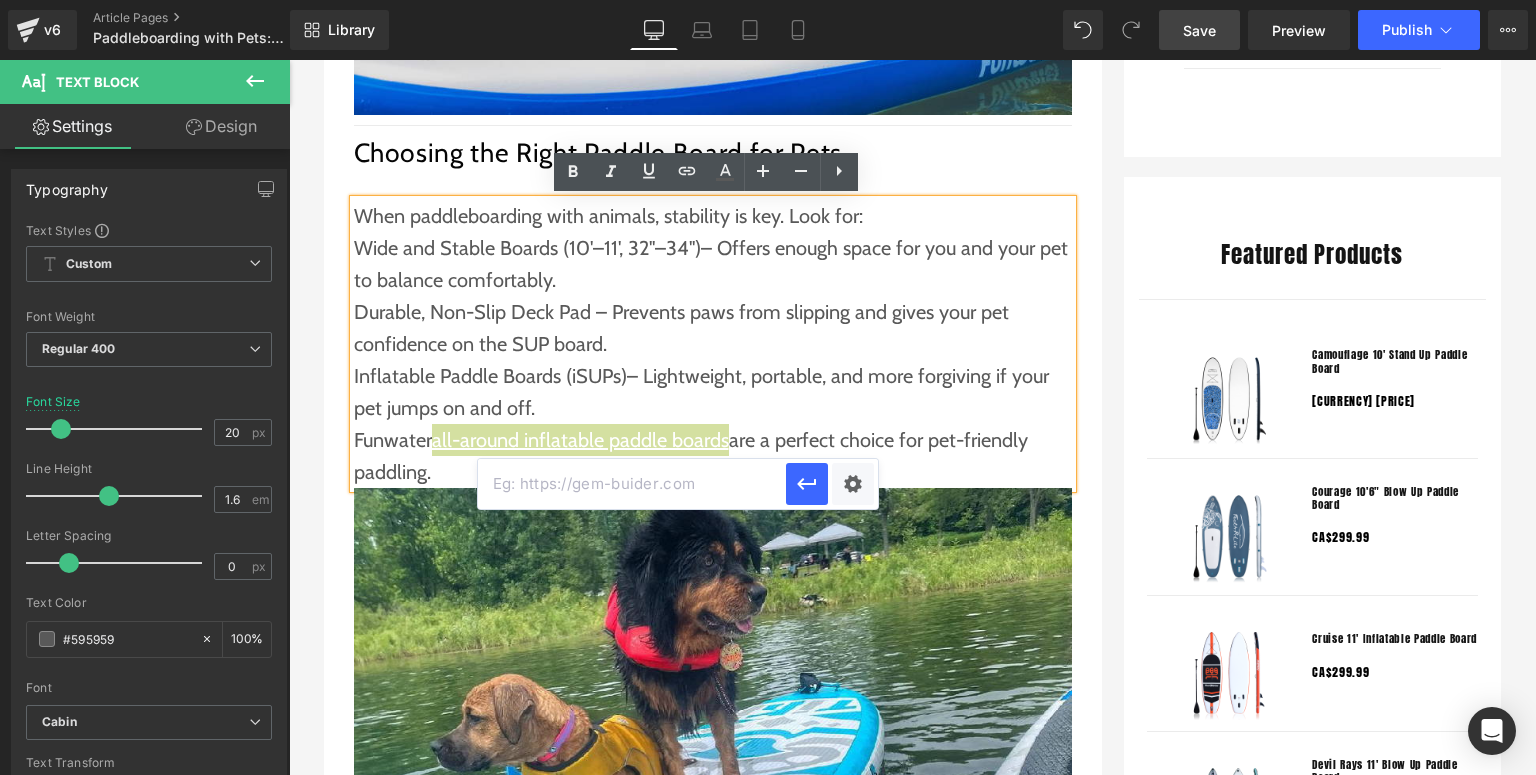 click at bounding box center (632, 484) 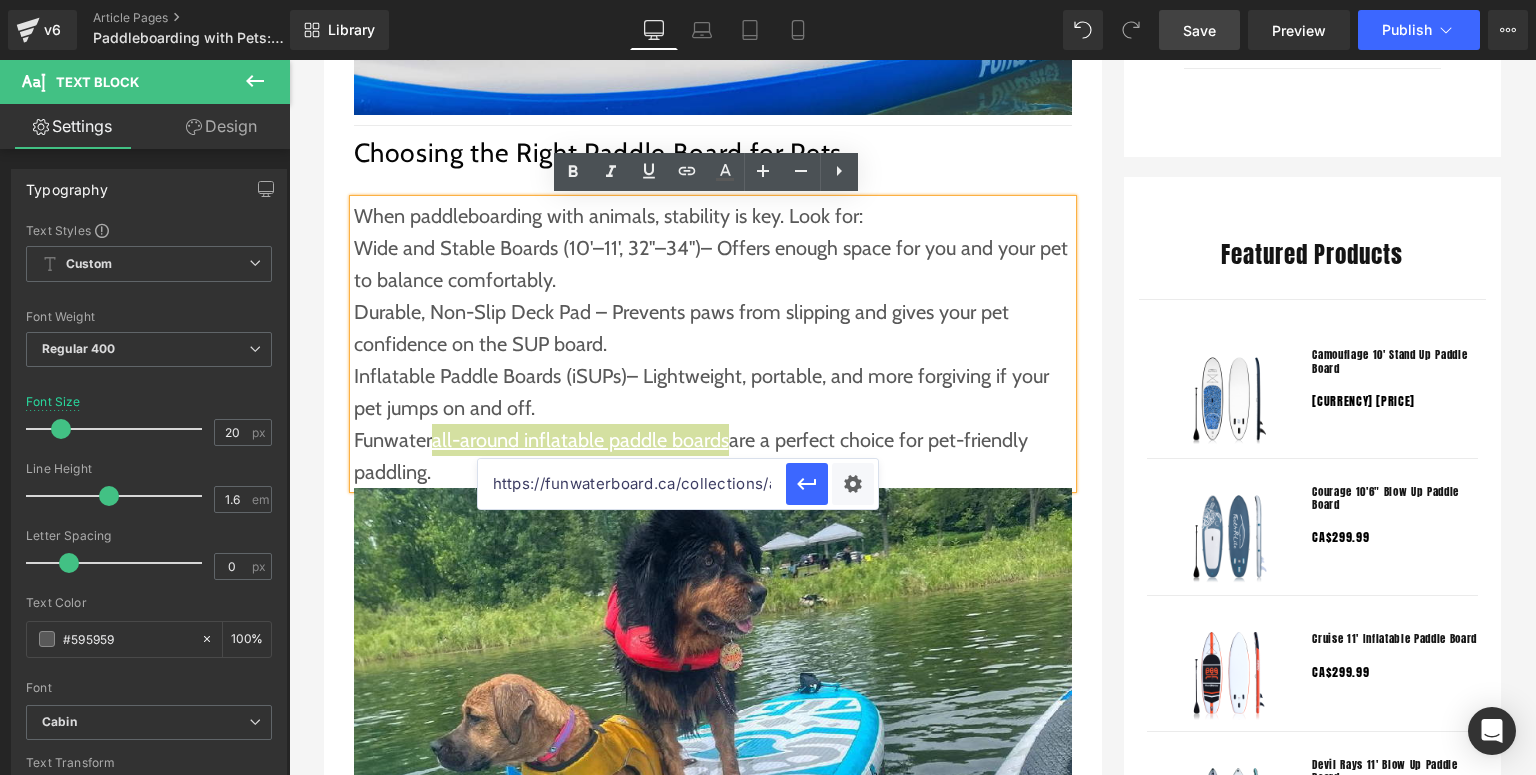 scroll, scrollTop: 0, scrollLeft: 73, axis: horizontal 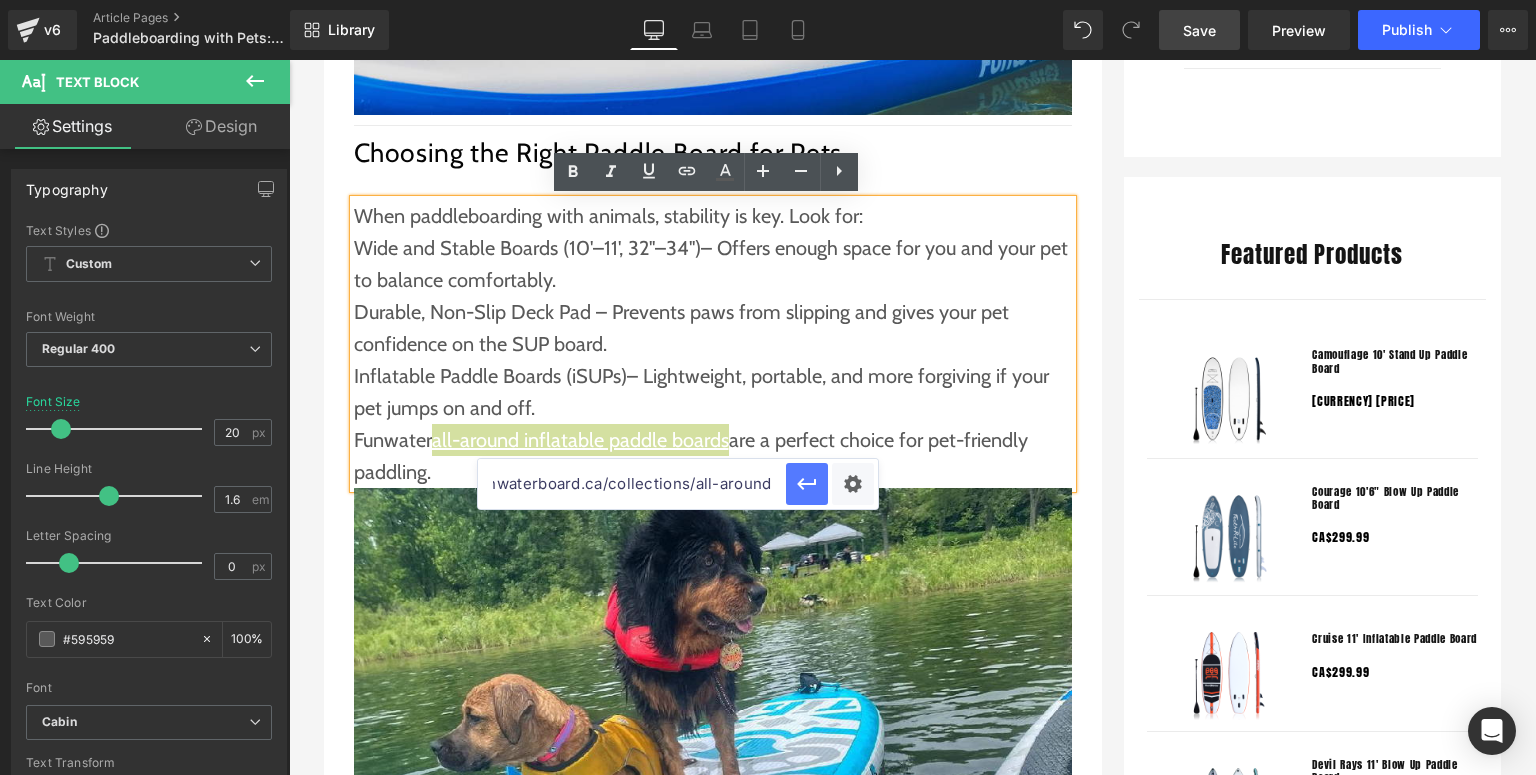 click 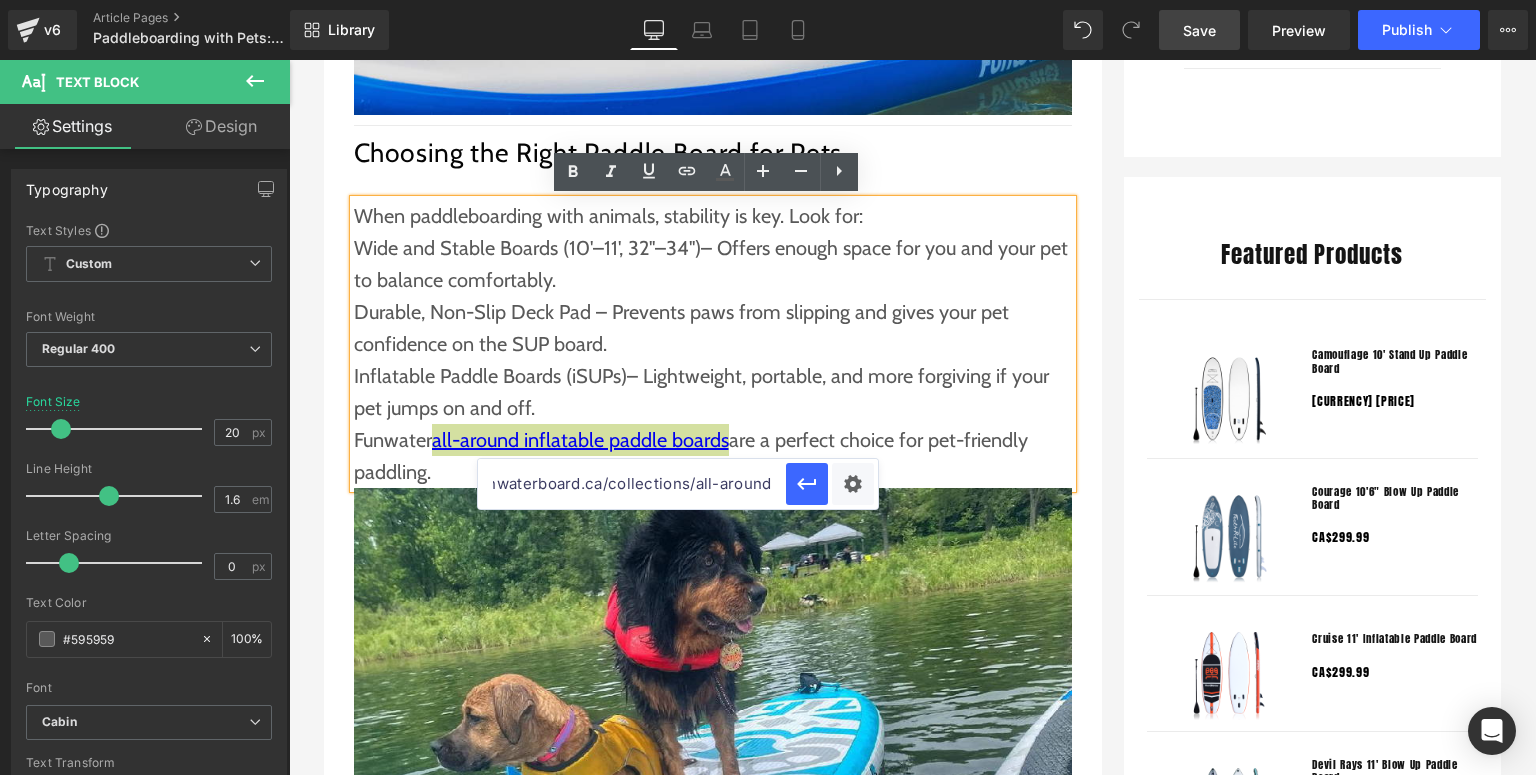 scroll, scrollTop: 0, scrollLeft: 0, axis: both 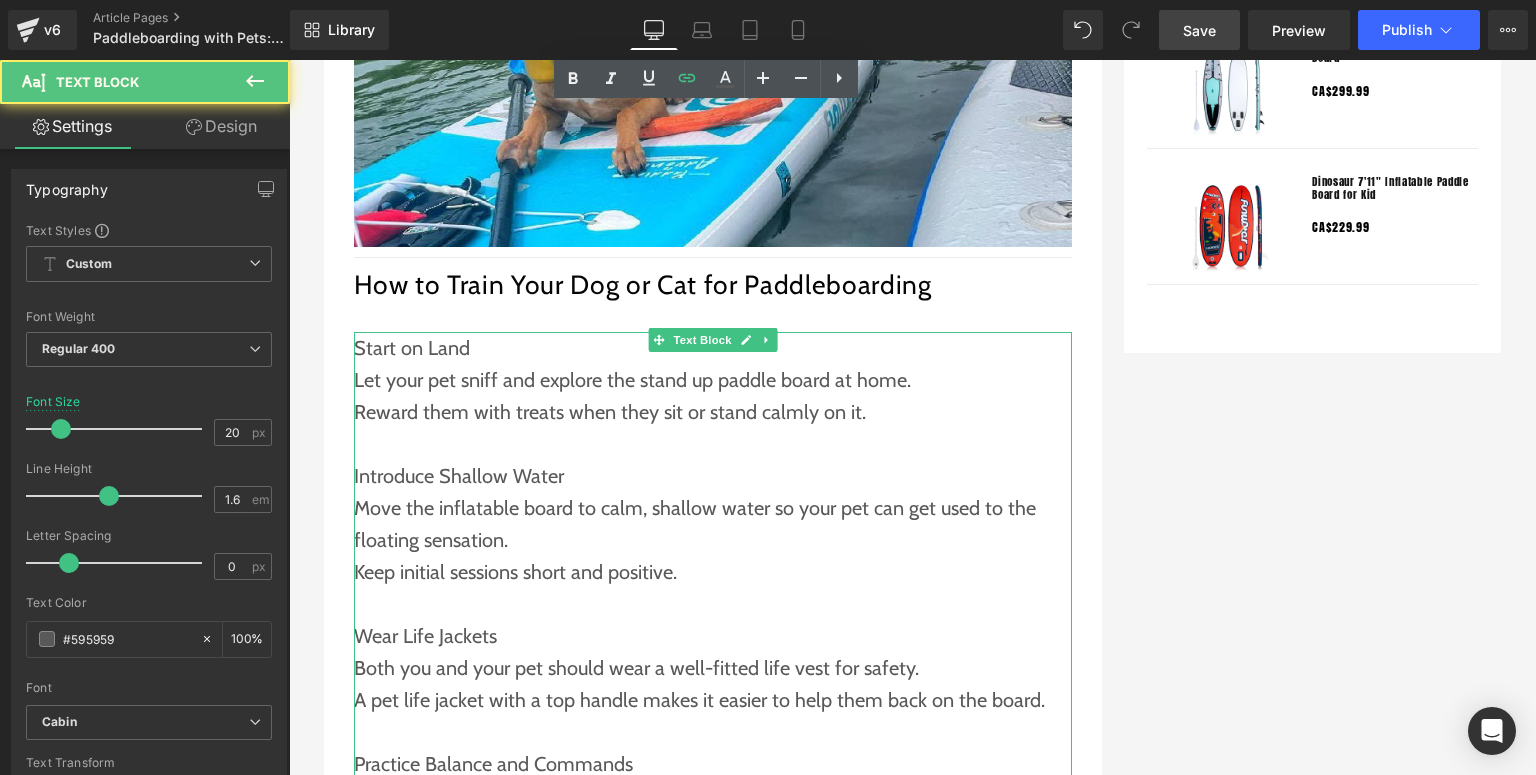 click on "Reward them with treats when they sit or stand calmly on it." at bounding box center [713, 412] 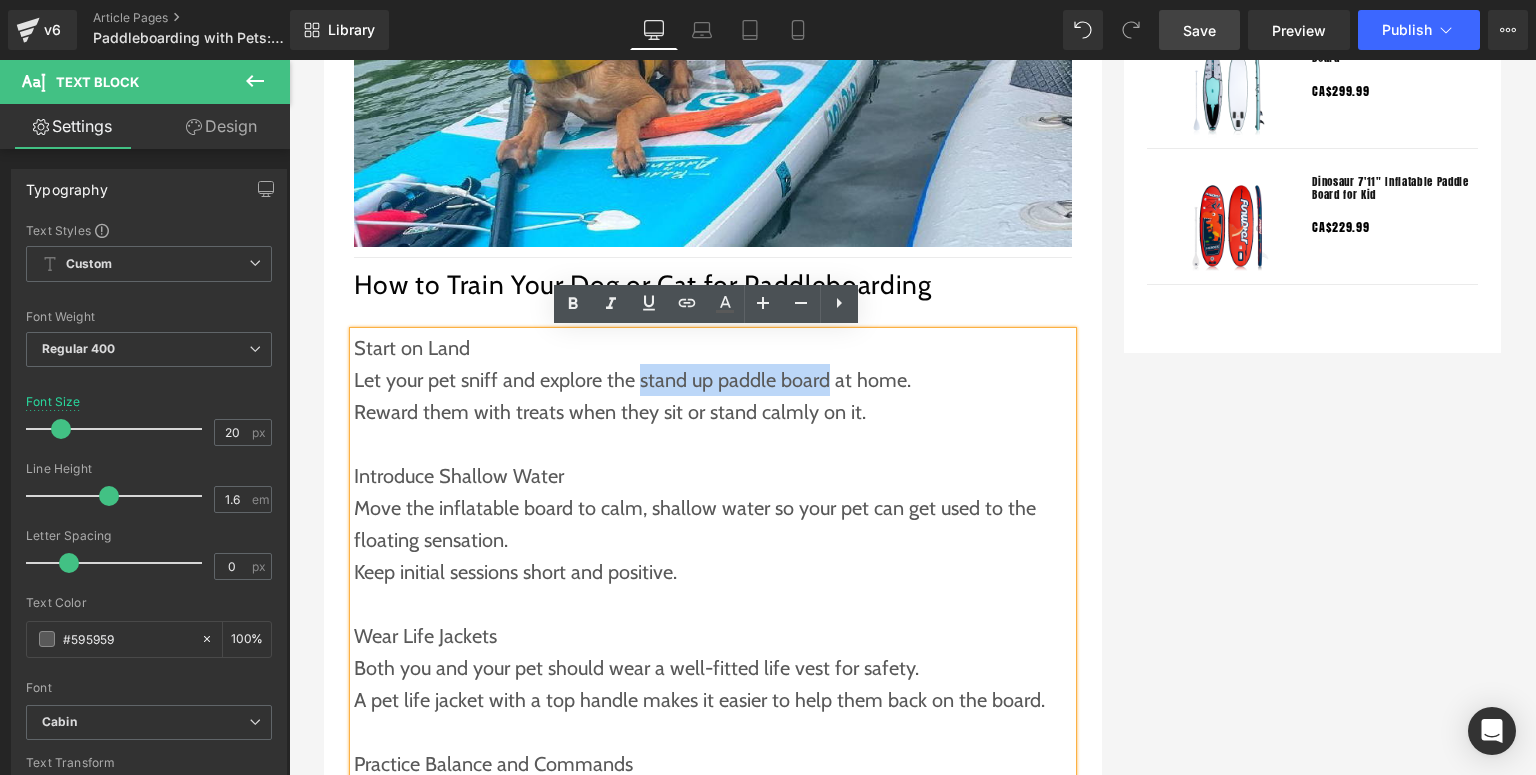 drag, startPoint x: 634, startPoint y: 376, endPoint x: 824, endPoint y: 386, distance: 190.26297 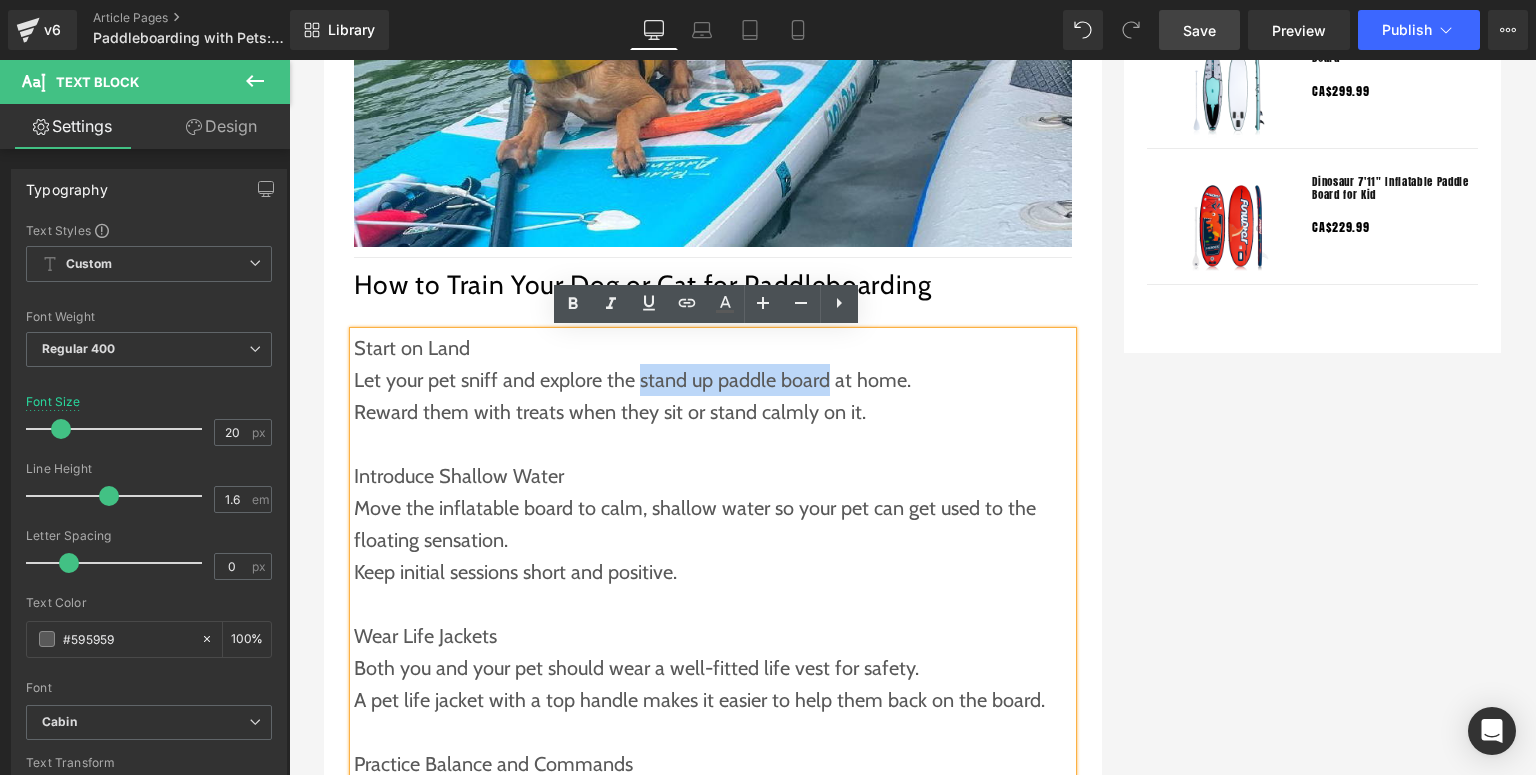 click on "Let your pet sniff and explore the stand up paddle board at home." at bounding box center [713, 380] 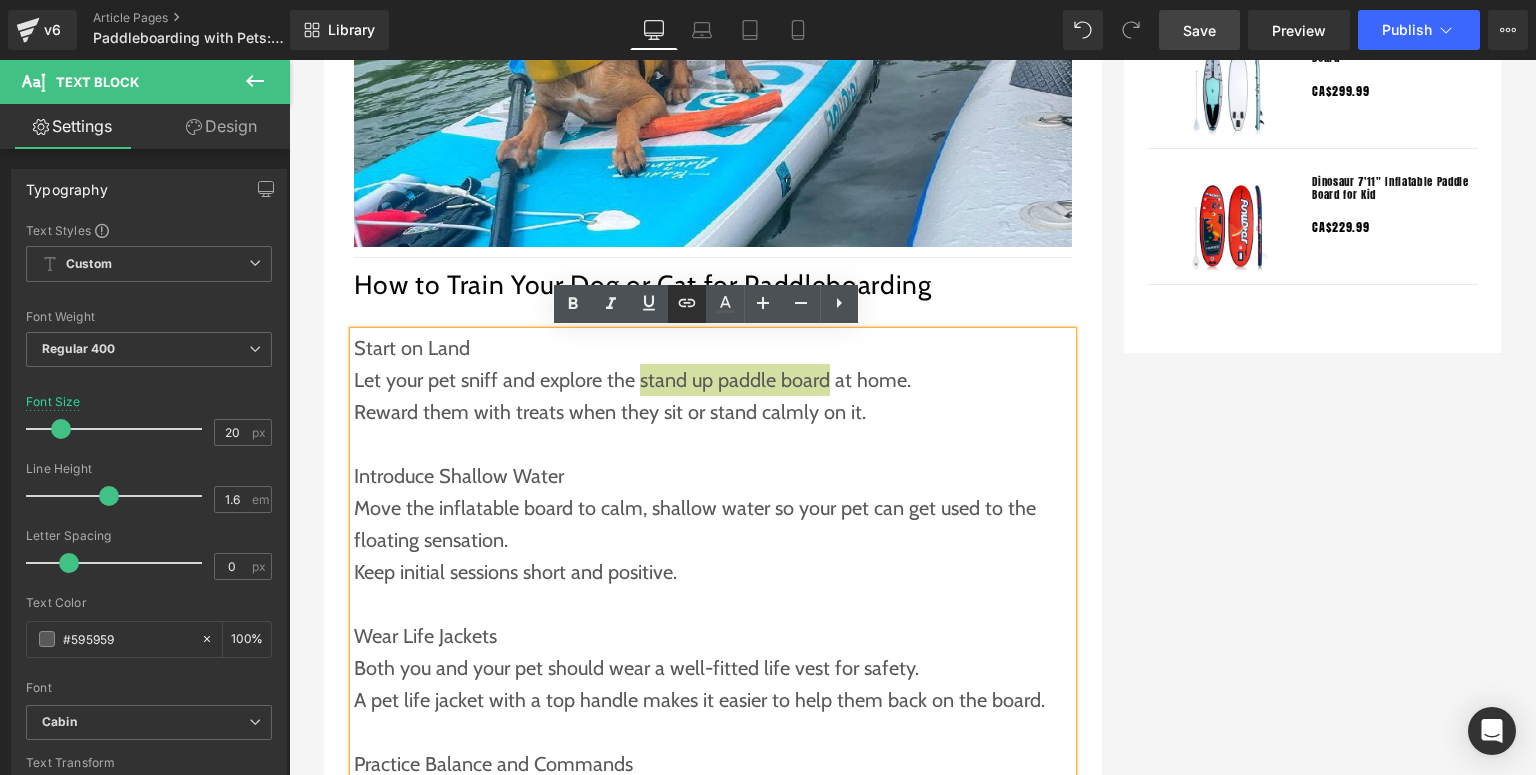 click 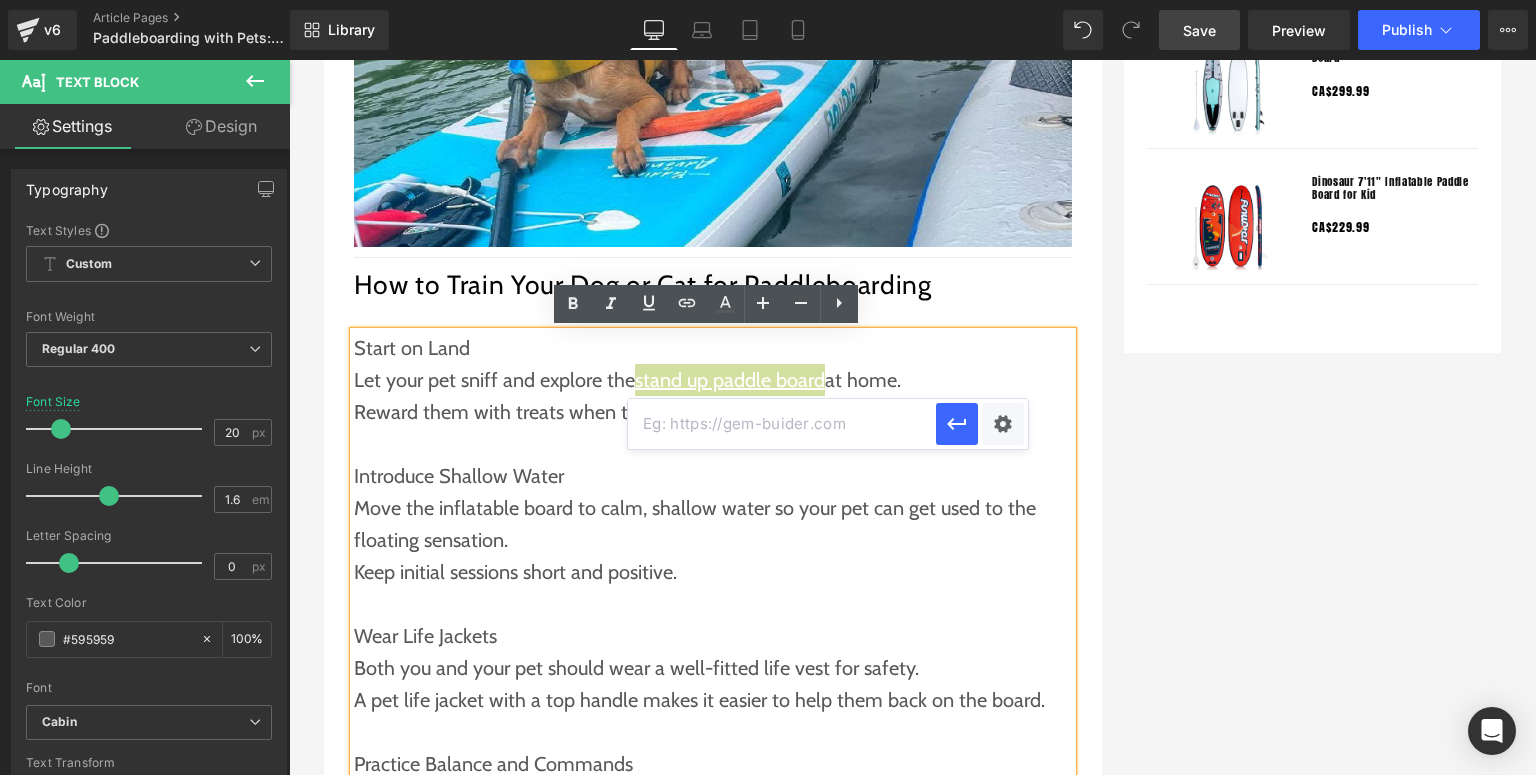 click at bounding box center (782, 424) 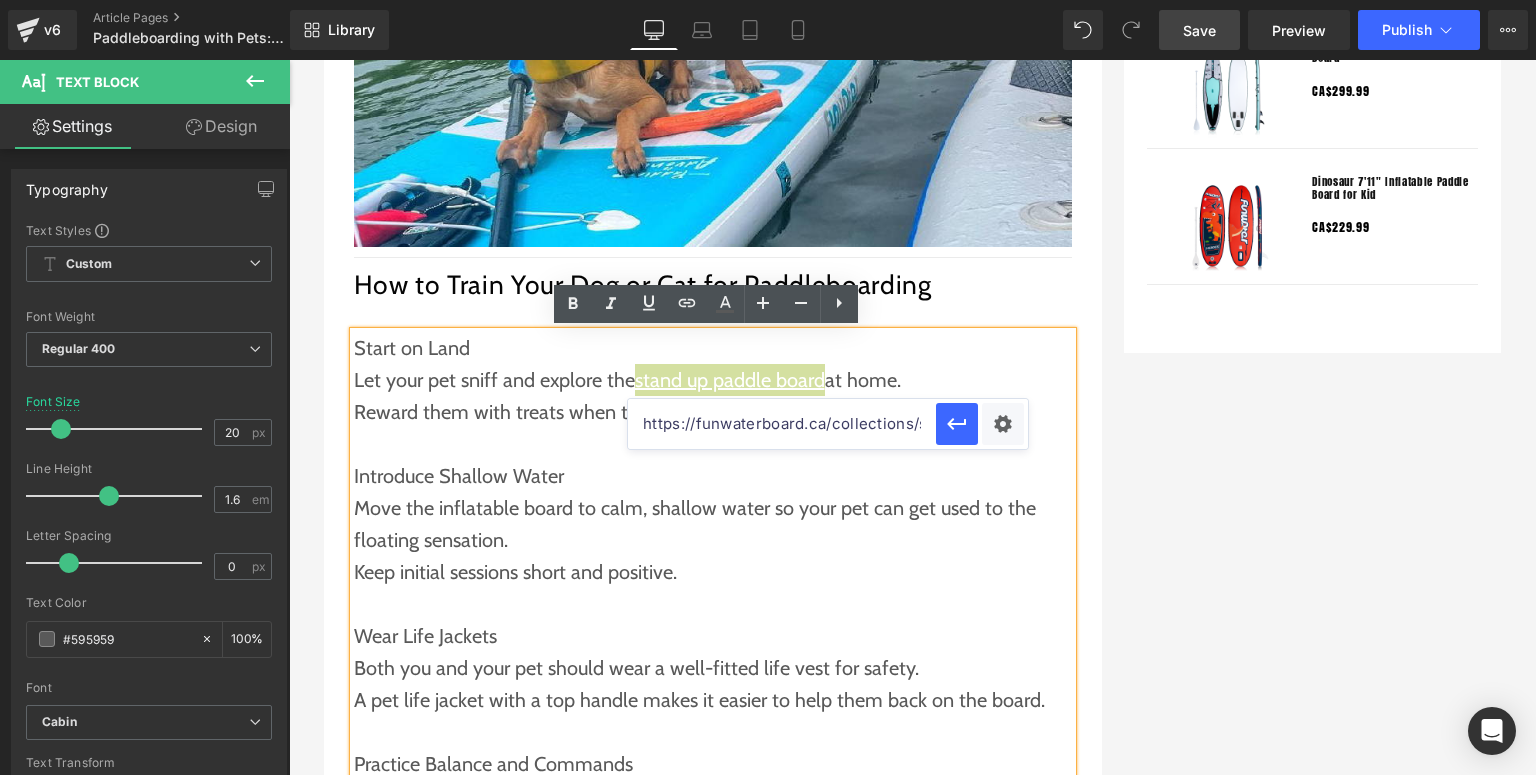 scroll, scrollTop: 0, scrollLeft: 24, axis: horizontal 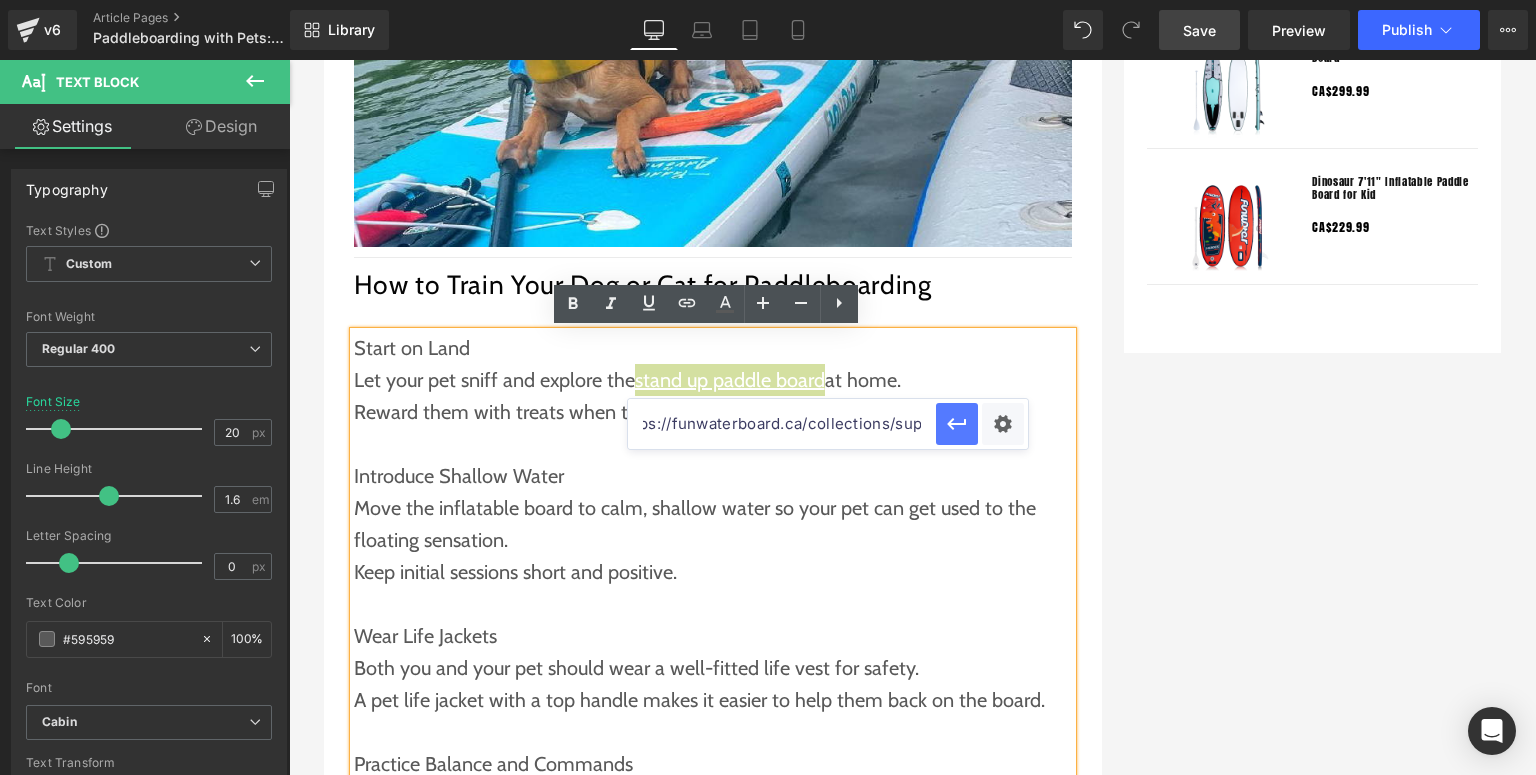 type on "https://funwaterboard.ca/collections/sup" 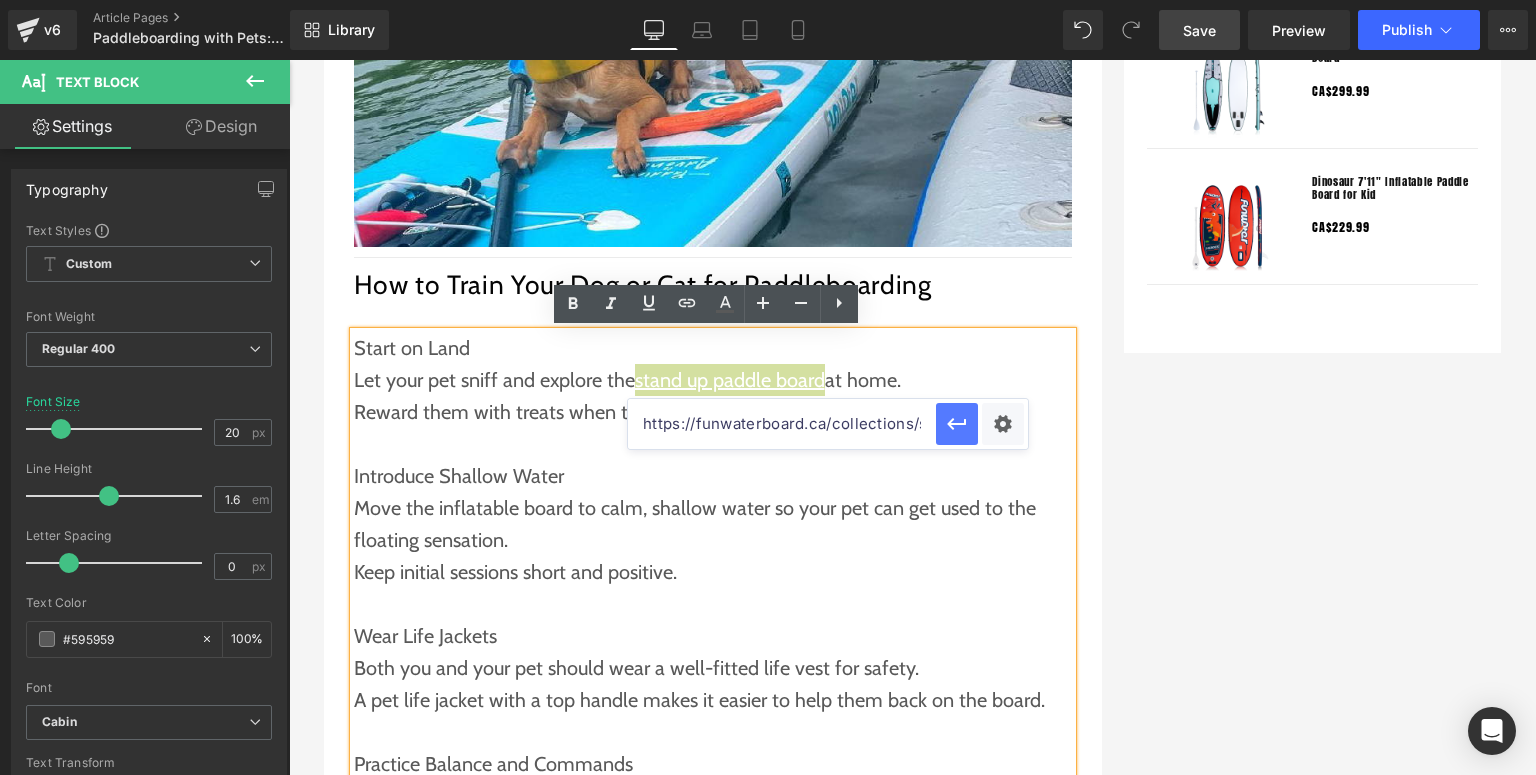 click 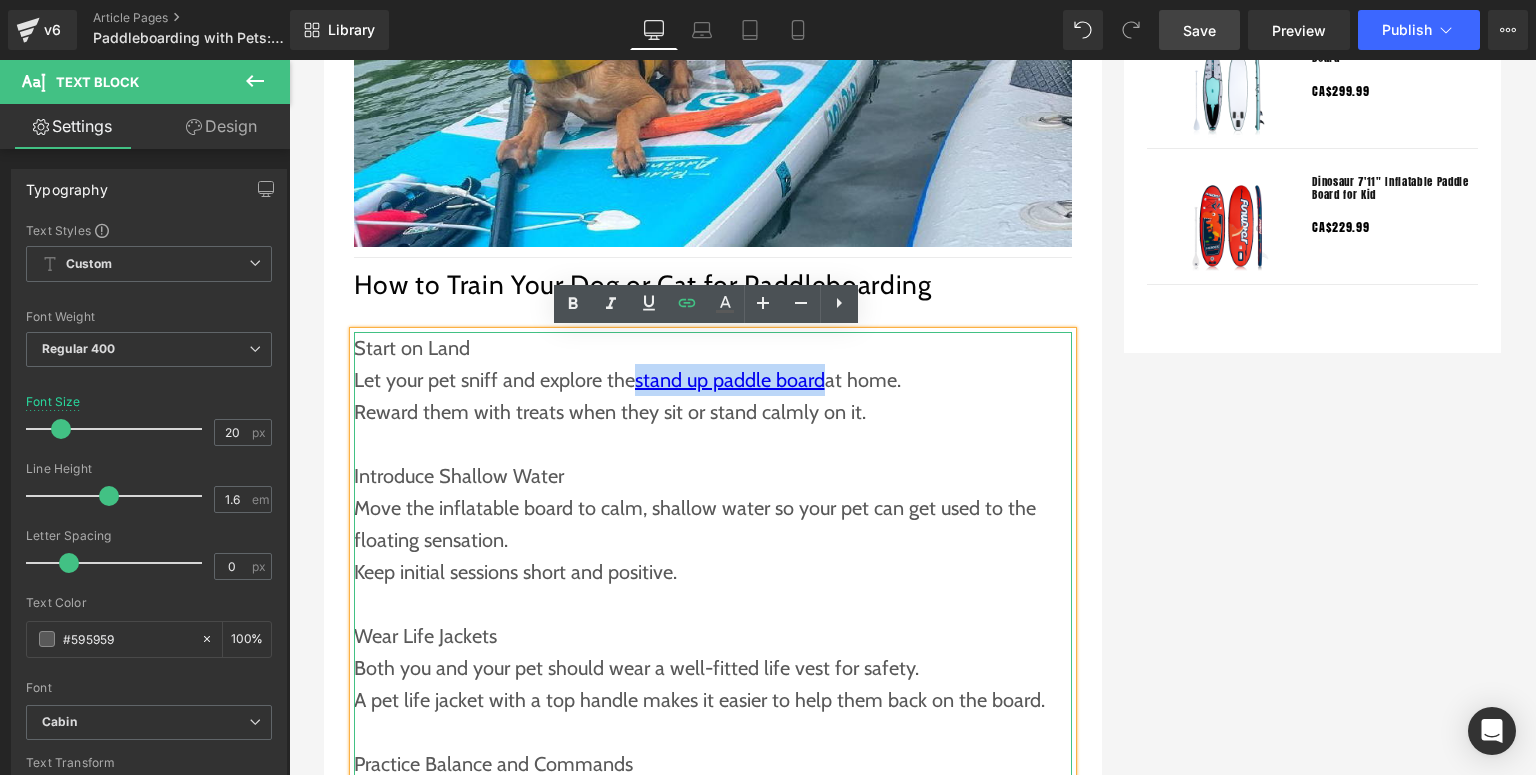 click on "Reward them with treats when they sit or stand calmly on it." at bounding box center (713, 412) 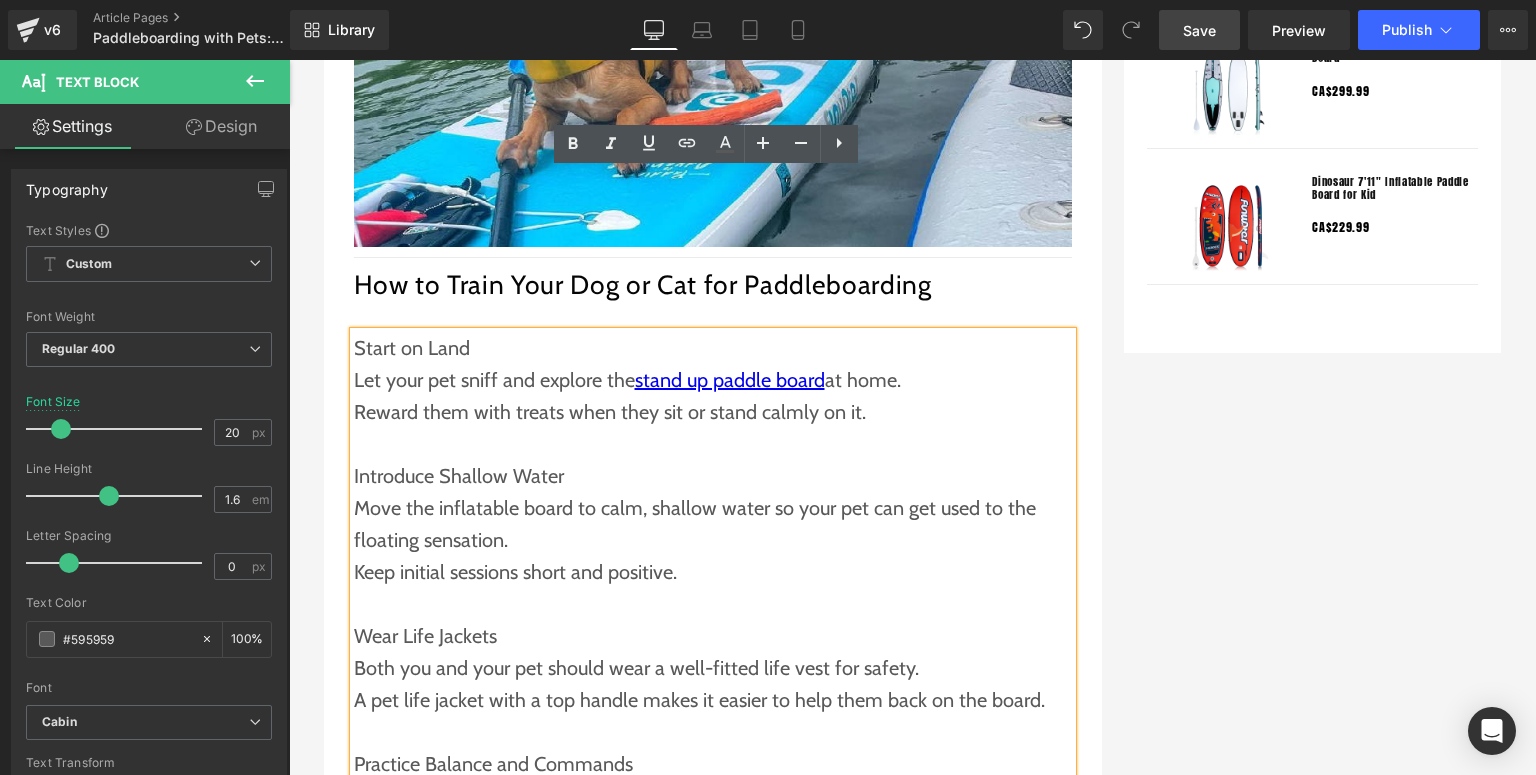scroll, scrollTop: 2320, scrollLeft: 0, axis: vertical 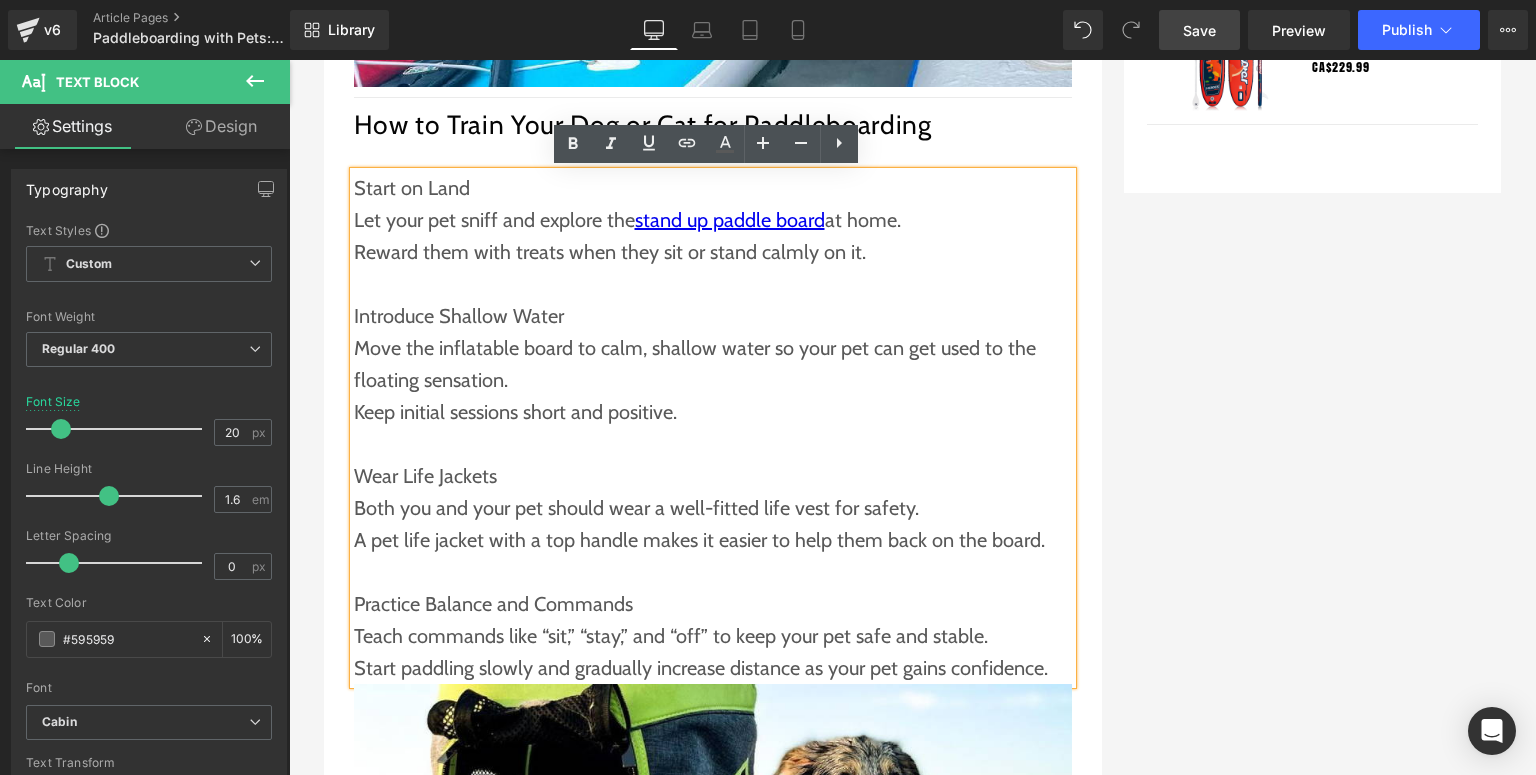 click on "Keep initial sessions short and positive." at bounding box center (713, 412) 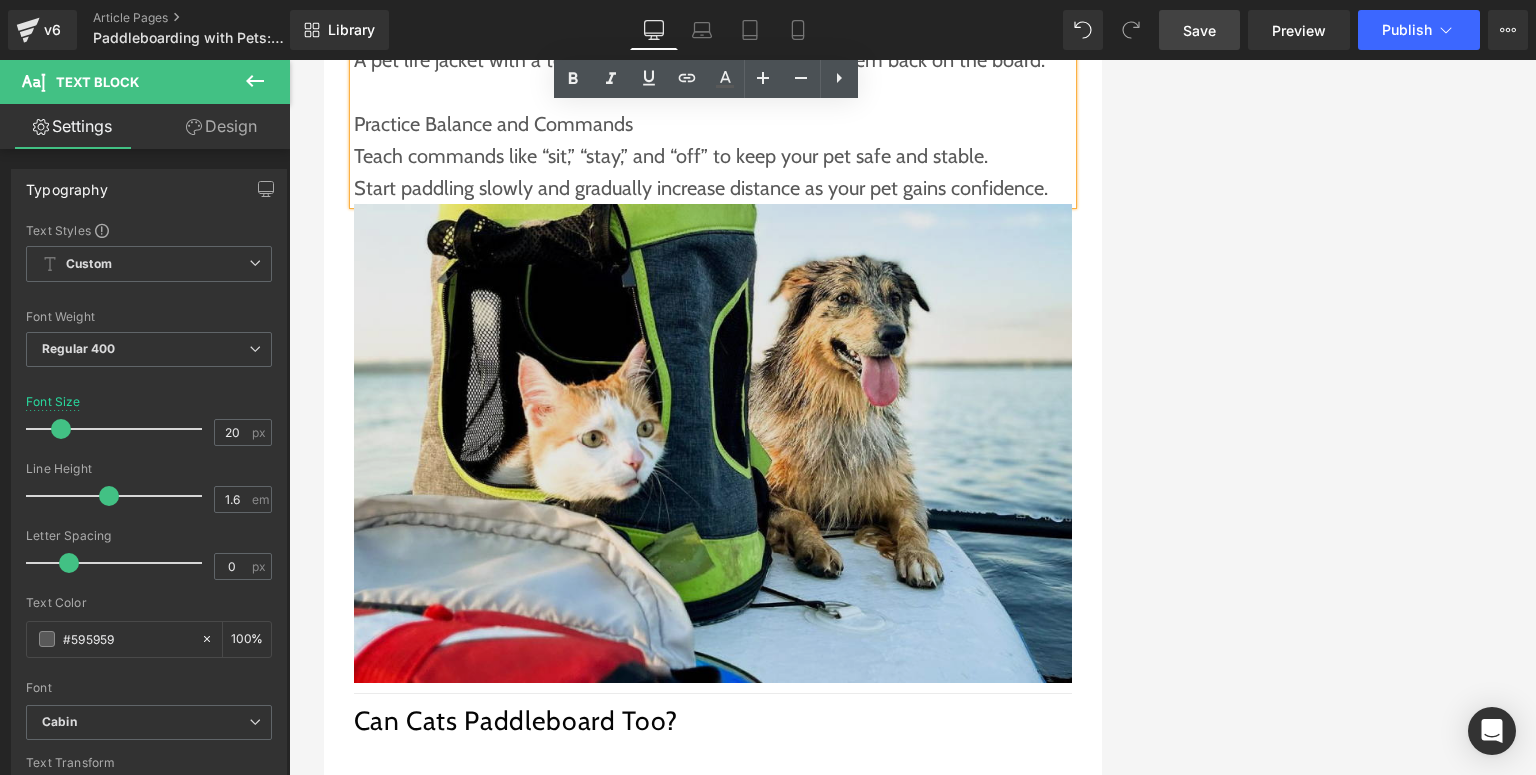 scroll, scrollTop: 3200, scrollLeft: 0, axis: vertical 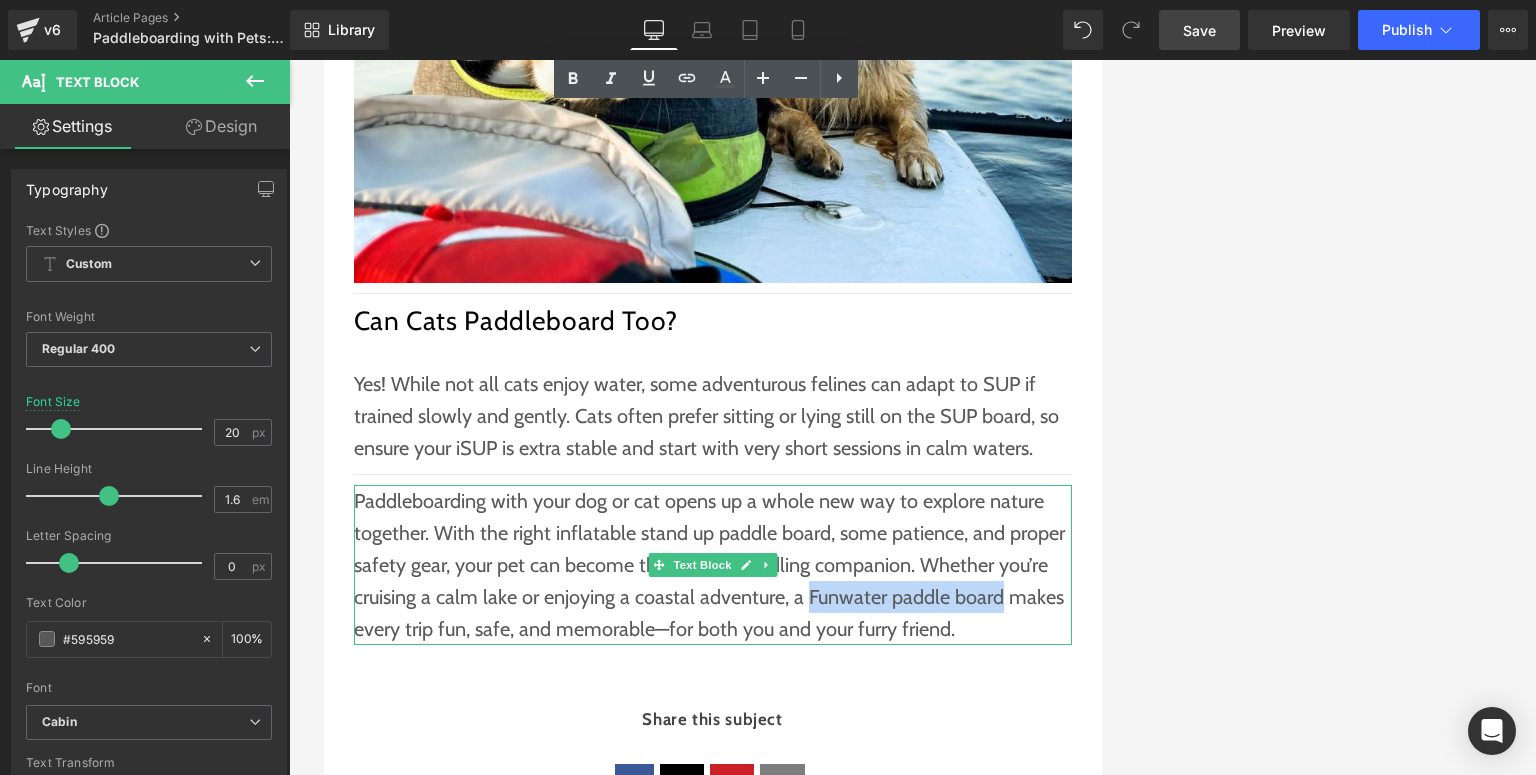 drag, startPoint x: 799, startPoint y: 597, endPoint x: 992, endPoint y: 598, distance: 193.0026 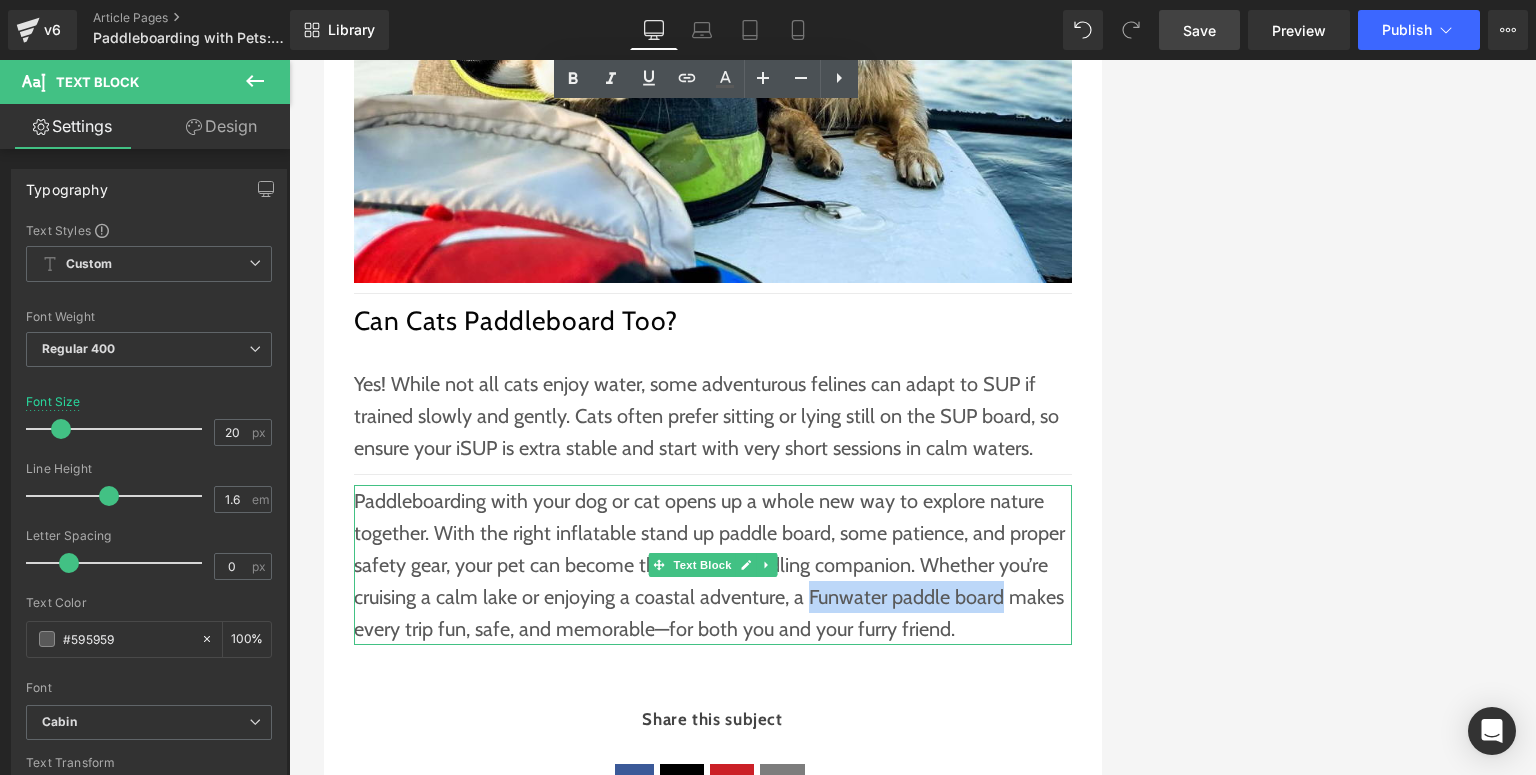 click on "Paddleboarding with your dog or cat opens up a whole new way to explore nature together. With the right inflatable stand up paddle board, some patience, and proper safety gear, your pet can become the perfect paddling companion. Whether you’re cruising a calm lake or enjoying a coastal adventure, a Funwater paddle board makes every trip fun, safe, and memorable—for both you and your furry friend." at bounding box center (713, 565) 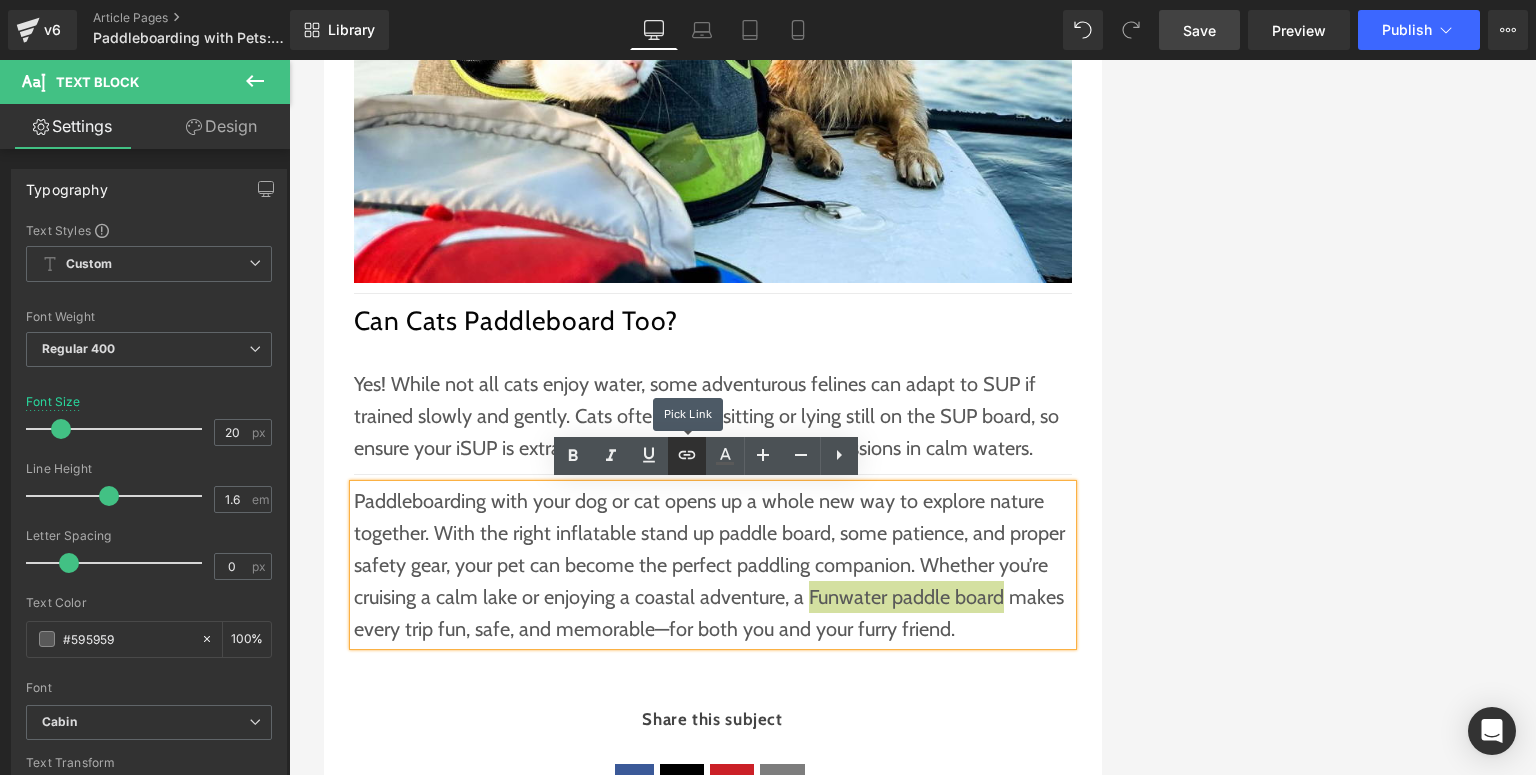 click 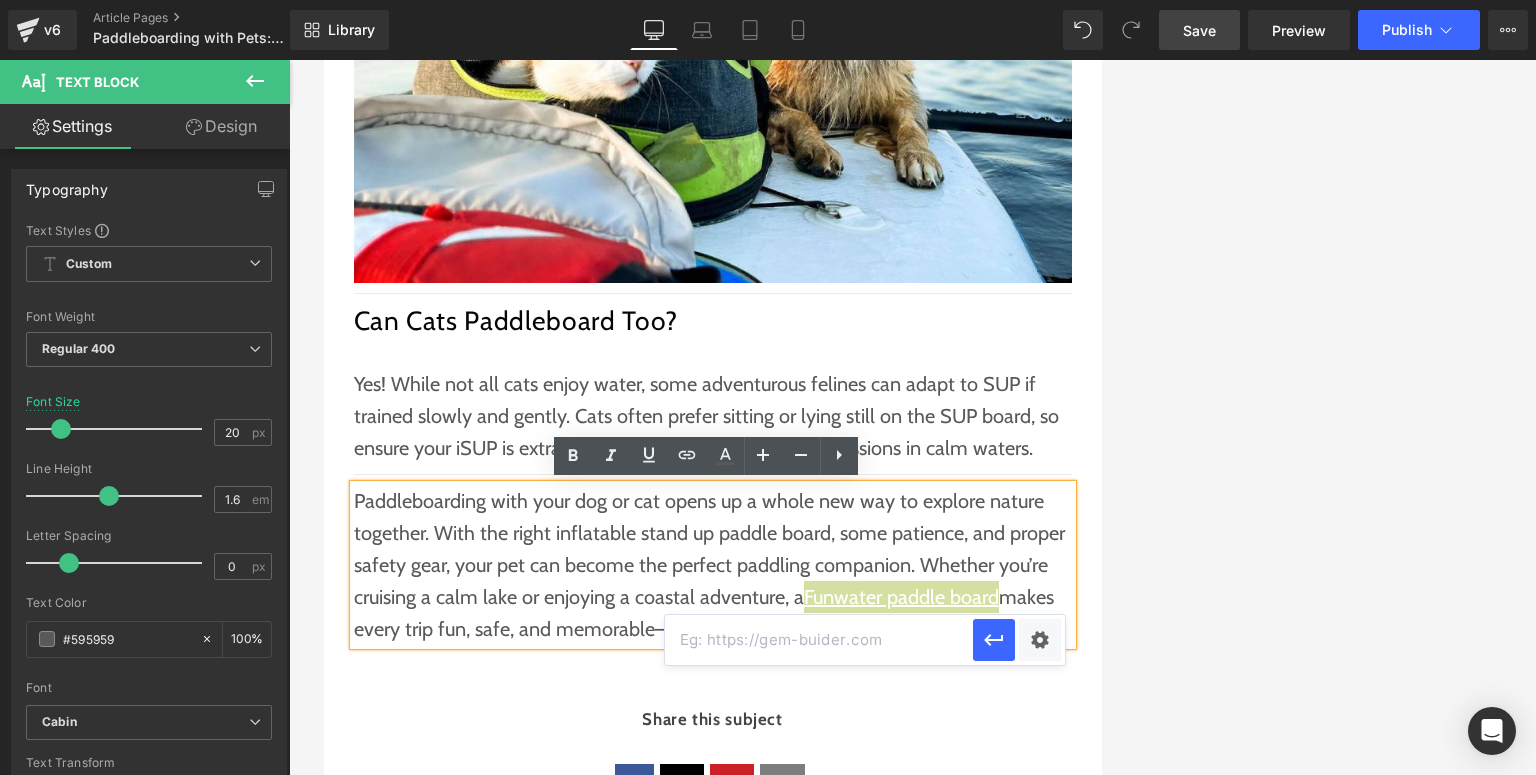 click at bounding box center [819, 640] 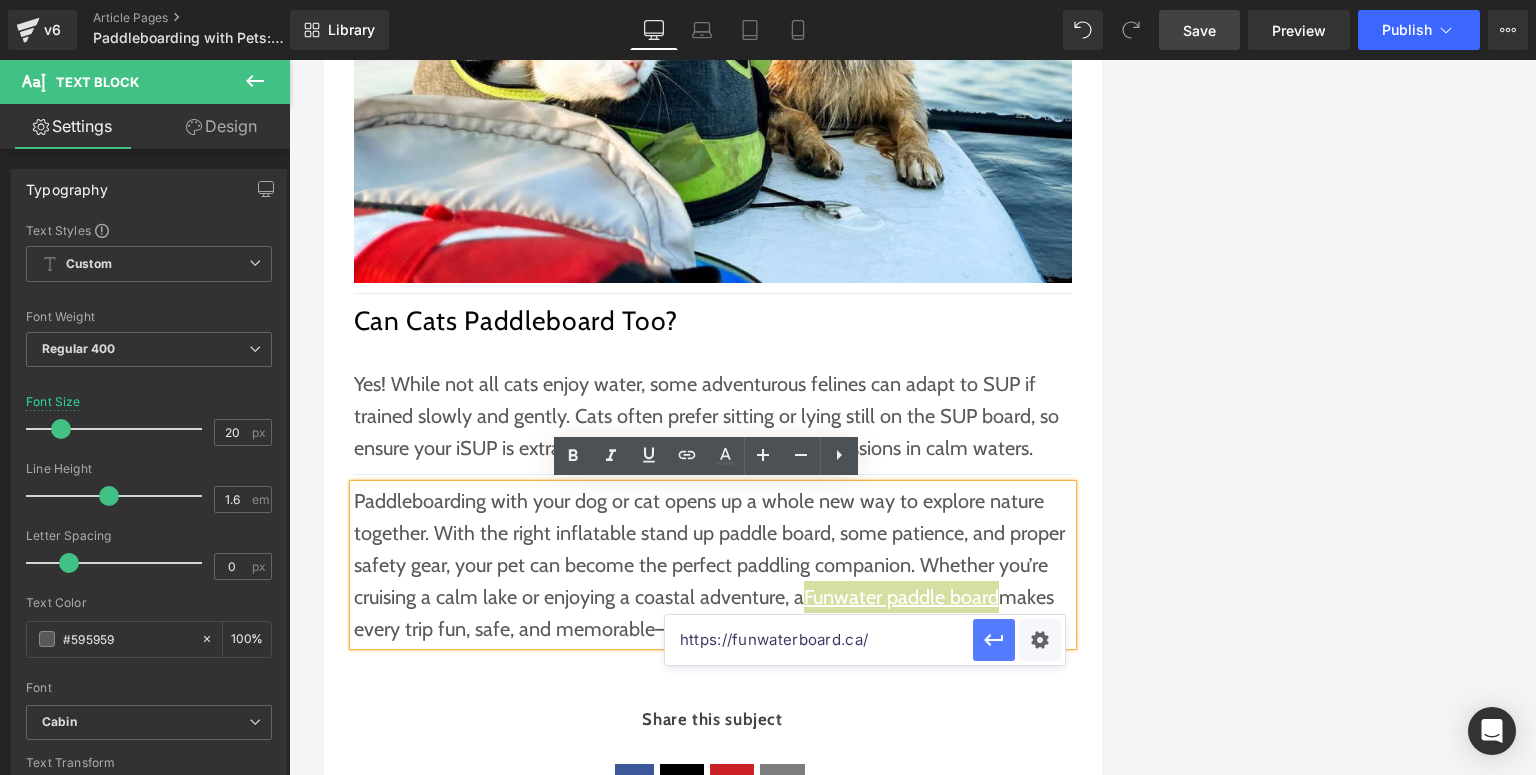 type on "https://funwaterboard.ca/" 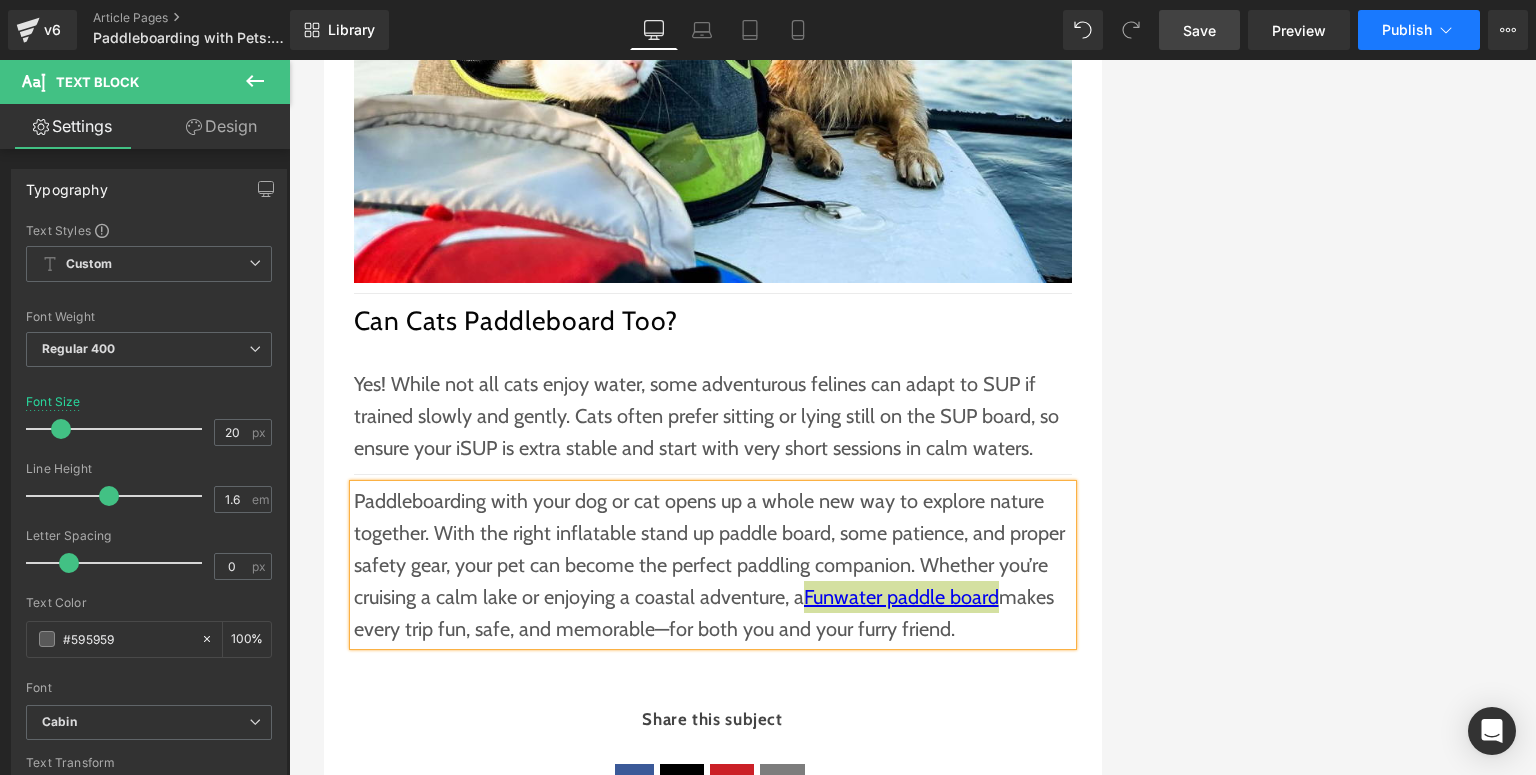 click on "Publish" at bounding box center (1419, 30) 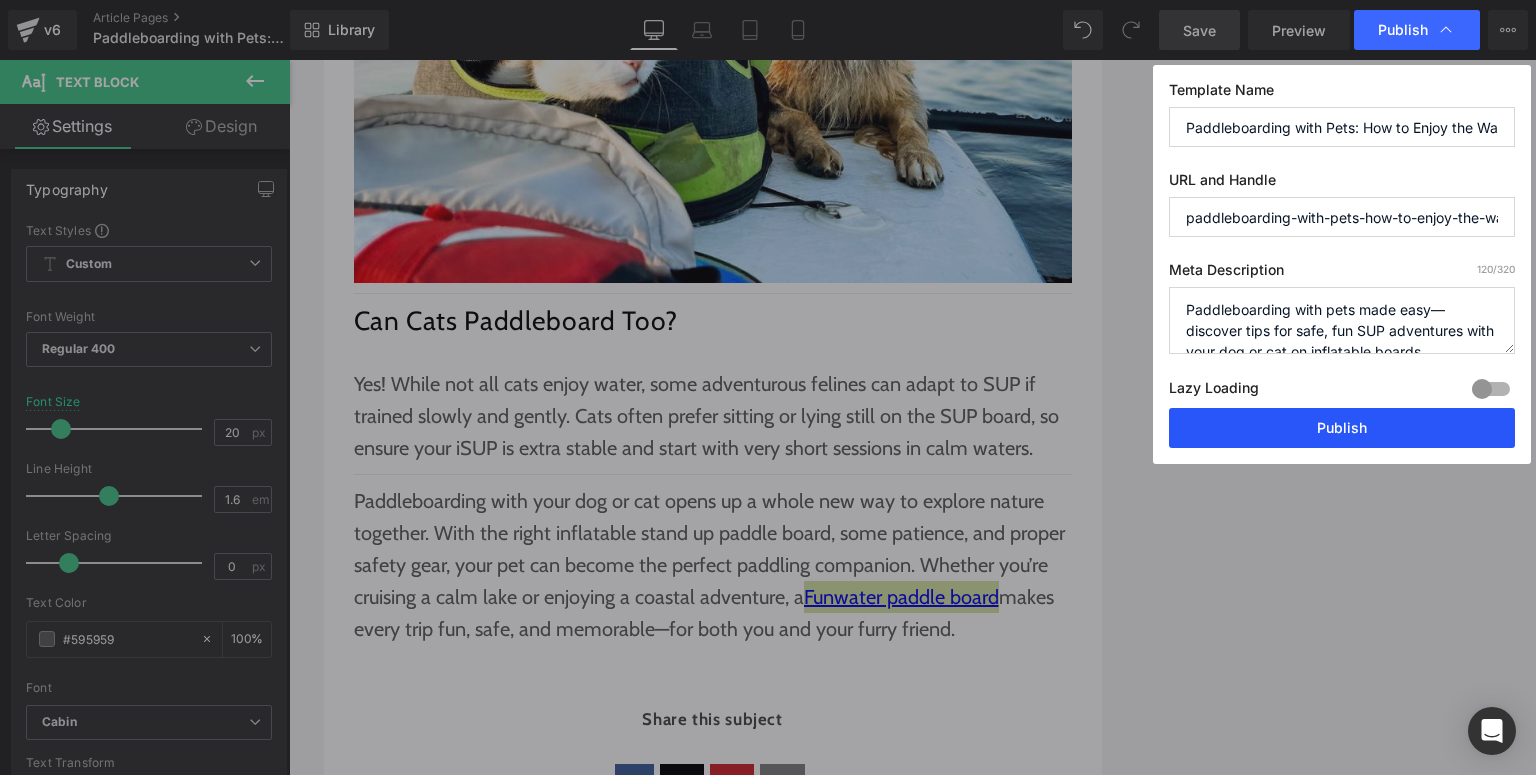 click on "Publish" at bounding box center (1342, 428) 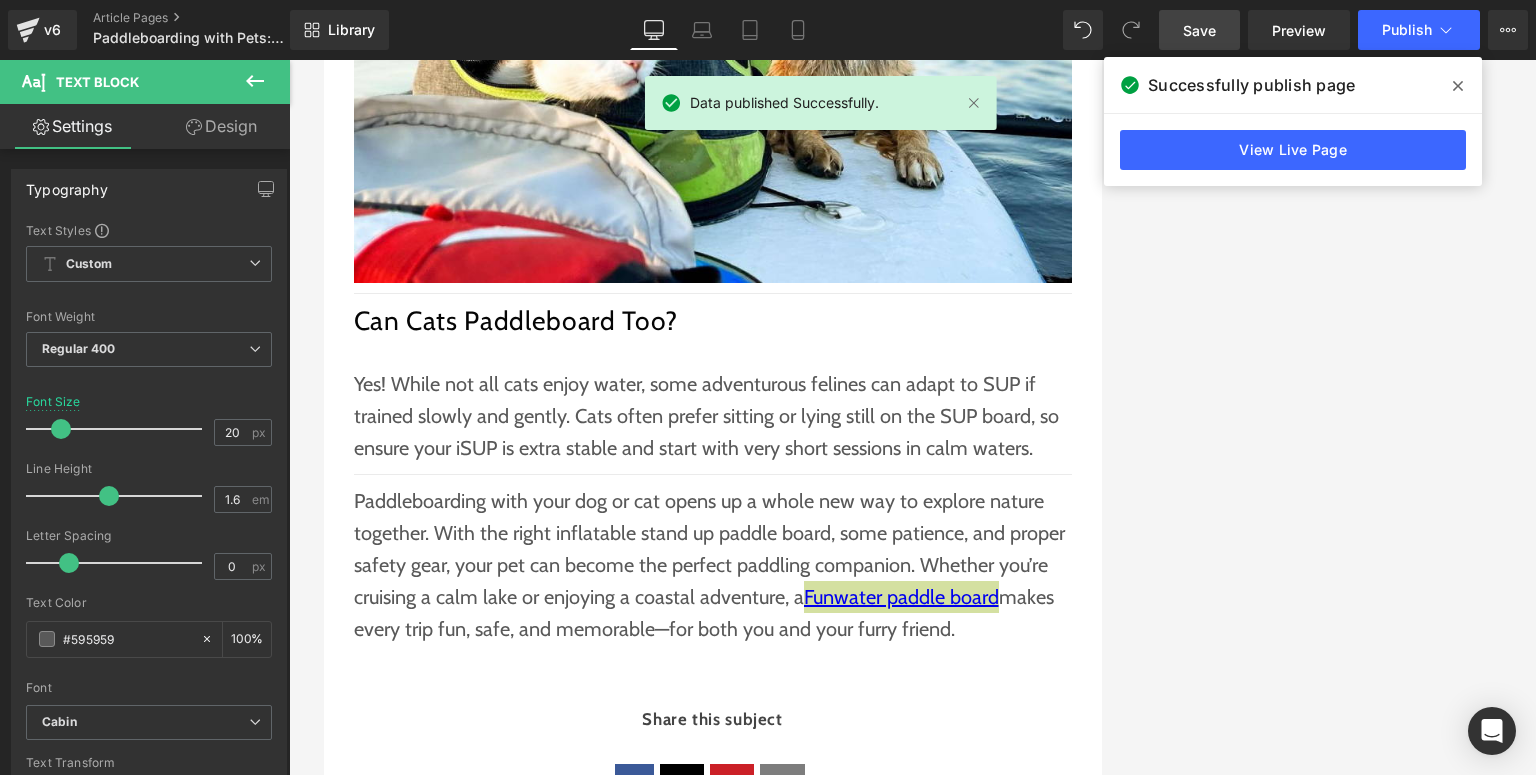 click 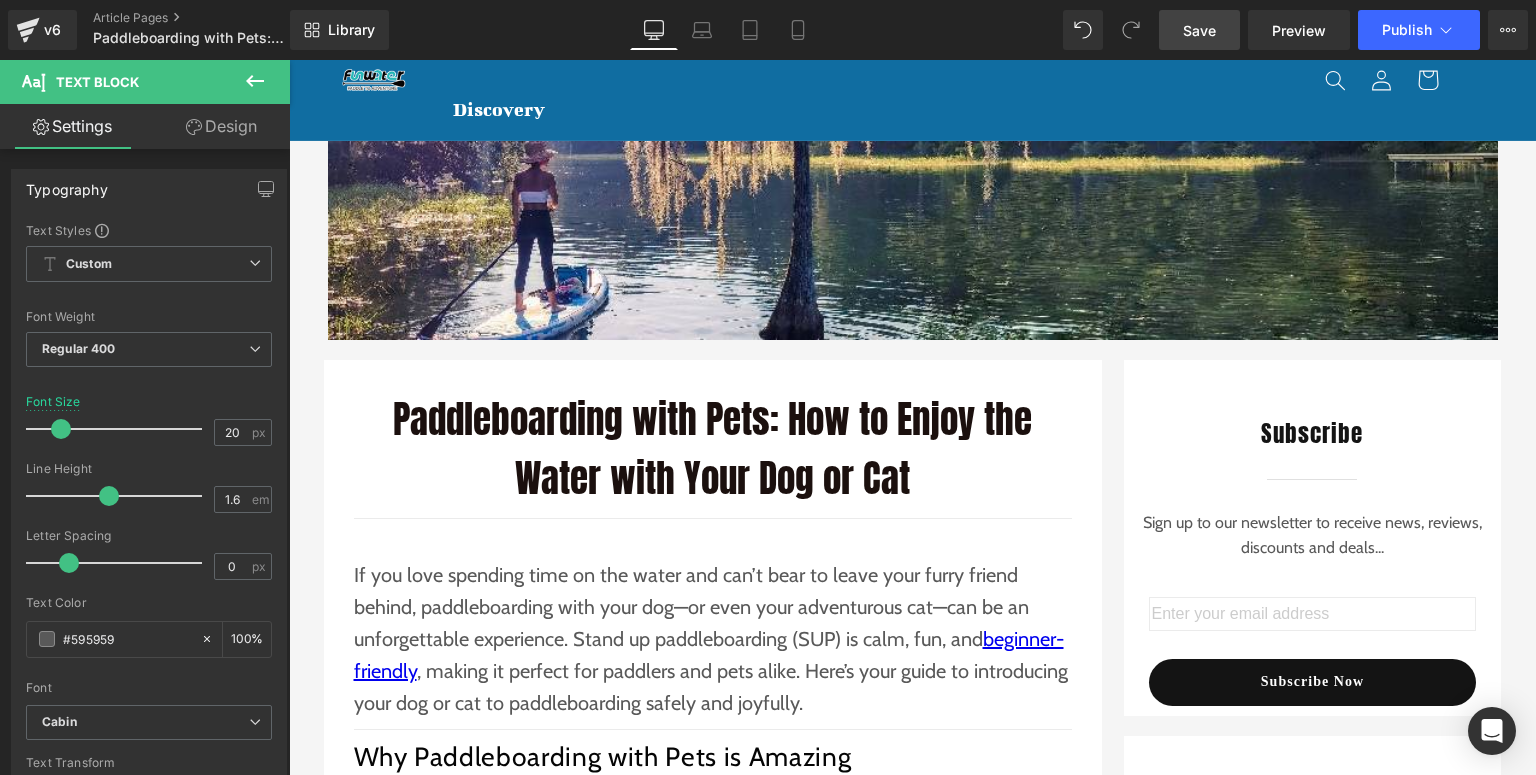 scroll, scrollTop: 0, scrollLeft: 0, axis: both 